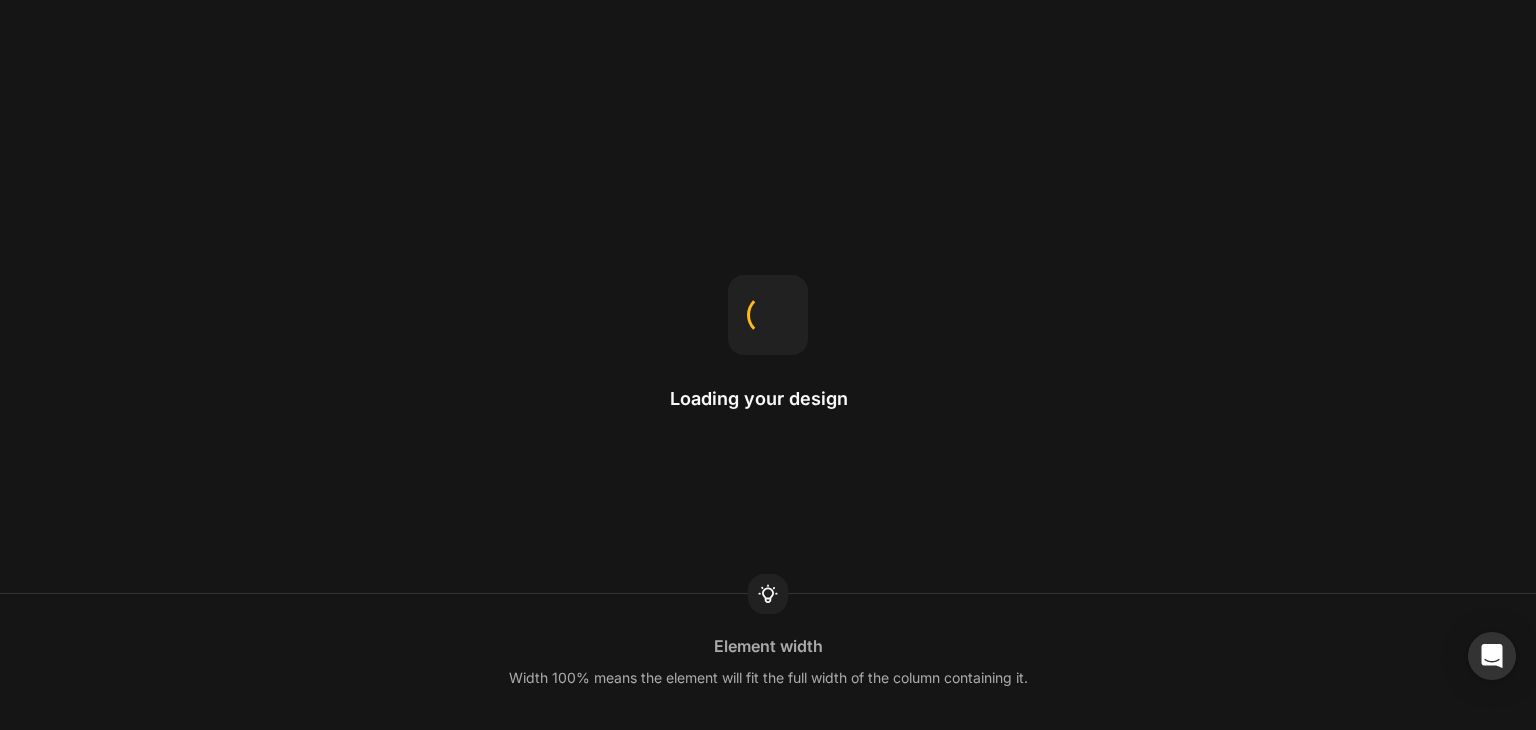 scroll, scrollTop: 0, scrollLeft: 0, axis: both 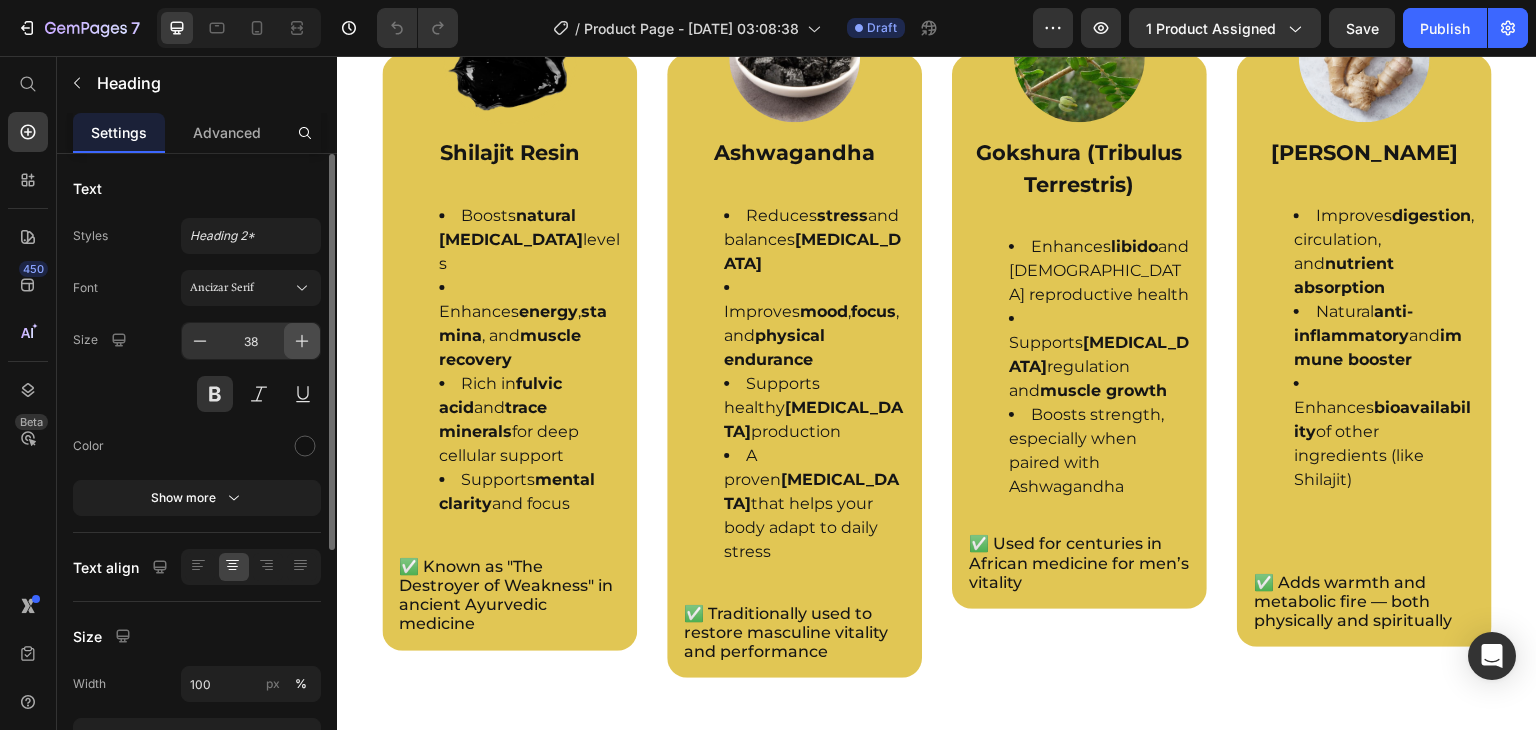 click at bounding box center [302, 341] 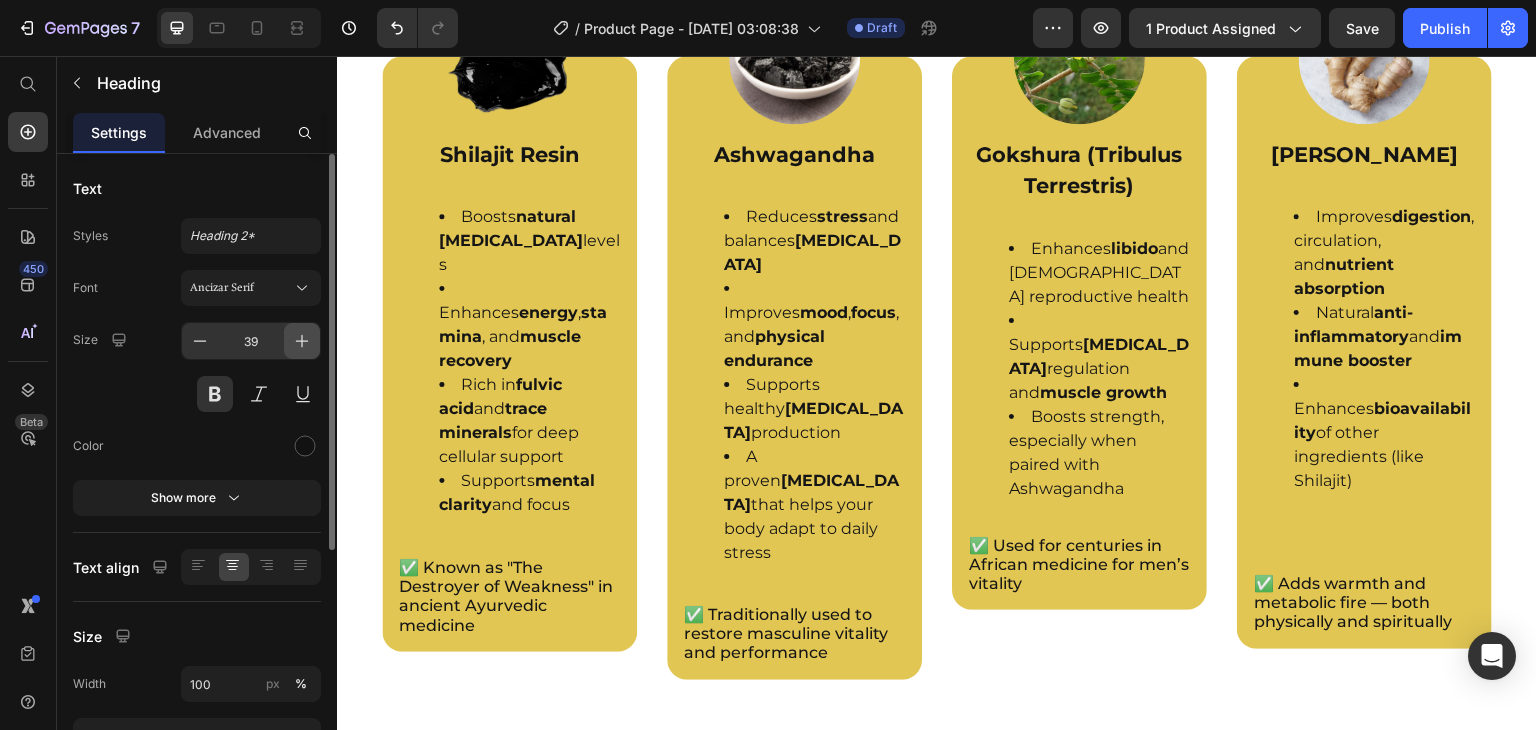 click at bounding box center [302, 341] 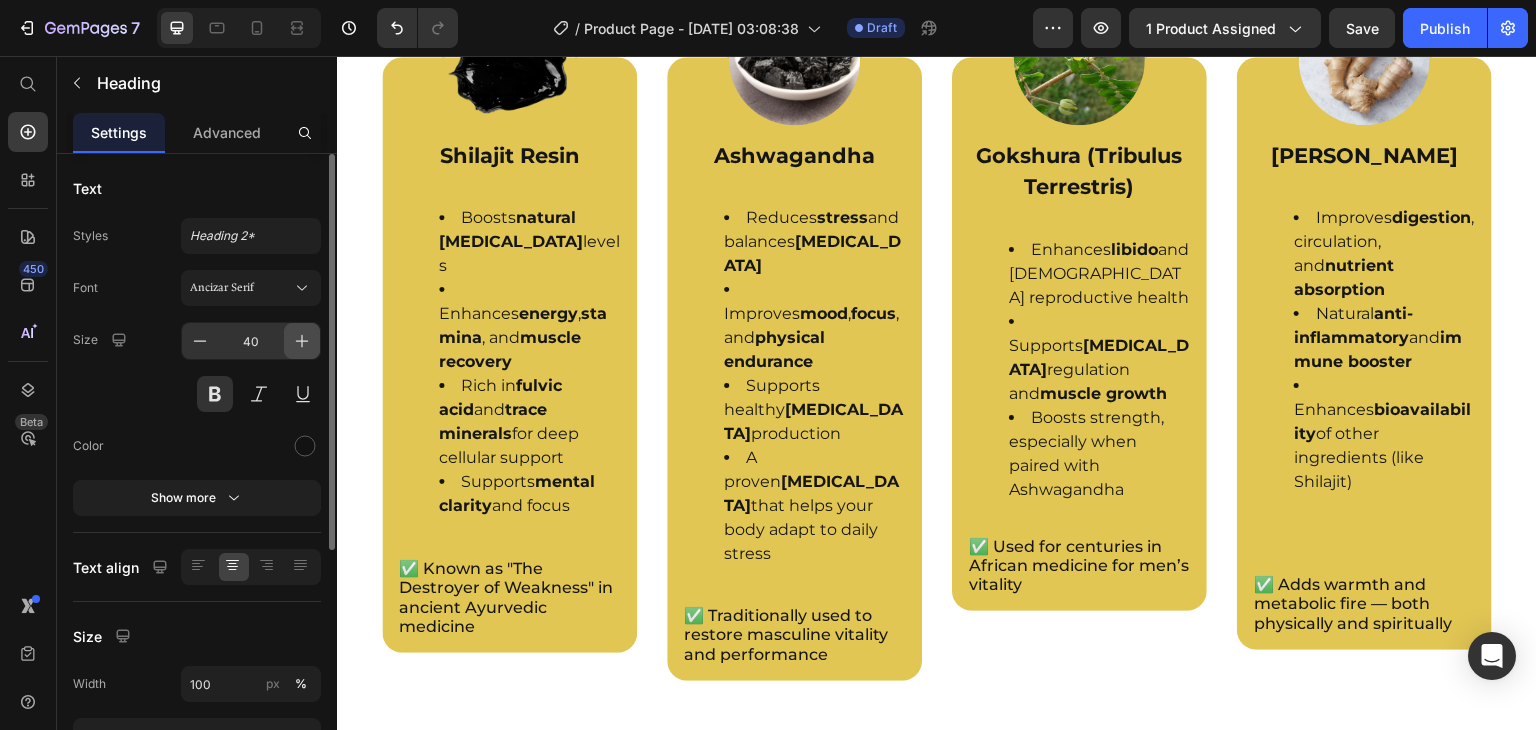 click at bounding box center [302, 341] 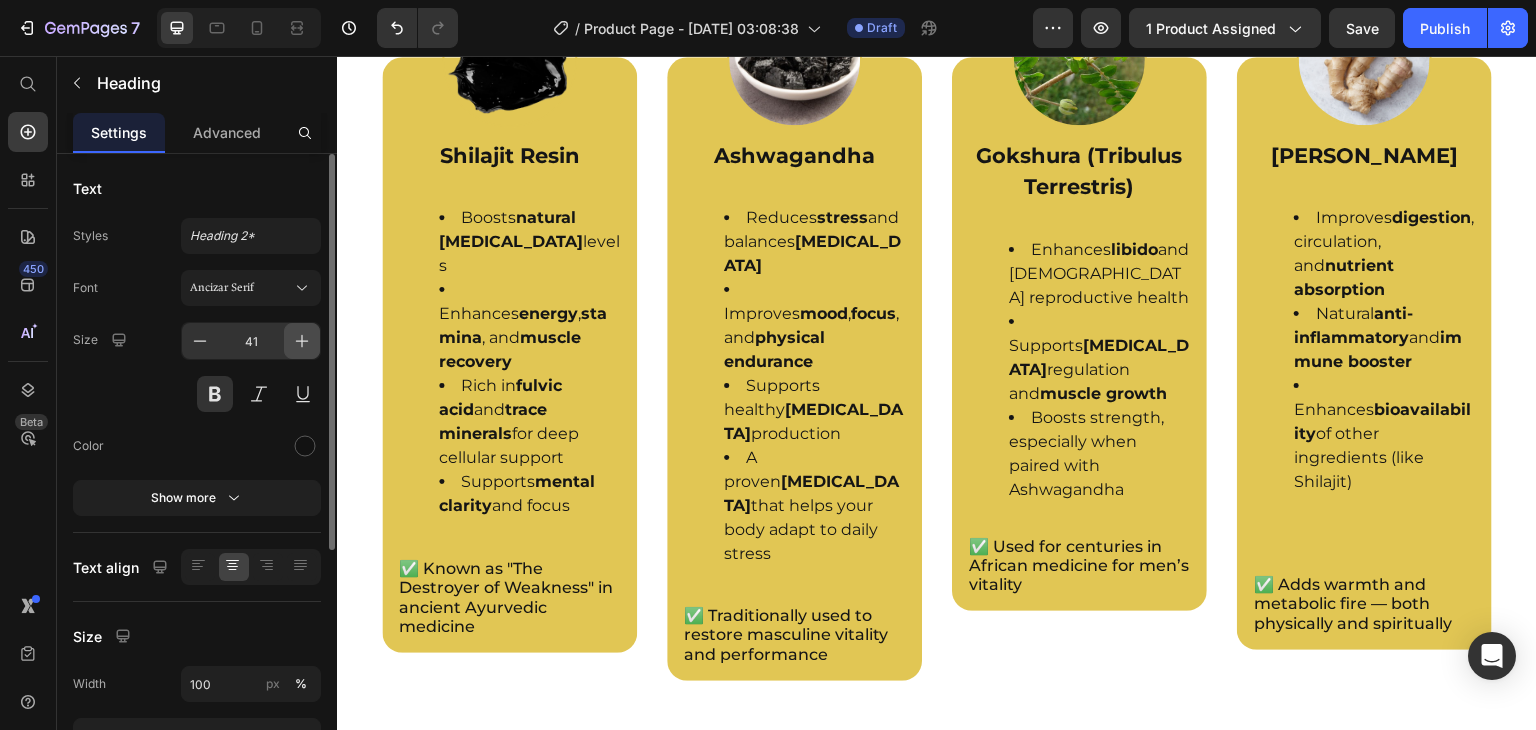 click at bounding box center [302, 341] 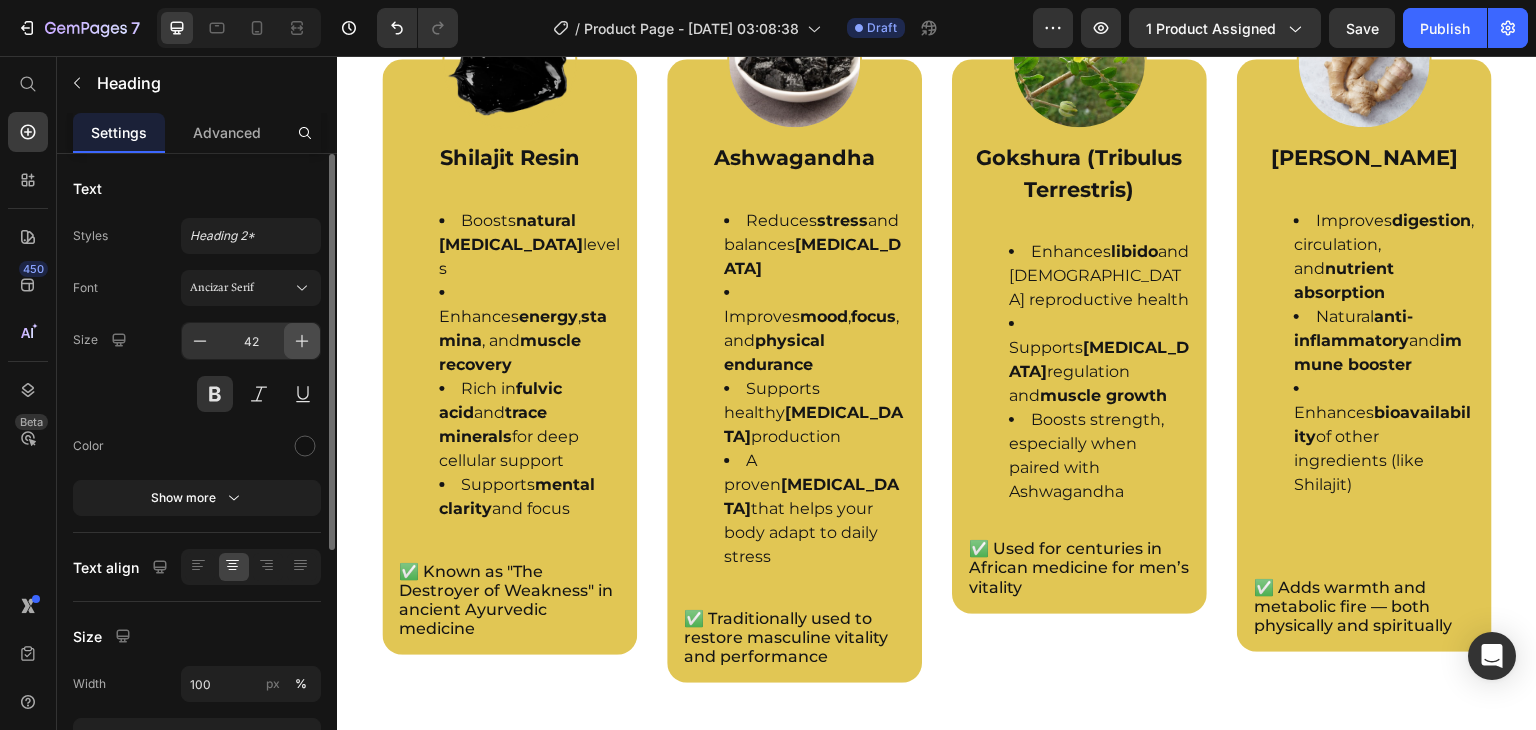 click at bounding box center [302, 341] 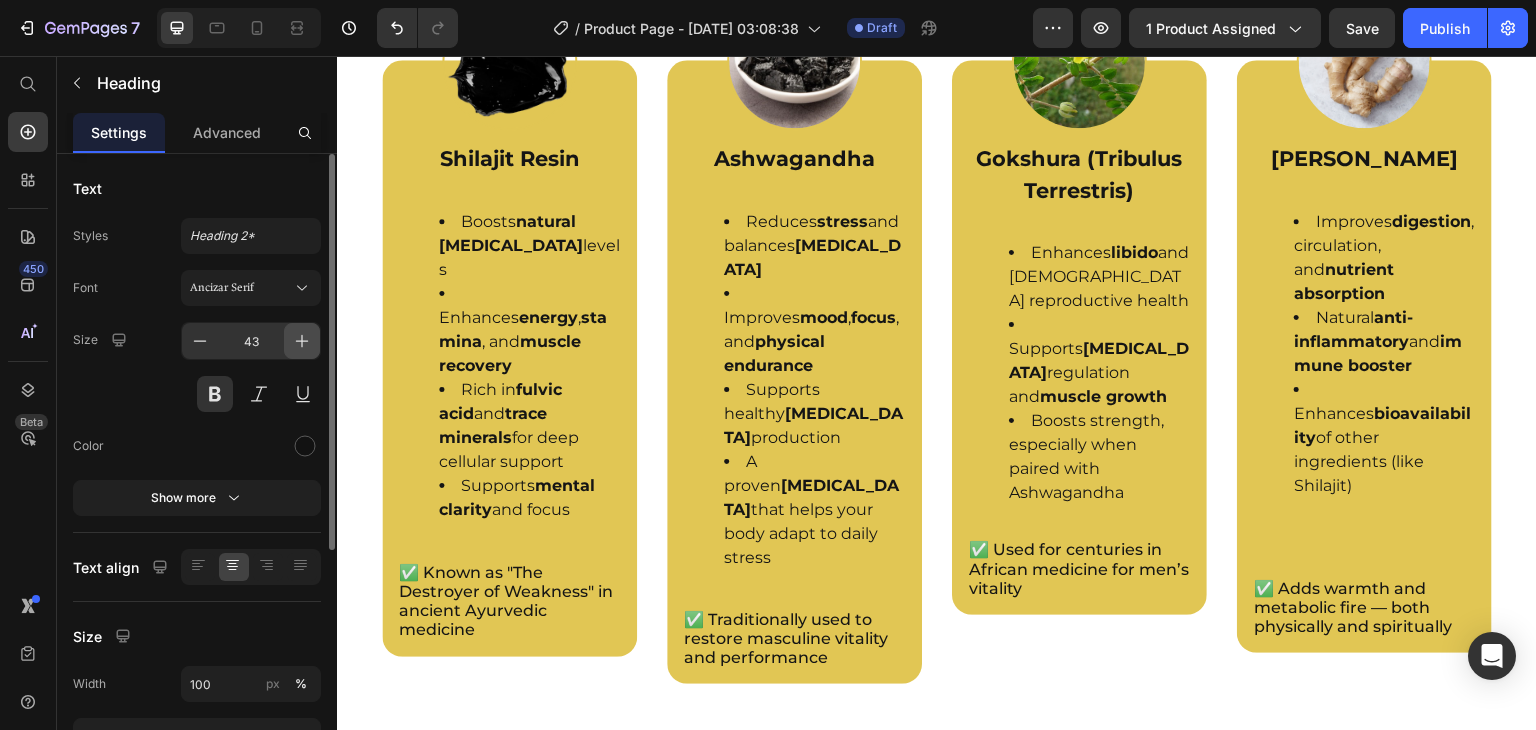 click at bounding box center [302, 341] 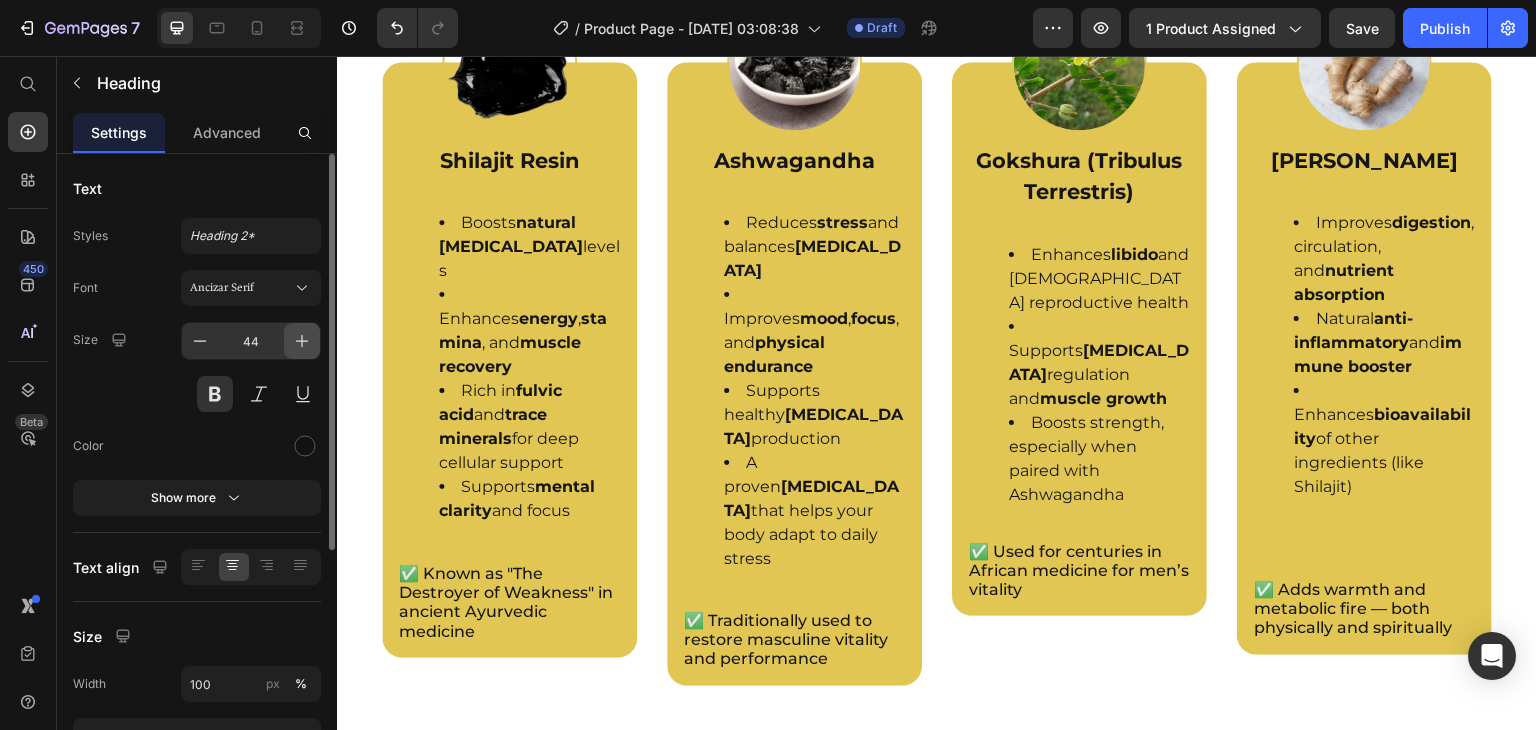 click at bounding box center [302, 341] 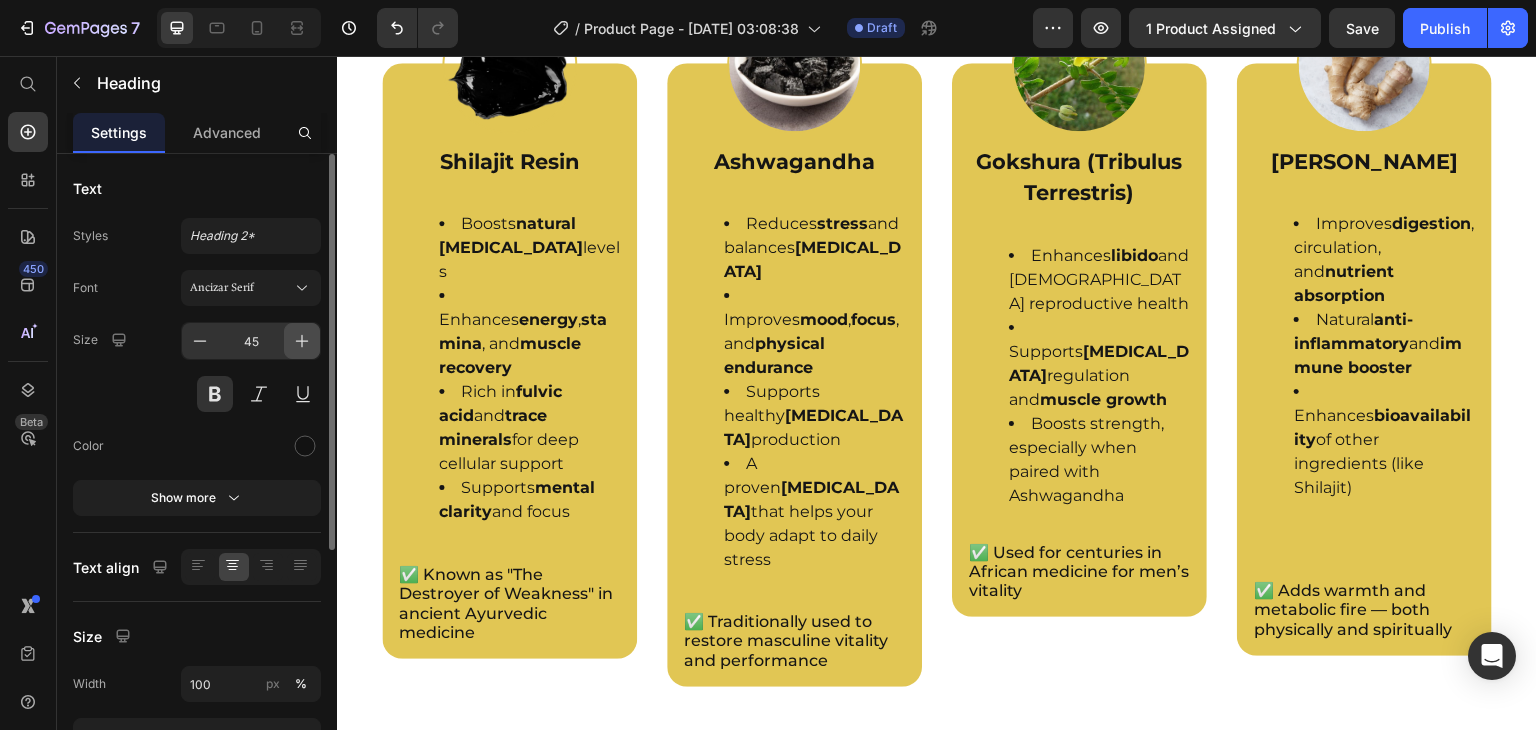 click at bounding box center (302, 341) 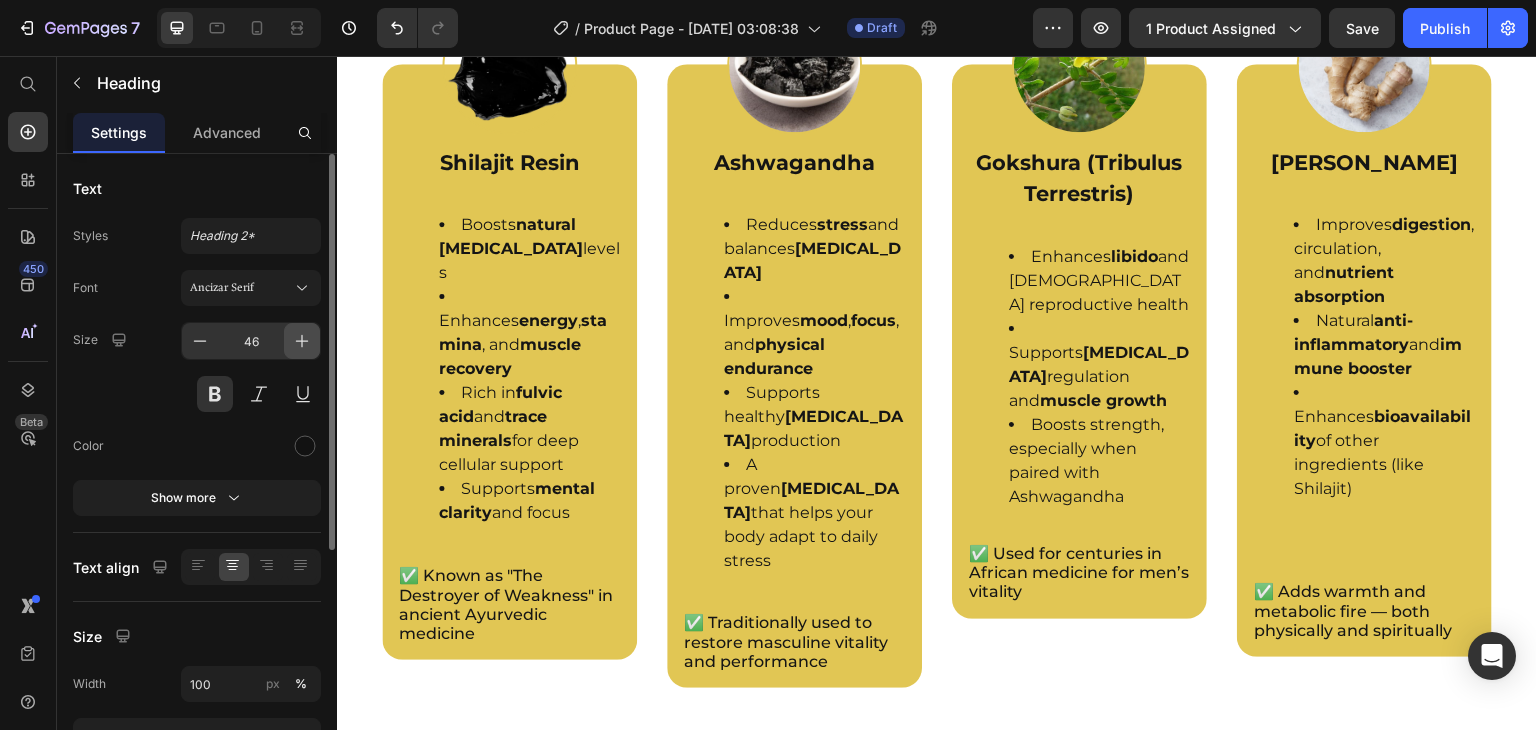 click at bounding box center [302, 341] 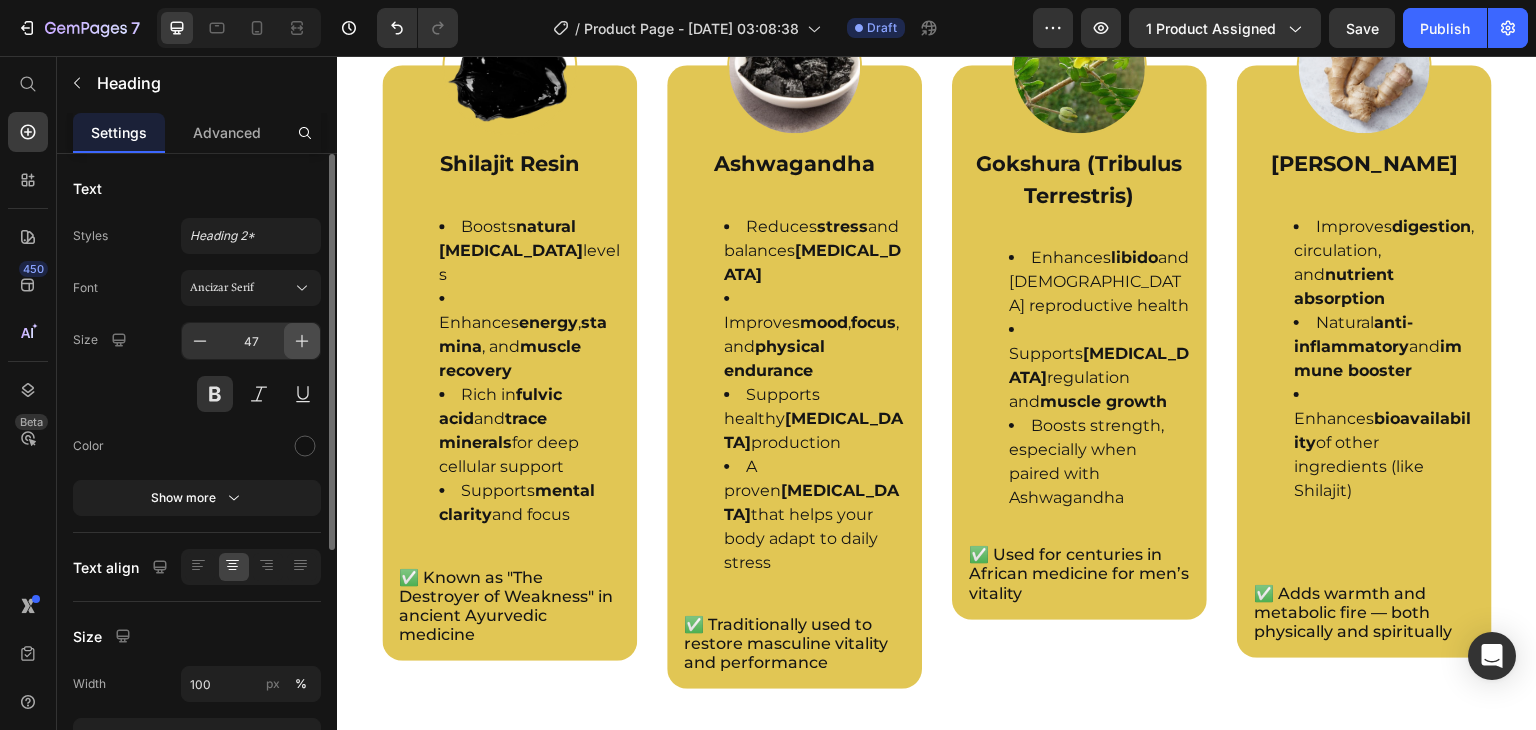 click at bounding box center (302, 341) 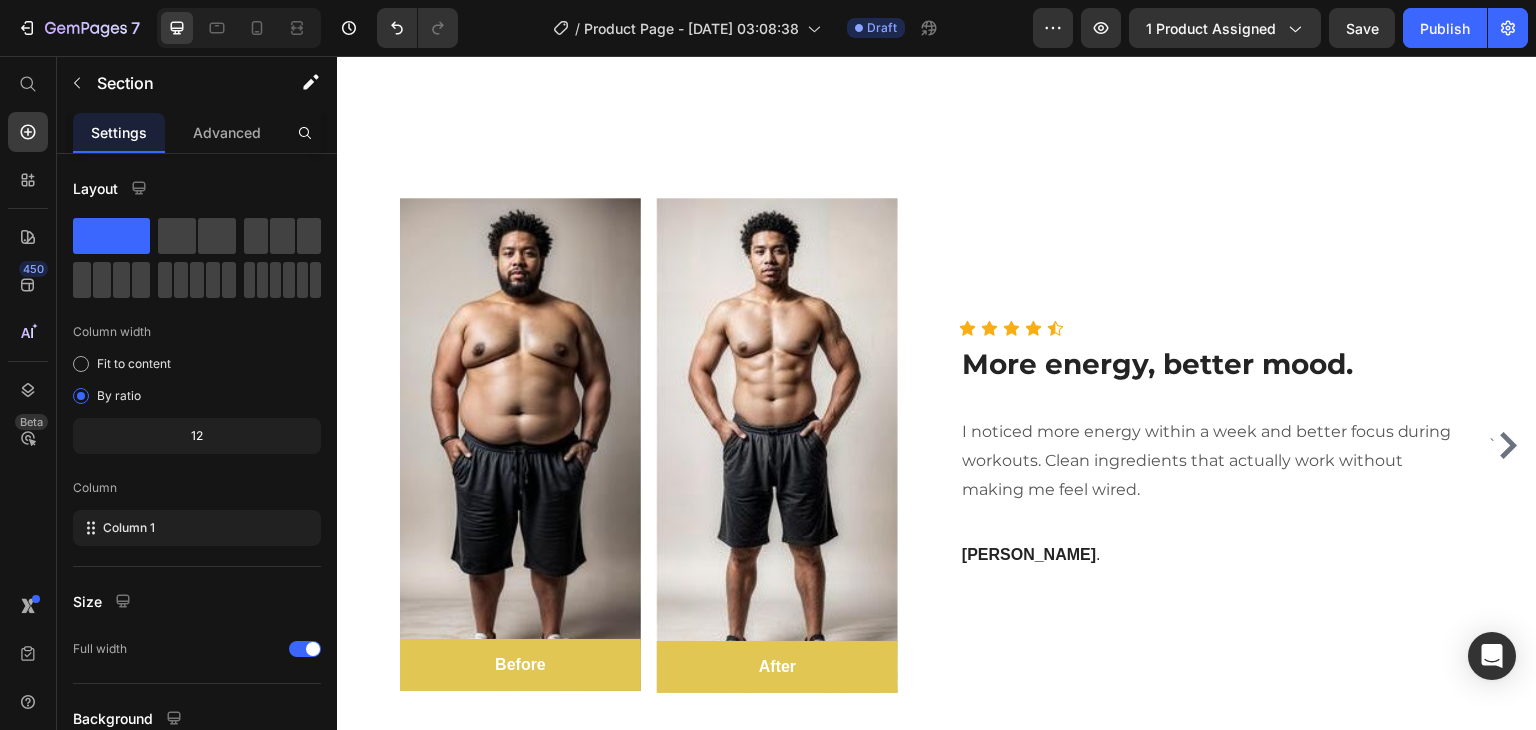 scroll, scrollTop: 5115, scrollLeft: 0, axis: vertical 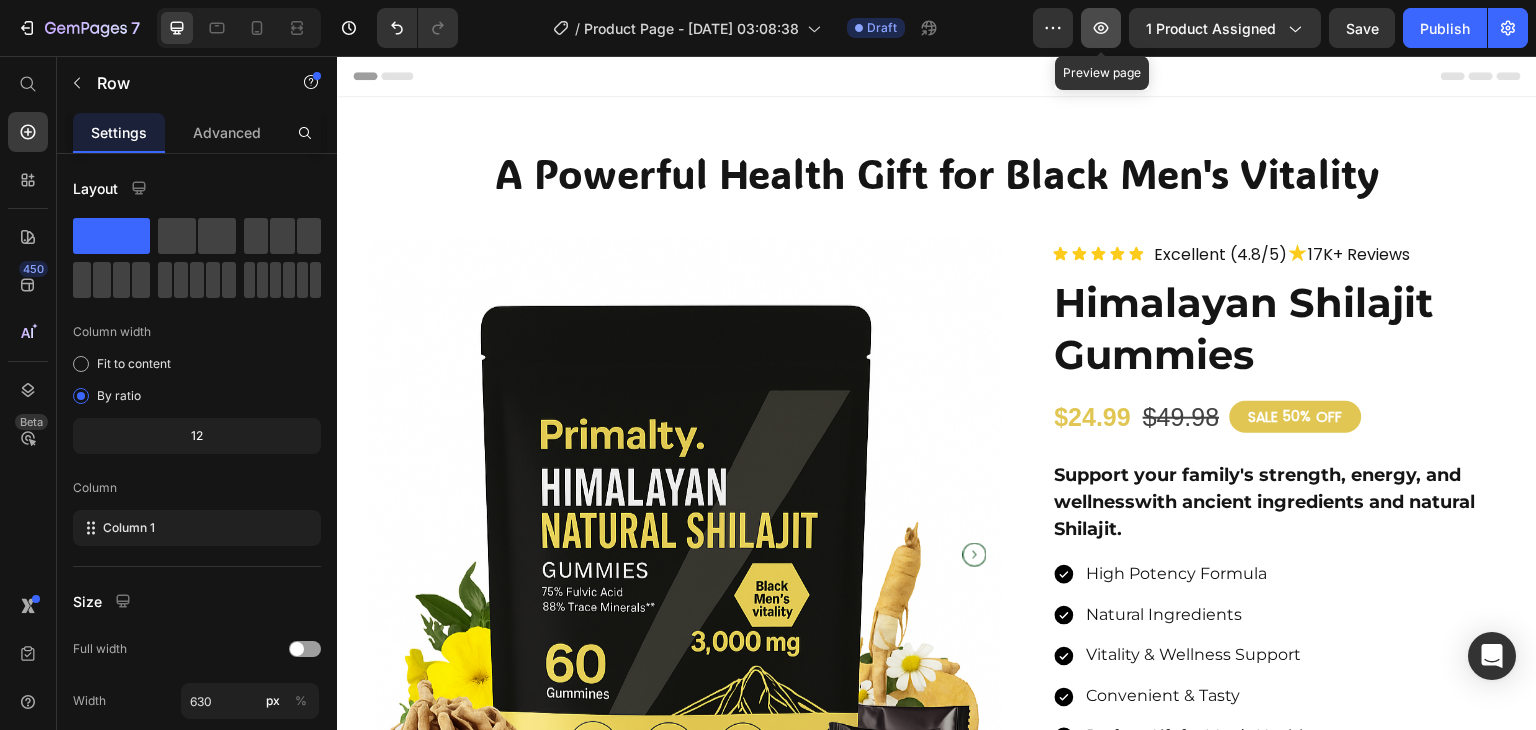 click 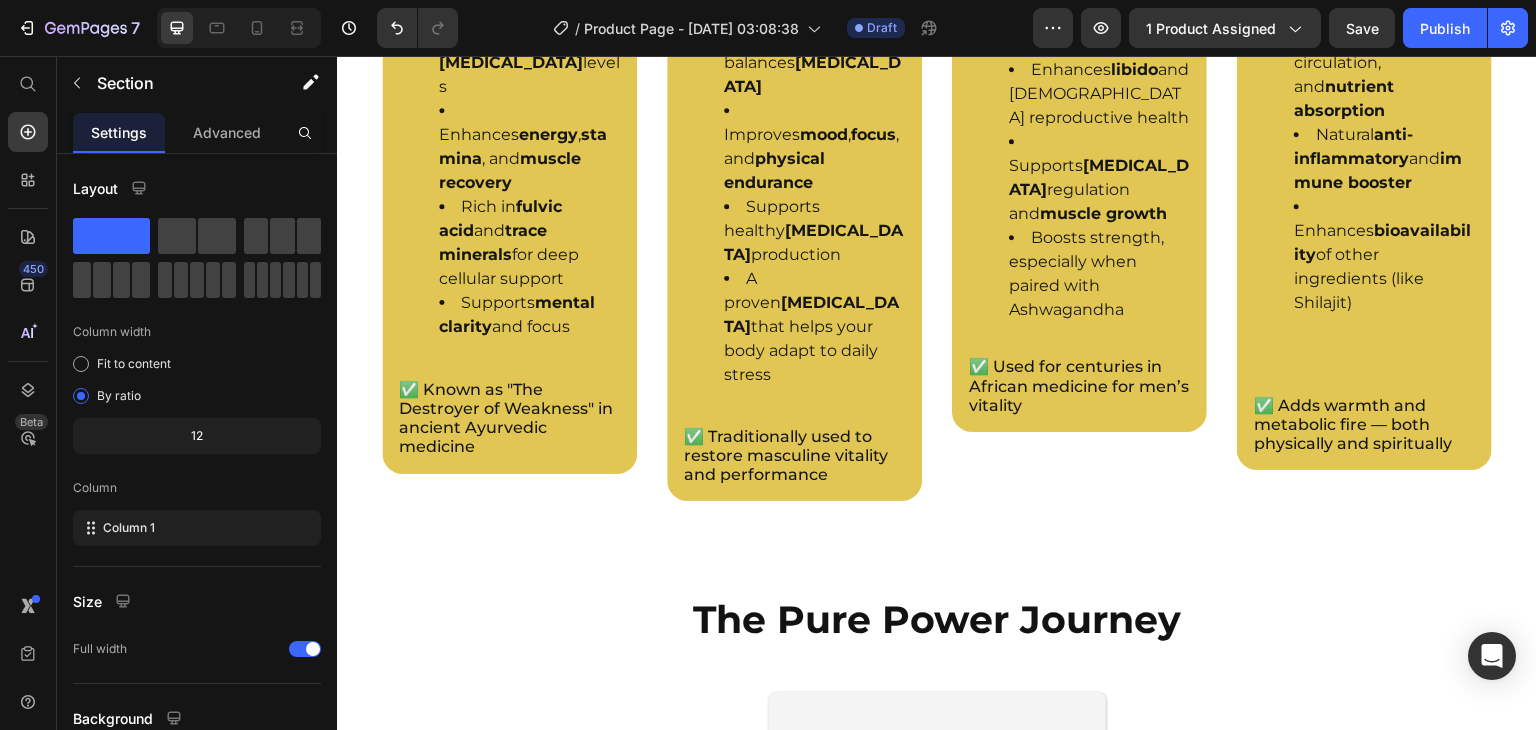 scroll, scrollTop: 2608, scrollLeft: 0, axis: vertical 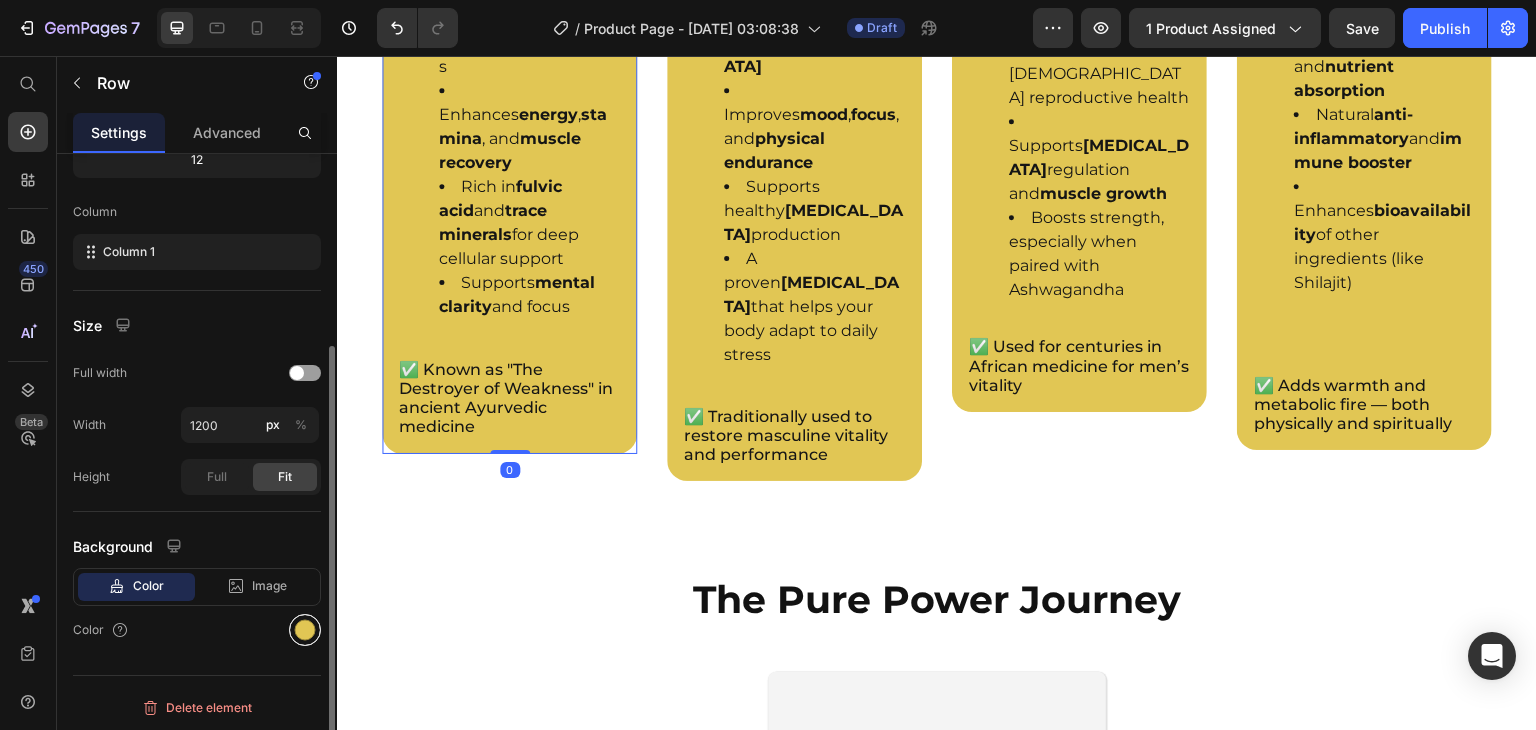 click at bounding box center [305, 630] 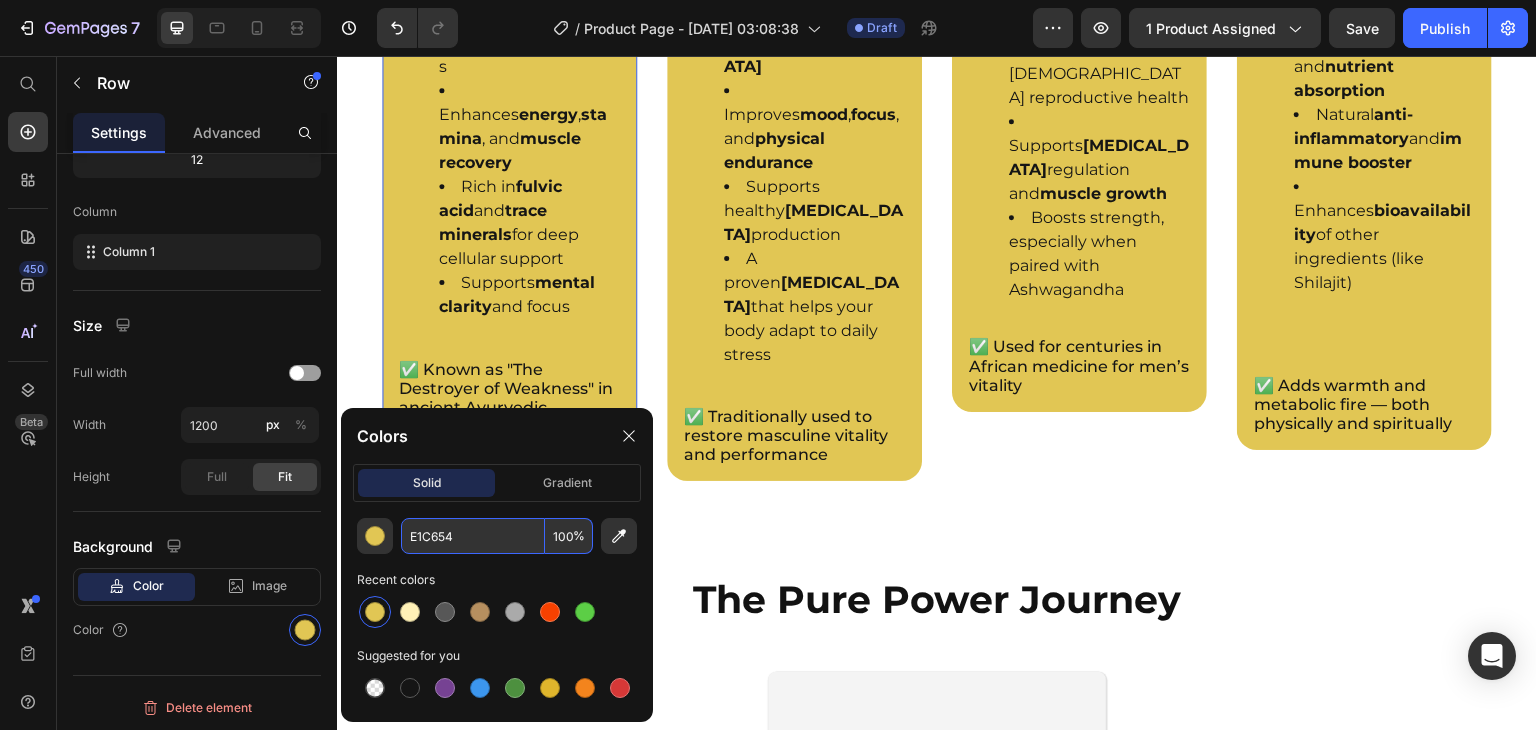 click on "E1C654" at bounding box center [473, 536] 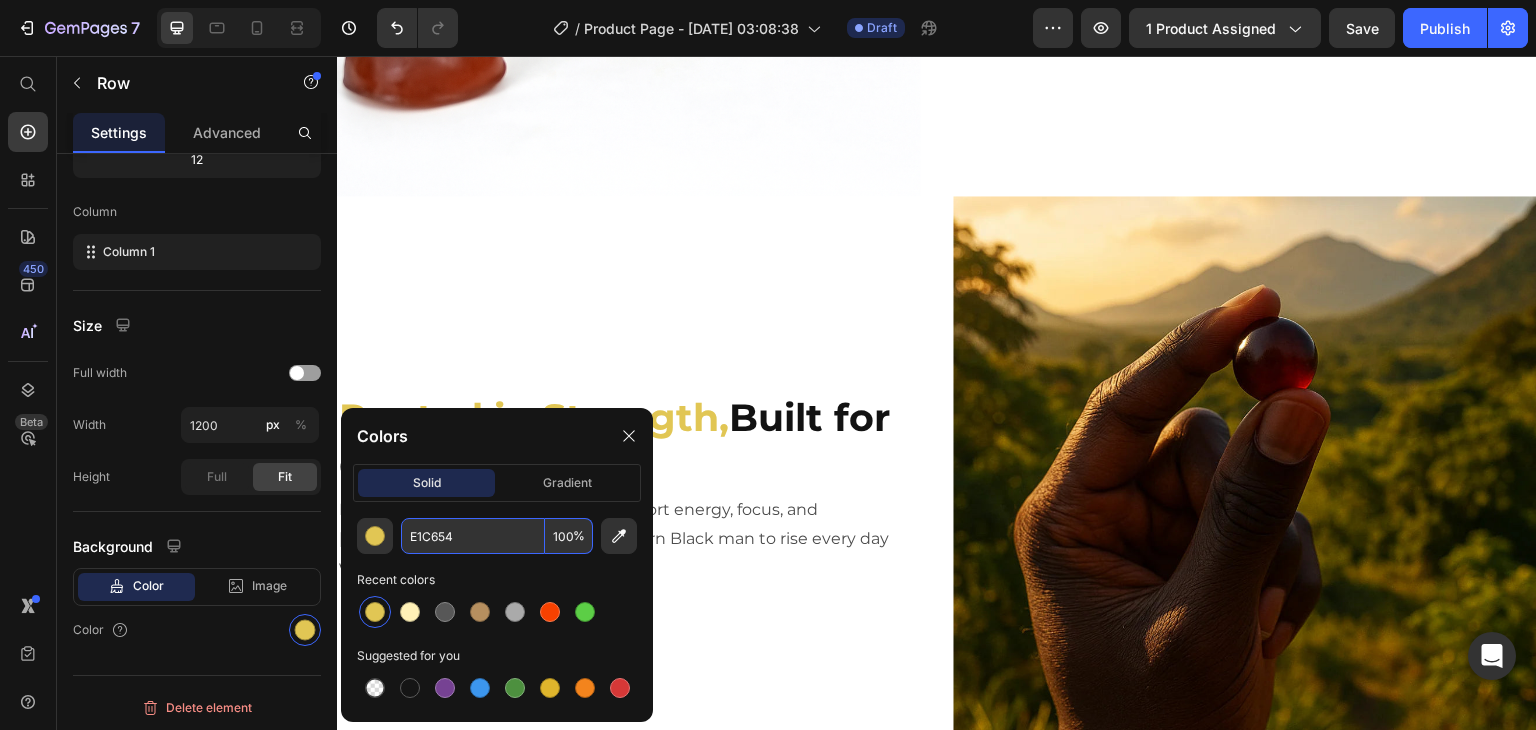 scroll, scrollTop: 839, scrollLeft: 0, axis: vertical 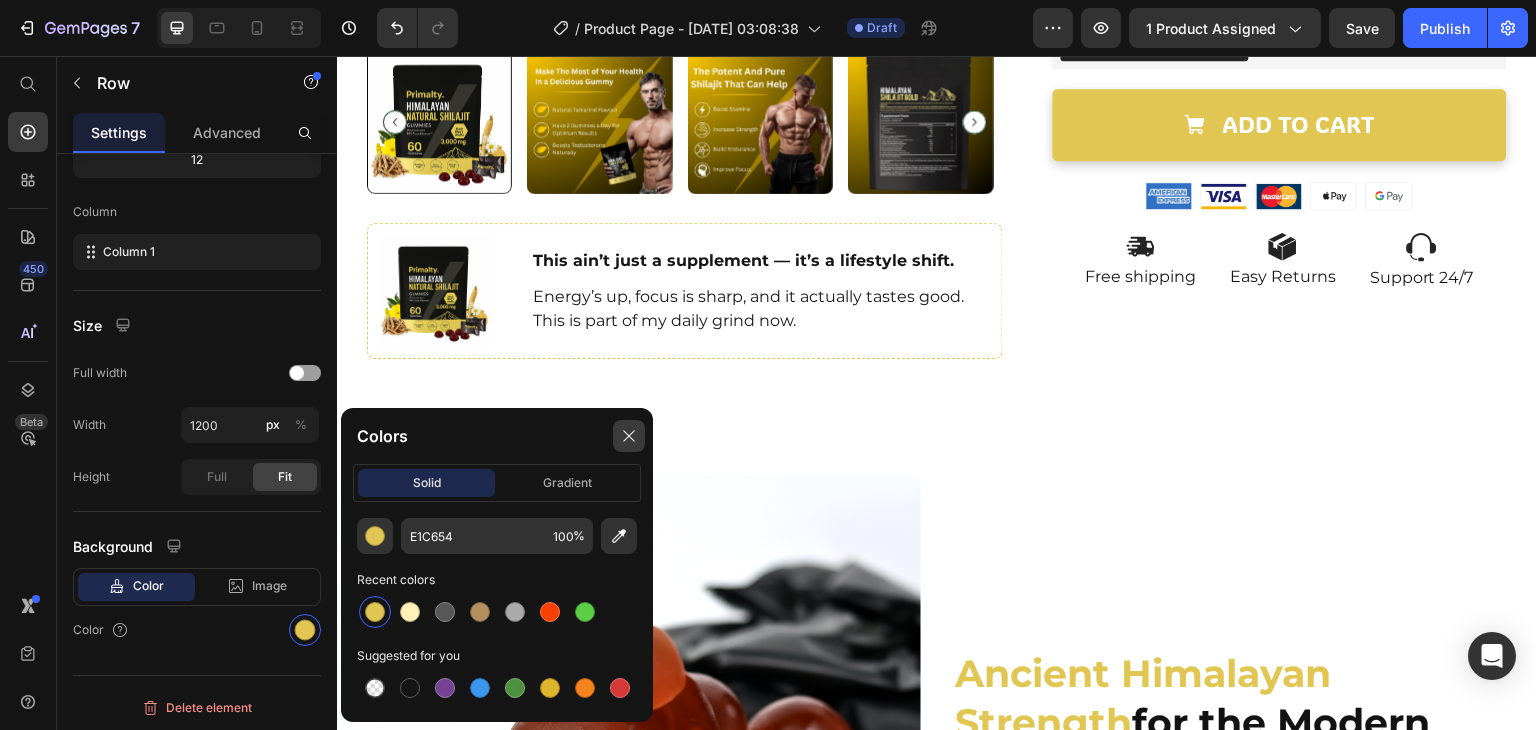 click 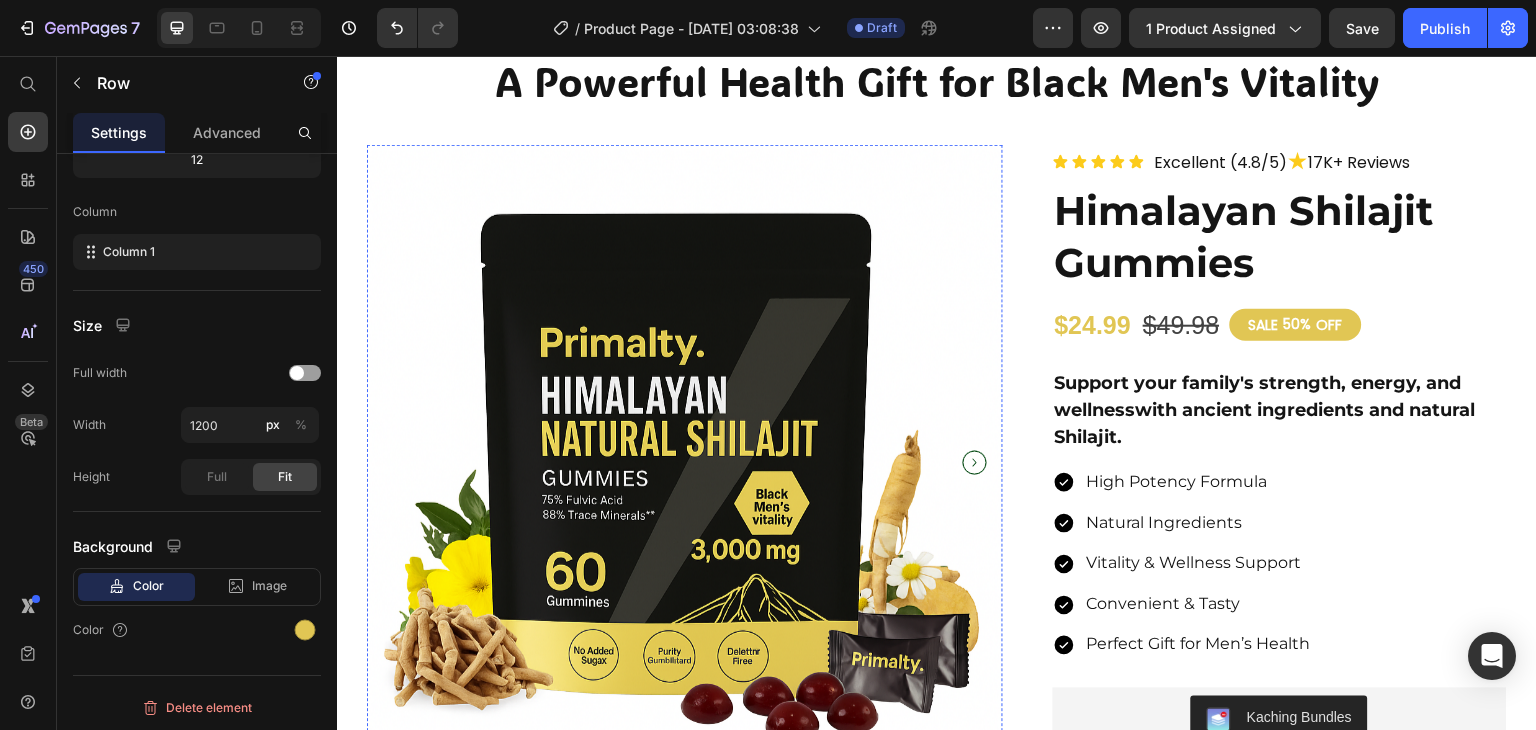 scroll, scrollTop: 0, scrollLeft: 0, axis: both 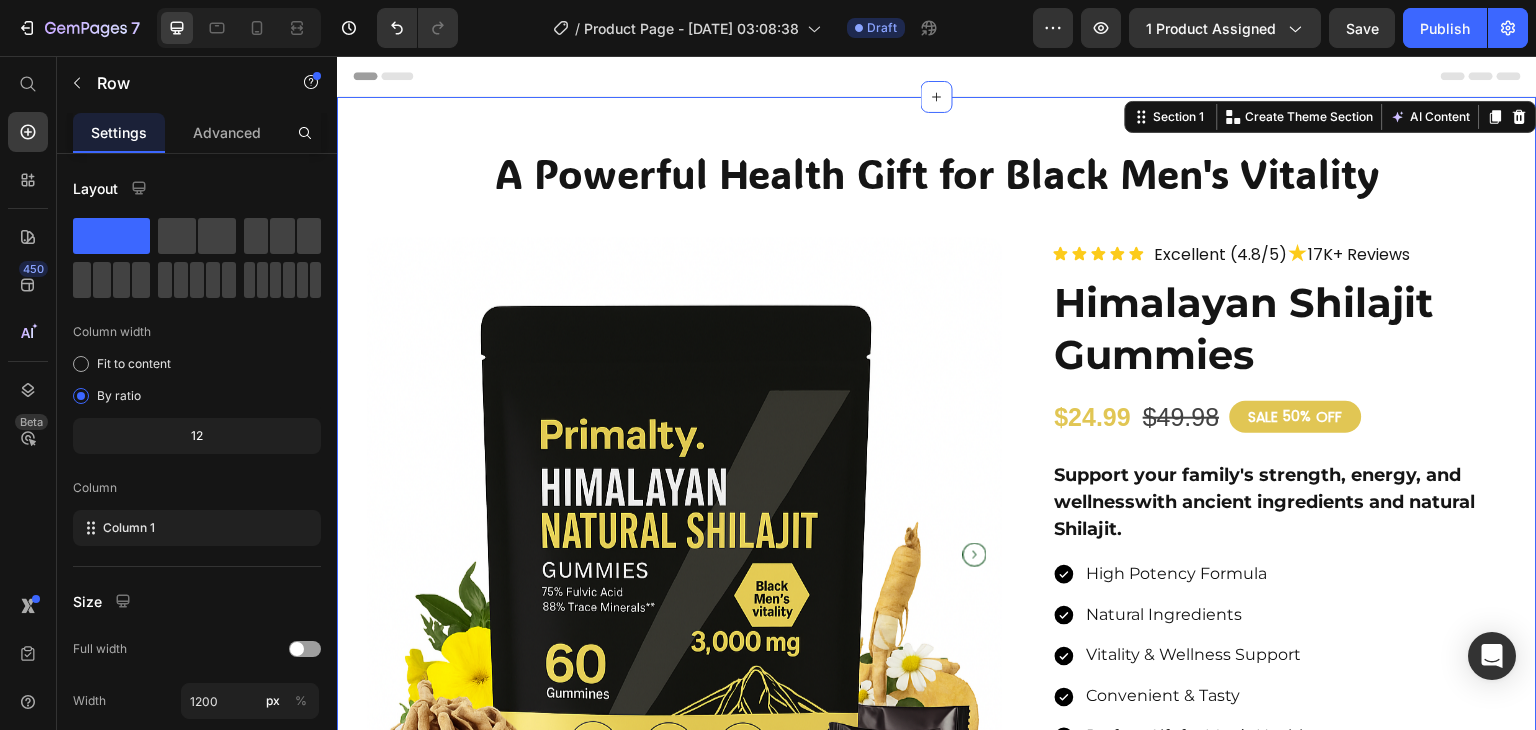 click on "A Powerful Health Gift for Black Men's Vitality Heading Row
Product Images Image This ain’t just a supplement — it’s a lifestyle shift. Text block Energy’s up, focus is sharp, and it actually tastes good. This is part of my daily grind now. Text block Row Row Icon Icon Icon Icon Icon Icon List Excellent (4.8/5)  ★  17K+ Reviews Text Block Row Himalayan Shilajit Gummies Product Title $24.99 Product Price $49.98 Product Price SALE 50% OFF Discount Tag Row Support your family's strength, energy, and wellness  with ancient ingredients and natural Shilajit. Text block High Potency Formula Natural Ingredients Vitality & Wellness Support Convenient & Tasty Perfect Gift for Men’s Health Item List Kaching Bundles Kaching Bundles Seal Subscriptions Seal Subscriptions Seal Subscriptions Seal Subscriptions
Add to cart Add to Cart Image Image Image Image Image Row Image Free shipping  Text Block Image Easy Returns Text Block Image Support 24/7" at bounding box center (937, 676) 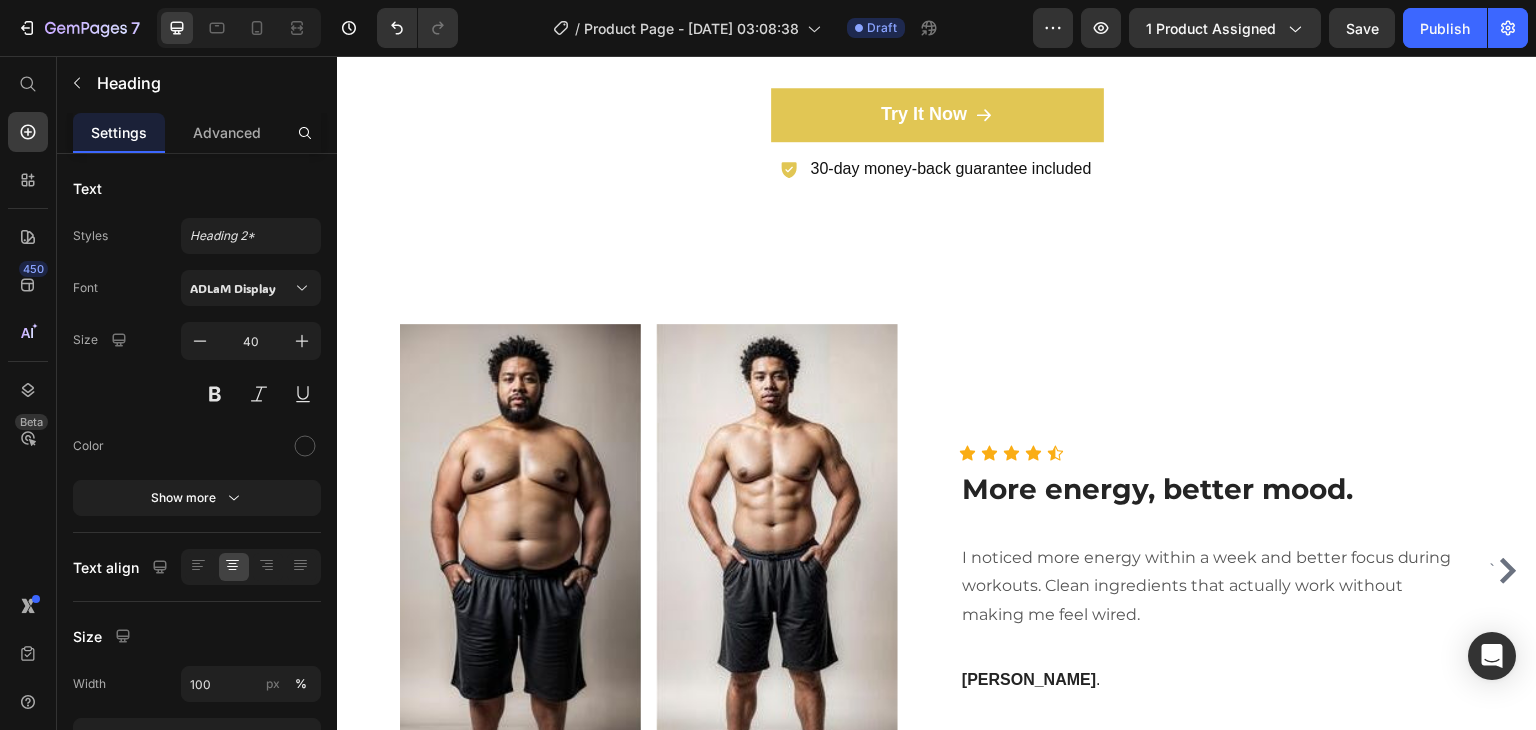 scroll, scrollTop: 5548, scrollLeft: 0, axis: vertical 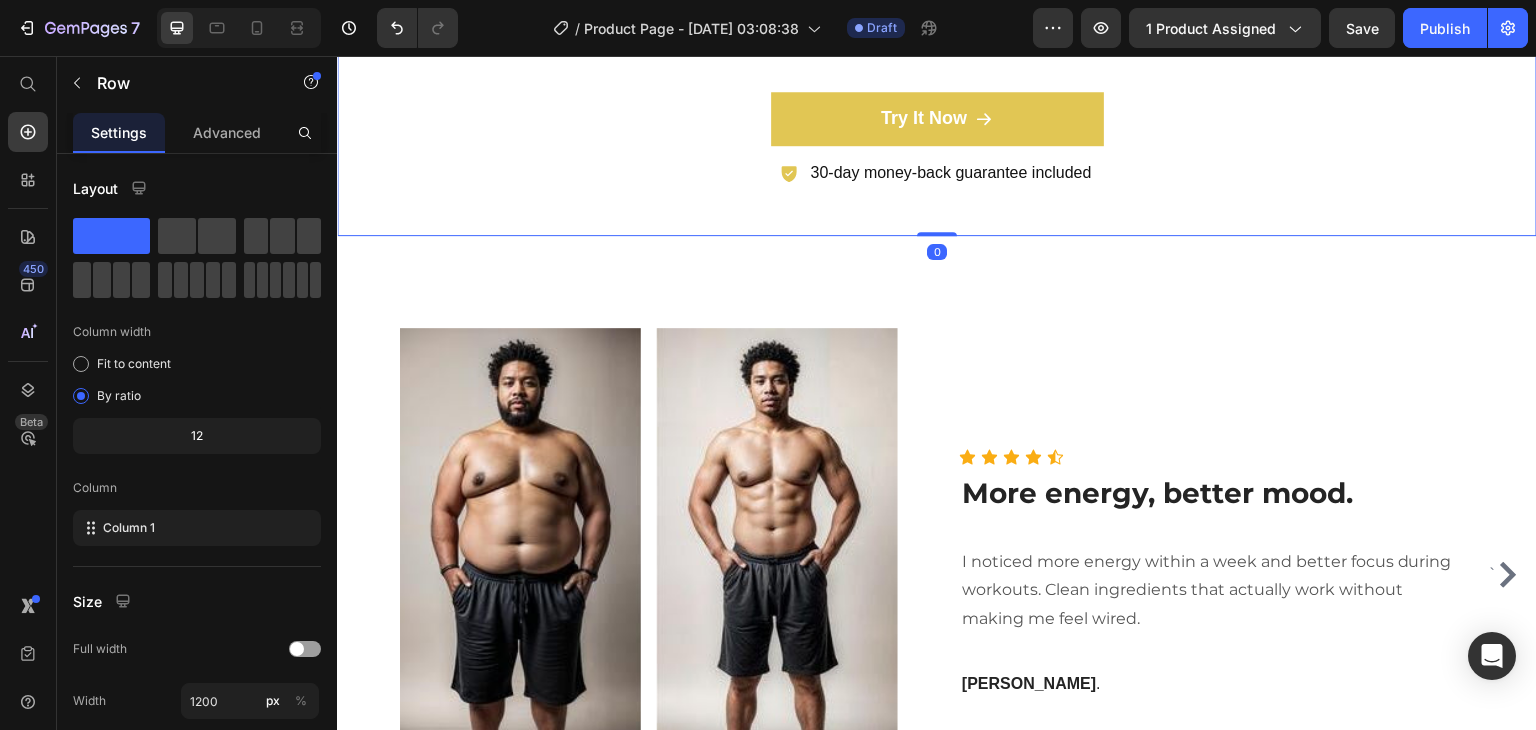 click on "Results Backed by Real Users Heading Real users report more energy, better focus, and lasting strength, all from a daily gummy. Text block Row Image of users reported improved  daily energy Text block Row Image felt a boost in  focus and clarity Text block Row Image noticed improved  stamina and recovery Text block Row Before After Image Comparison Row Row
Try It Now Button
30-day money-back guarantee included  Item List Row Row" at bounding box center (937, -128) 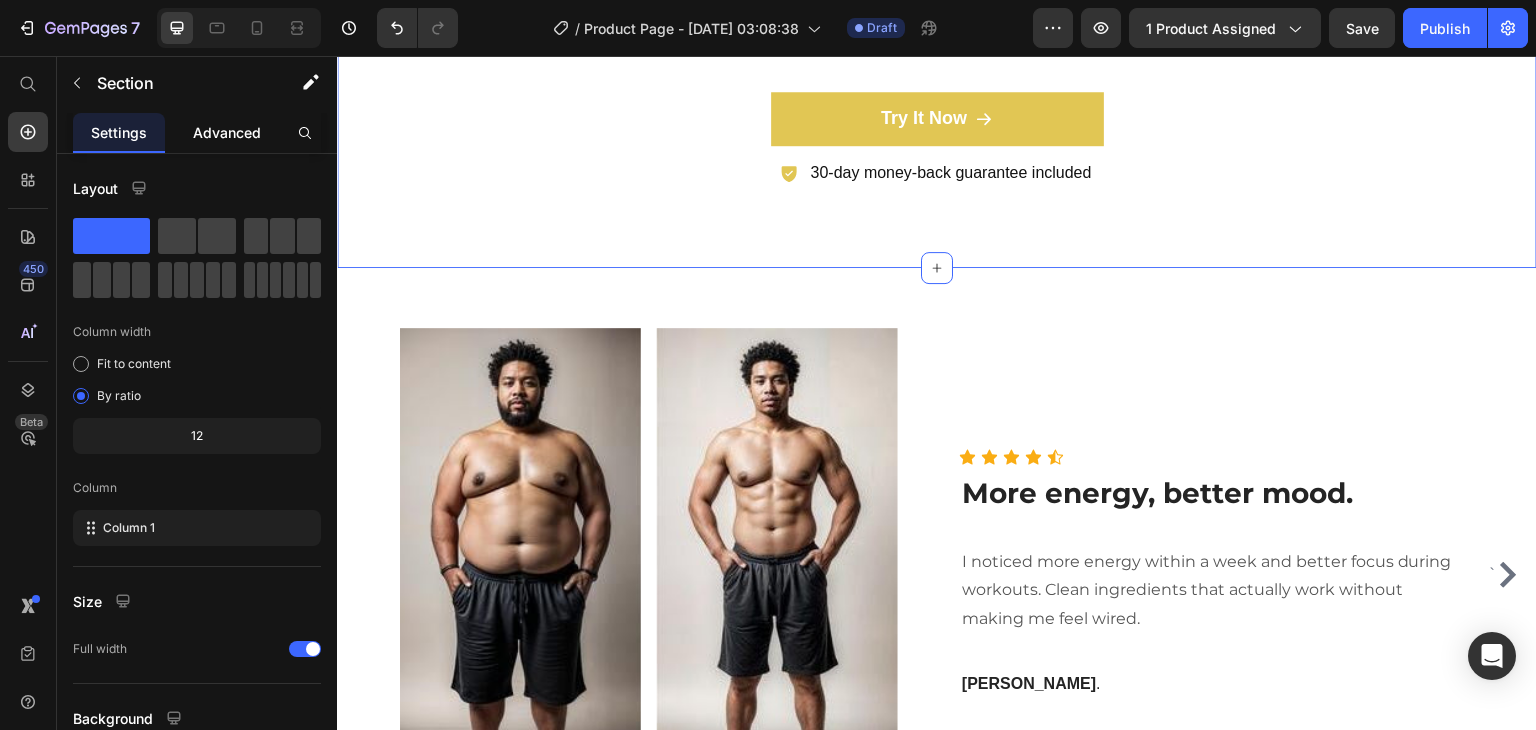 click on "Advanced" at bounding box center (227, 132) 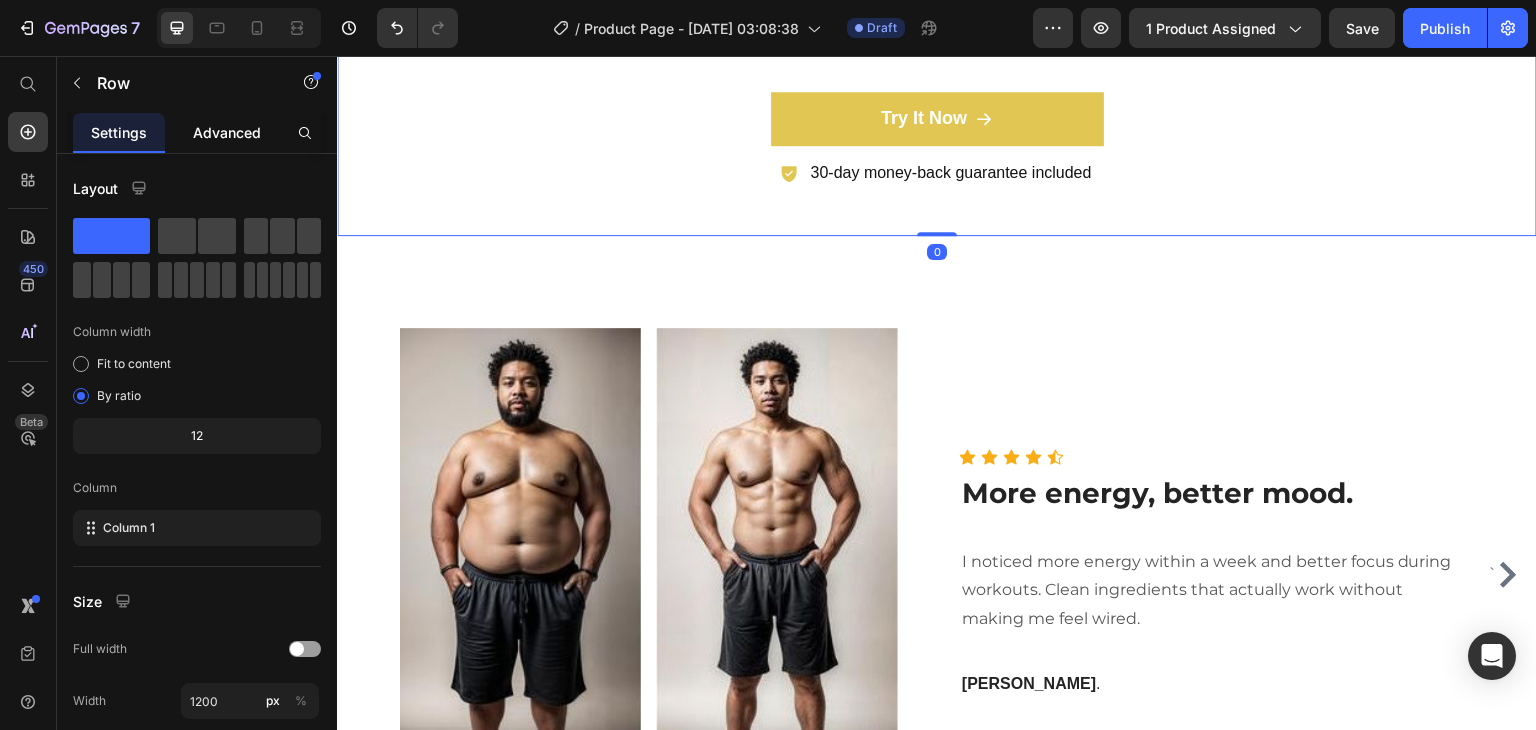 click on "Advanced" at bounding box center (227, 132) 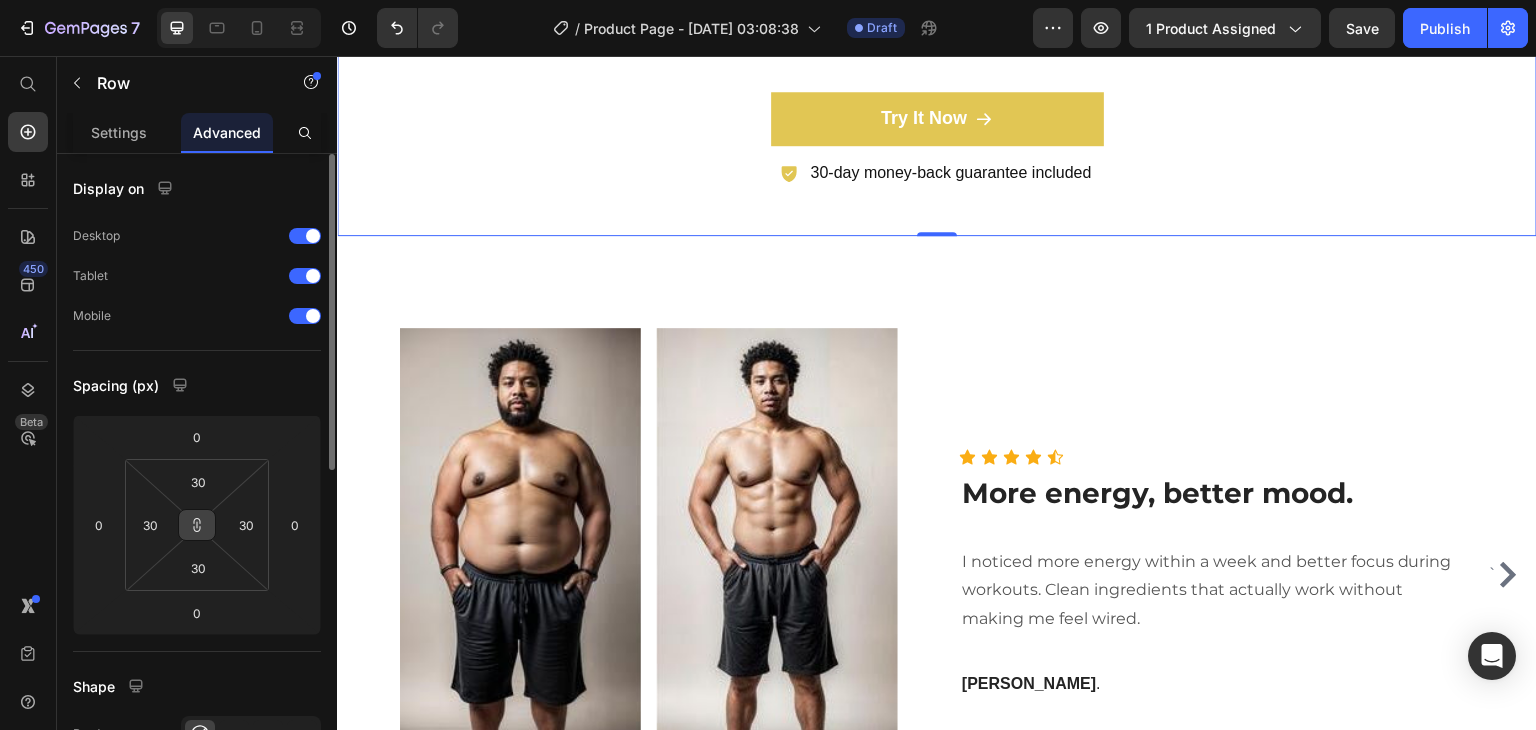 click 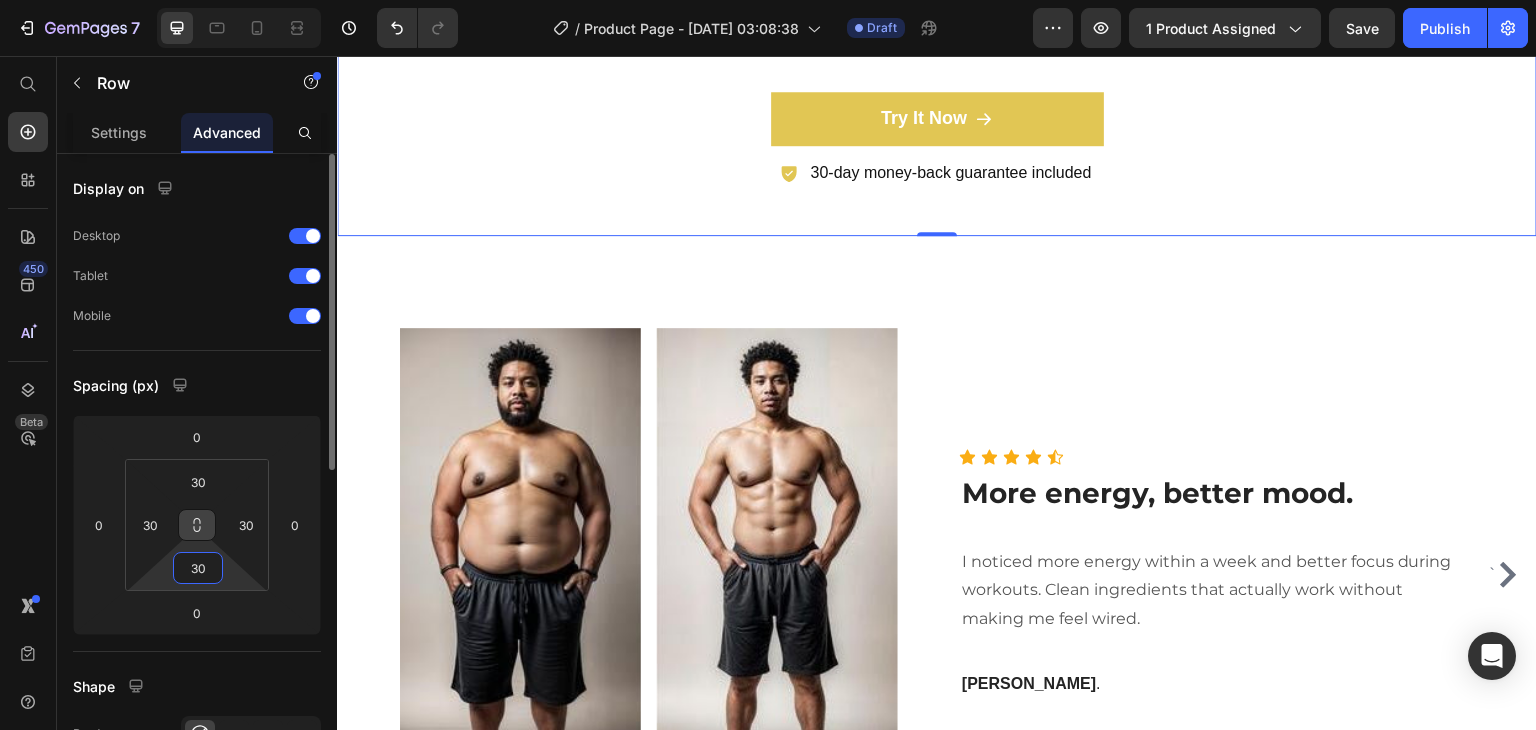 click on "30" at bounding box center (198, 568) 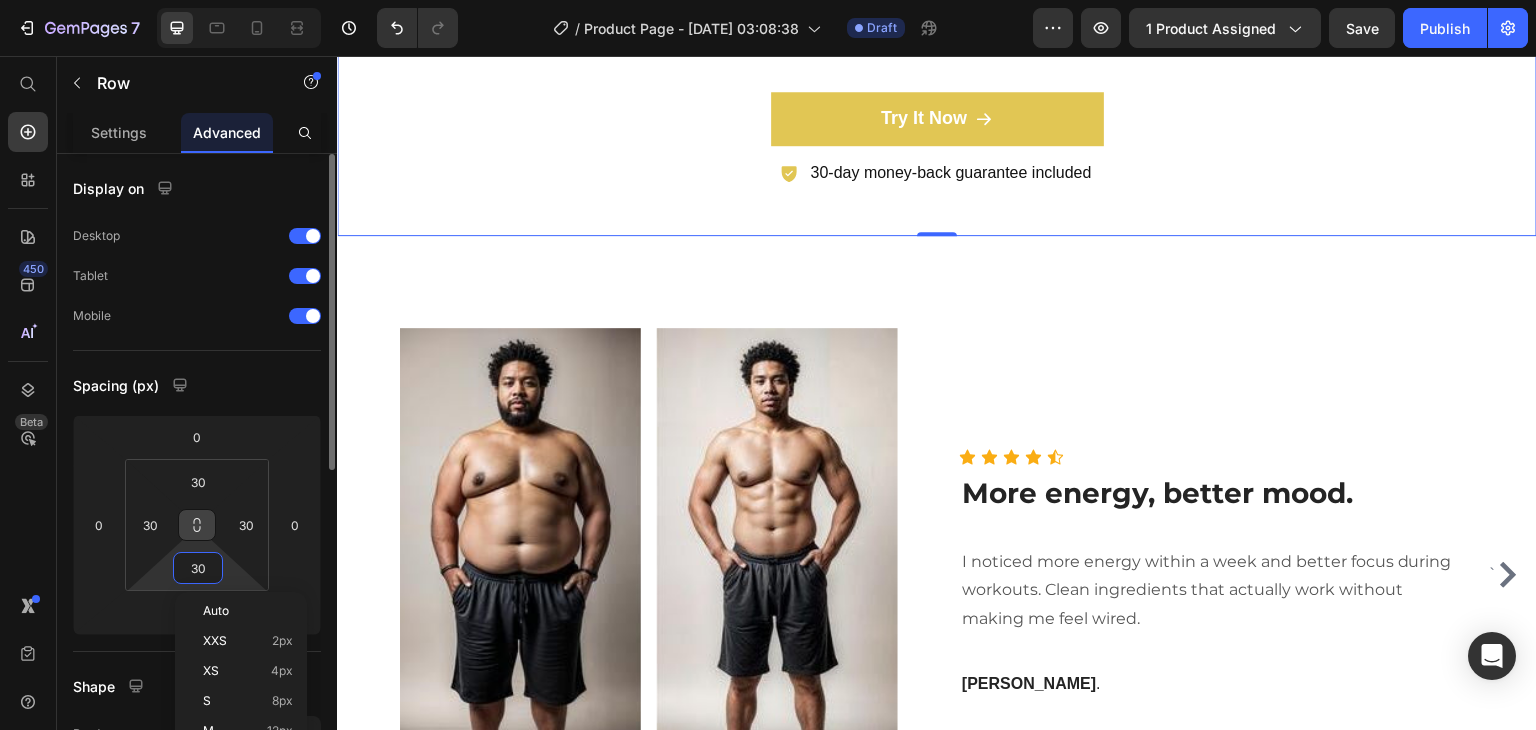 type on "0" 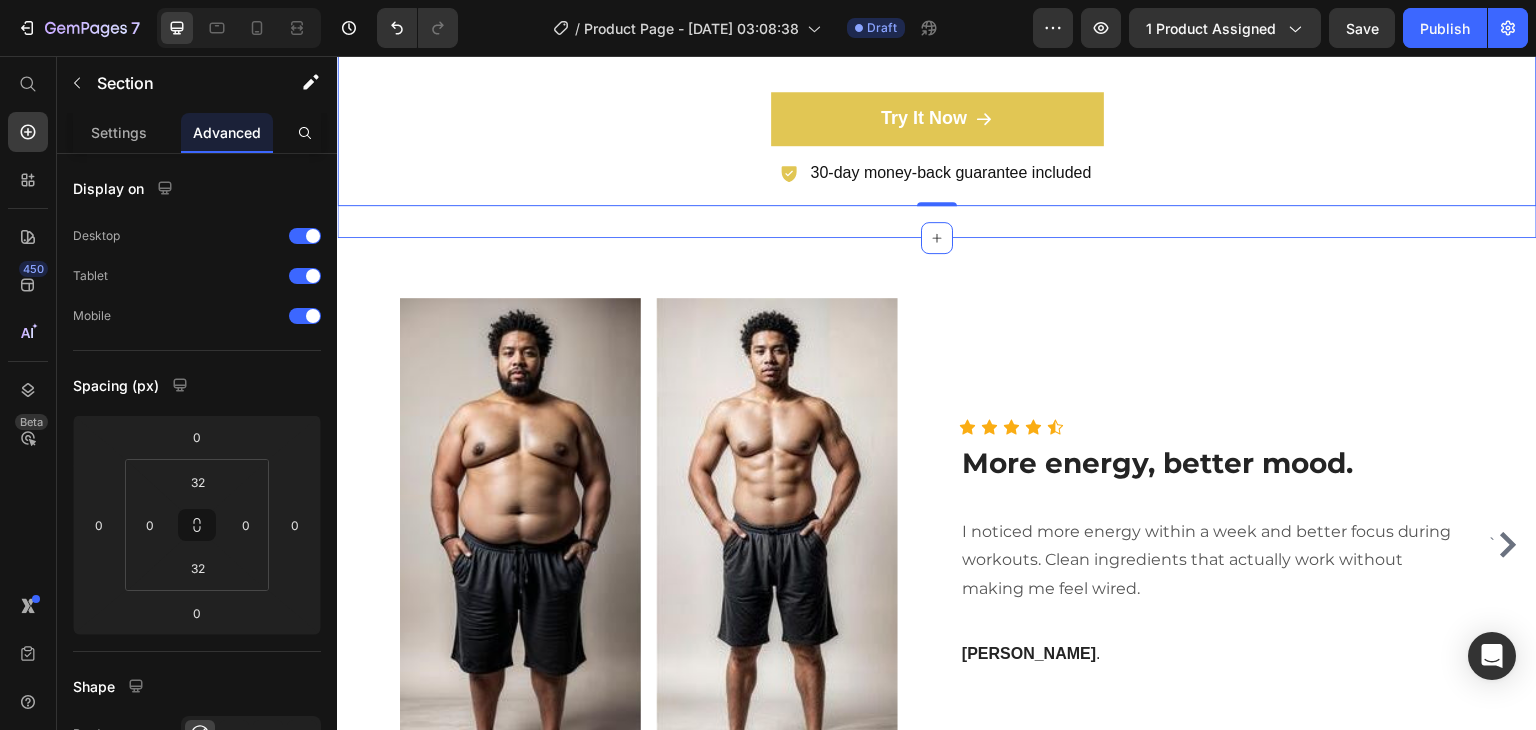 click on "Results Backed by Real Users Heading Real users report more energy, better focus, and lasting strength, all from a daily gummy. Text block Row Image of users reported improved  daily energy Text block Row Image felt a boost in  focus and clarity Text block Row Image noticed improved  stamina and recovery Text block Row Before After Image Comparison Row Row
Try It Now Button
30-day money-back guarantee included  Item List Row Row Row   0 Section 7" at bounding box center [937, -143] 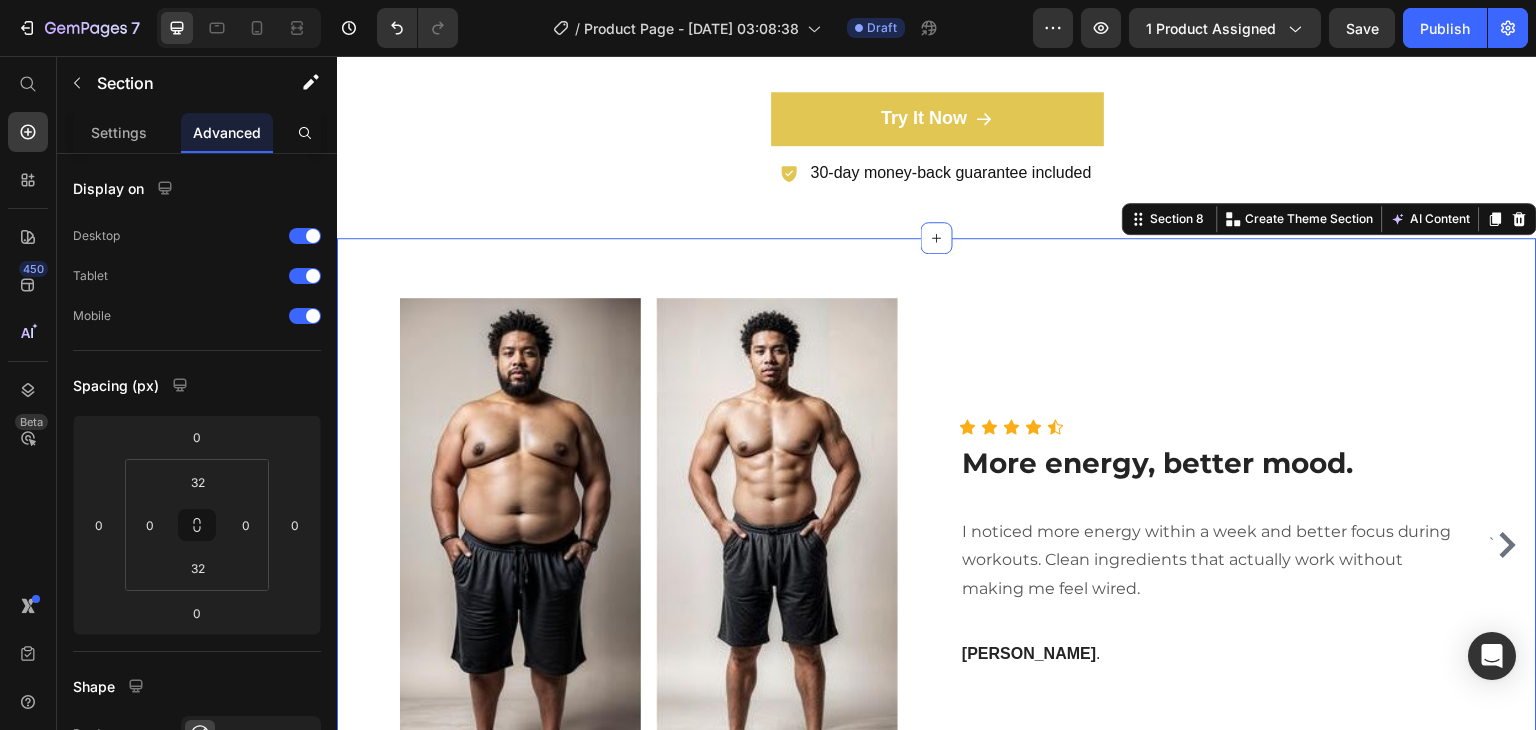 click on "` Image Before Text block Row Row Image After Text block Row Row Row                Icon                Icon                Icon                Icon
Icon Icon List Hoz More energy, better mood. Heading I noticed more energy within a week and better focus during workouts. Clean ingredients that actually work without making me feel wired. Text block [PERSON_NAME]   Text block Row Image Row Before Text block Row Image After Text block Row Row Row                Icon                Icon                Icon                Icon
Icon Icon List Hoz This fits into my routine perfectly.  Heading I take two every morning and feel sharper, calmer, and more productive. Even my sleep has improved. Text block [PERSON_NAME] Text block Row Image Before Text block Row Row Image After Text block Row Row Row                Icon                Icon                Icon                Icon
Icon Icon List Hoz Takes time, but it works Heading Text block [PERSON_NAME] Text block Row ` Carousel Row" at bounding box center [937, 545] 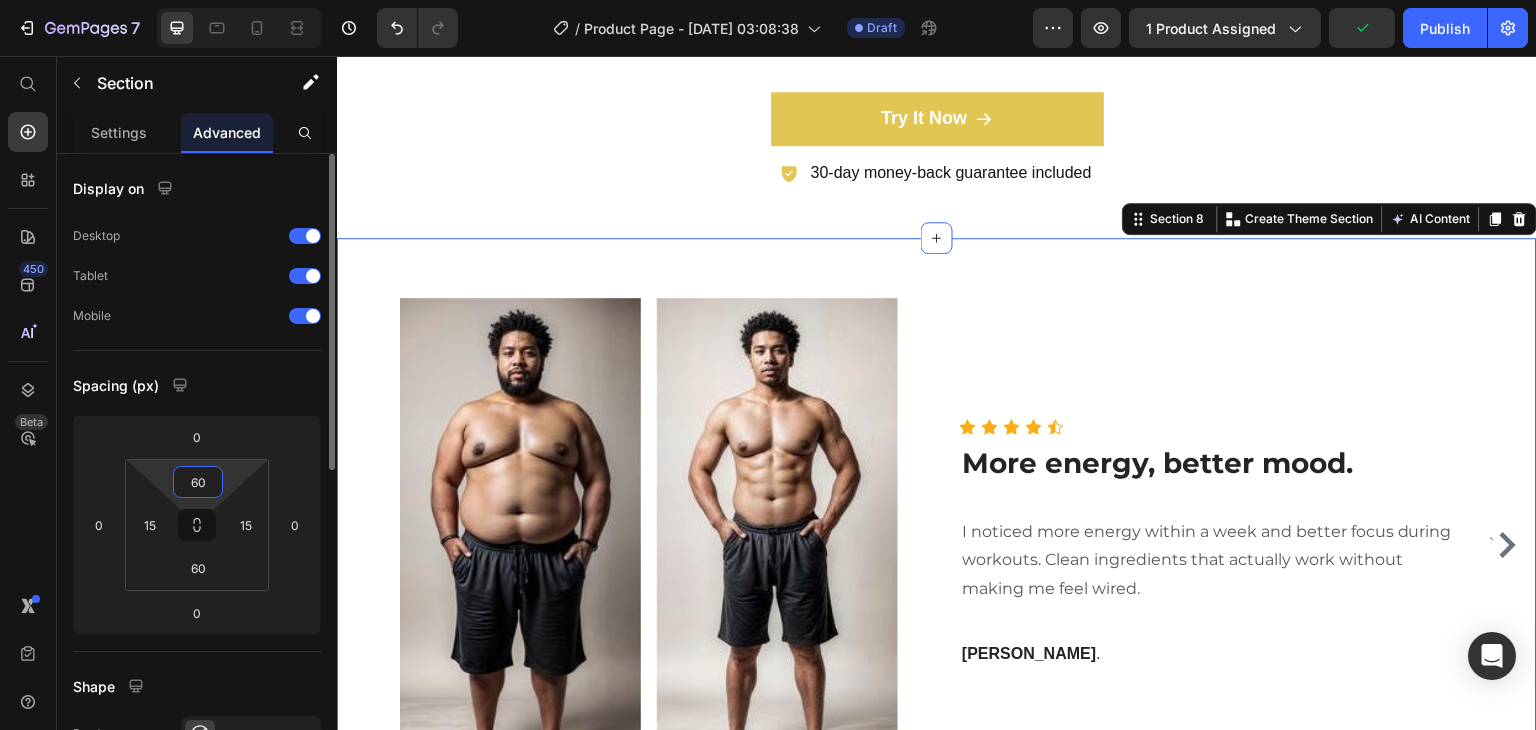 click on "60" at bounding box center [198, 482] 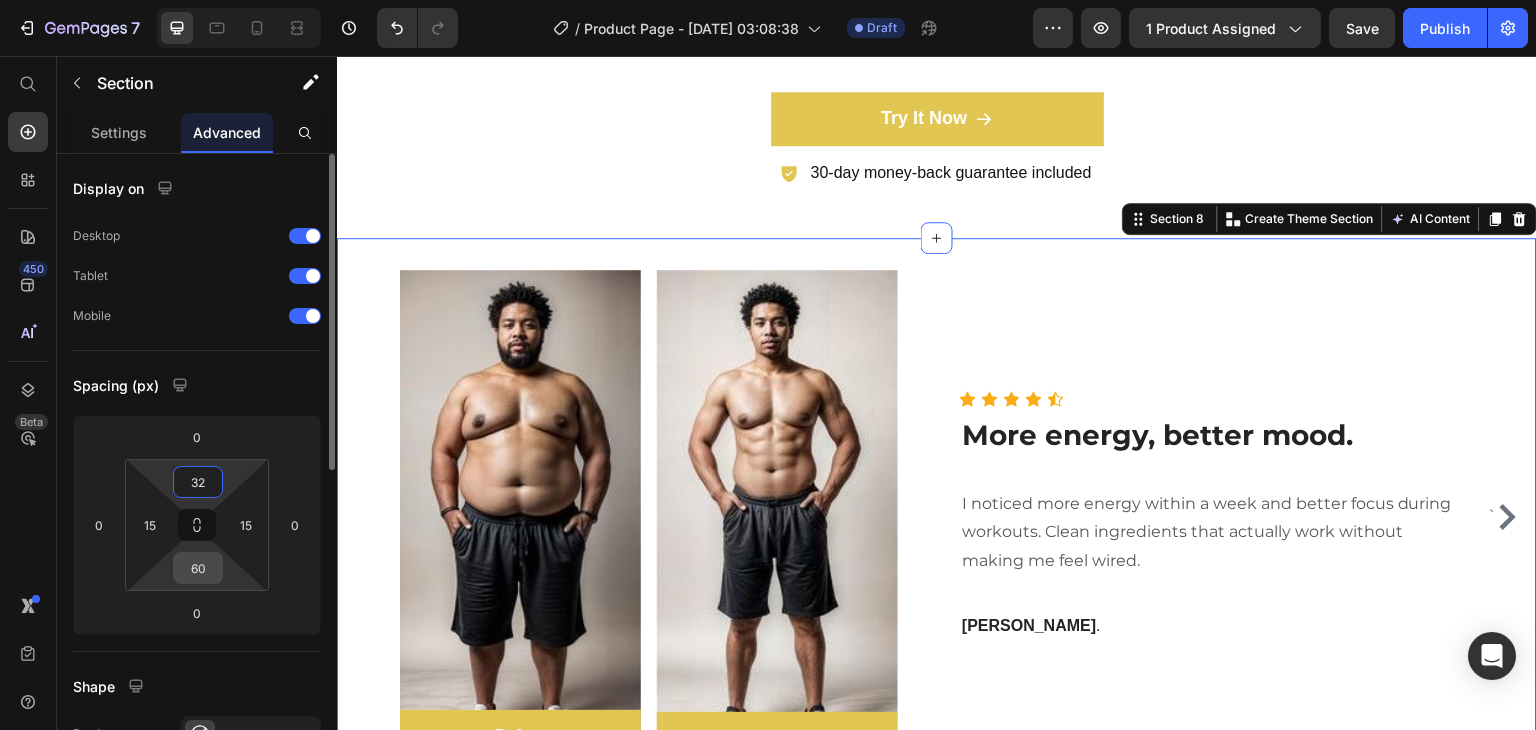 type on "32" 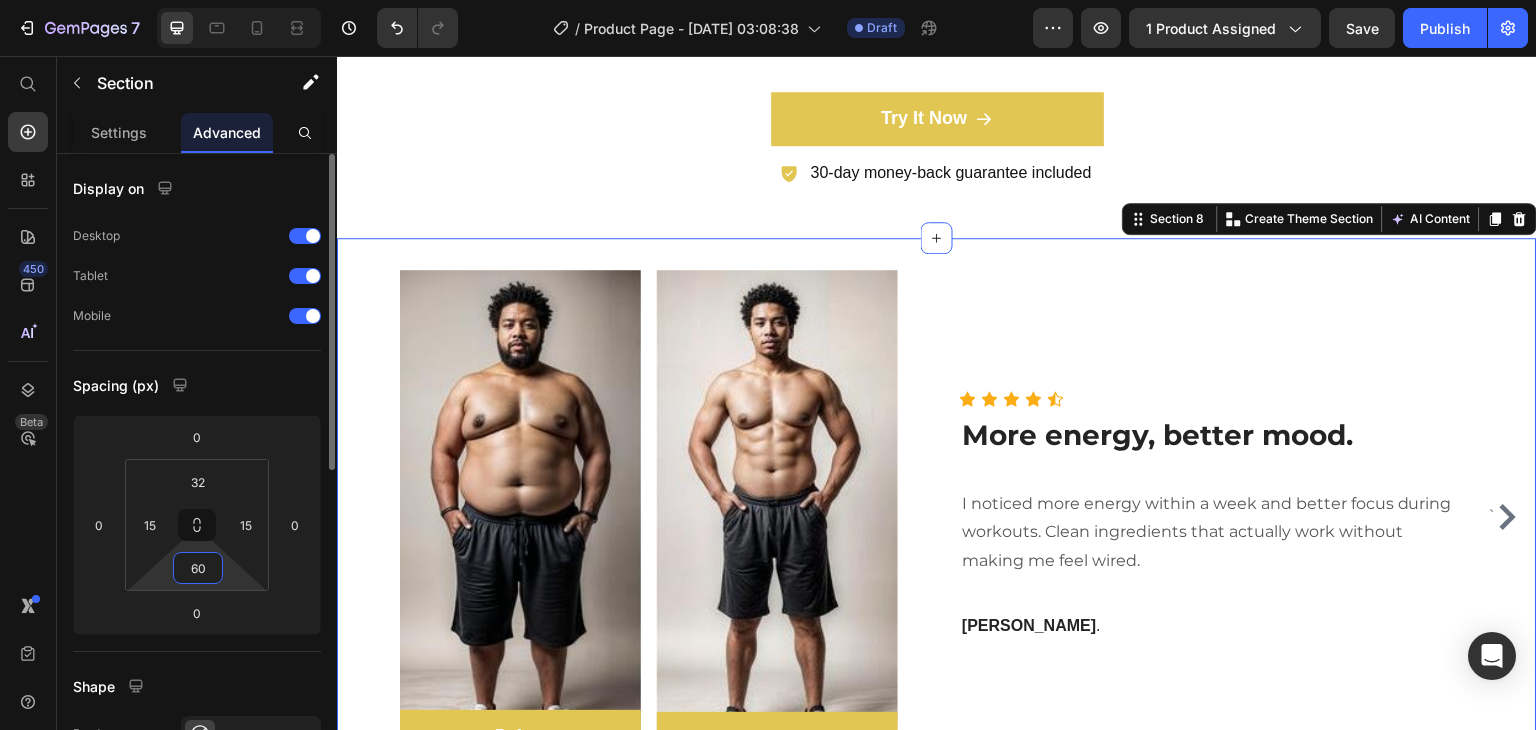 click on "60" at bounding box center [198, 568] 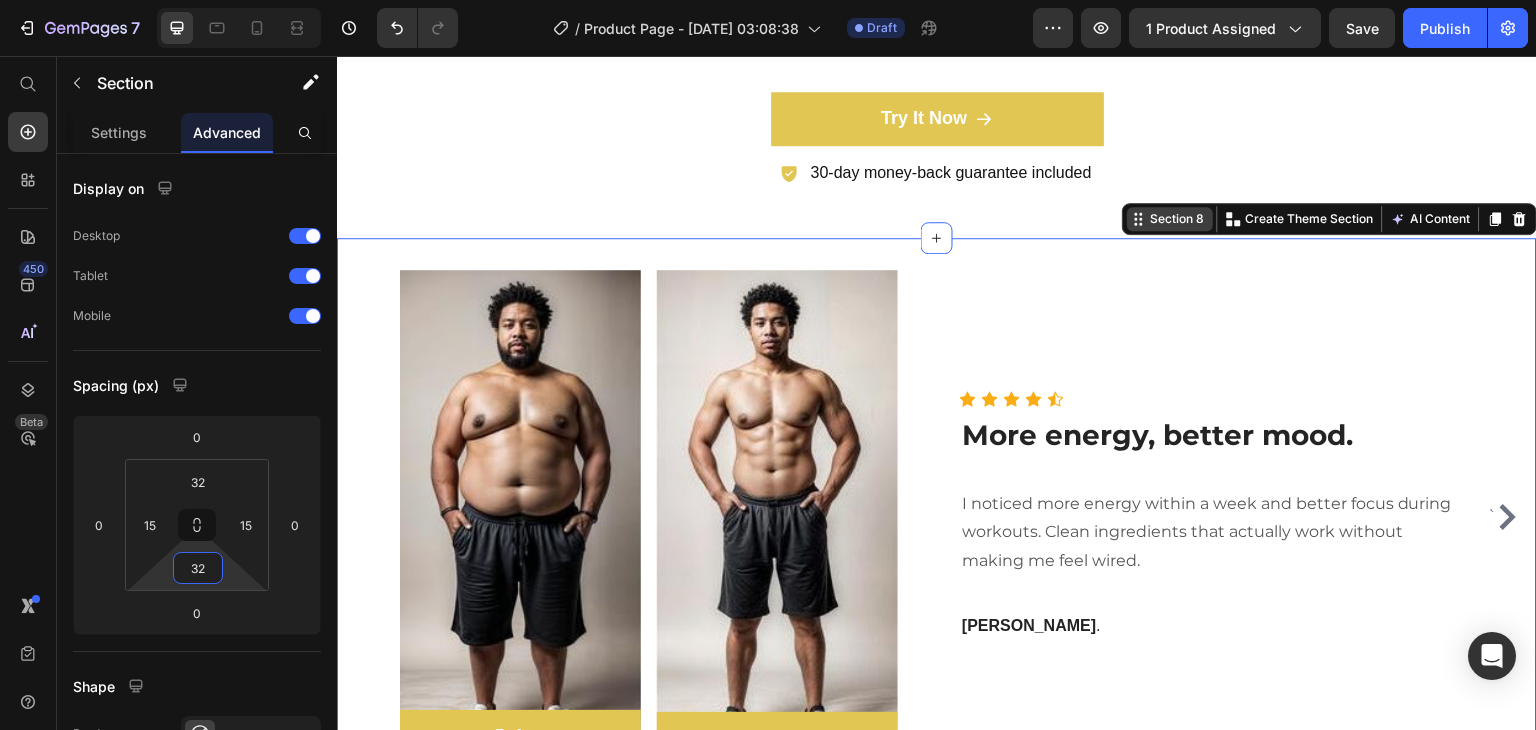 type on "32" 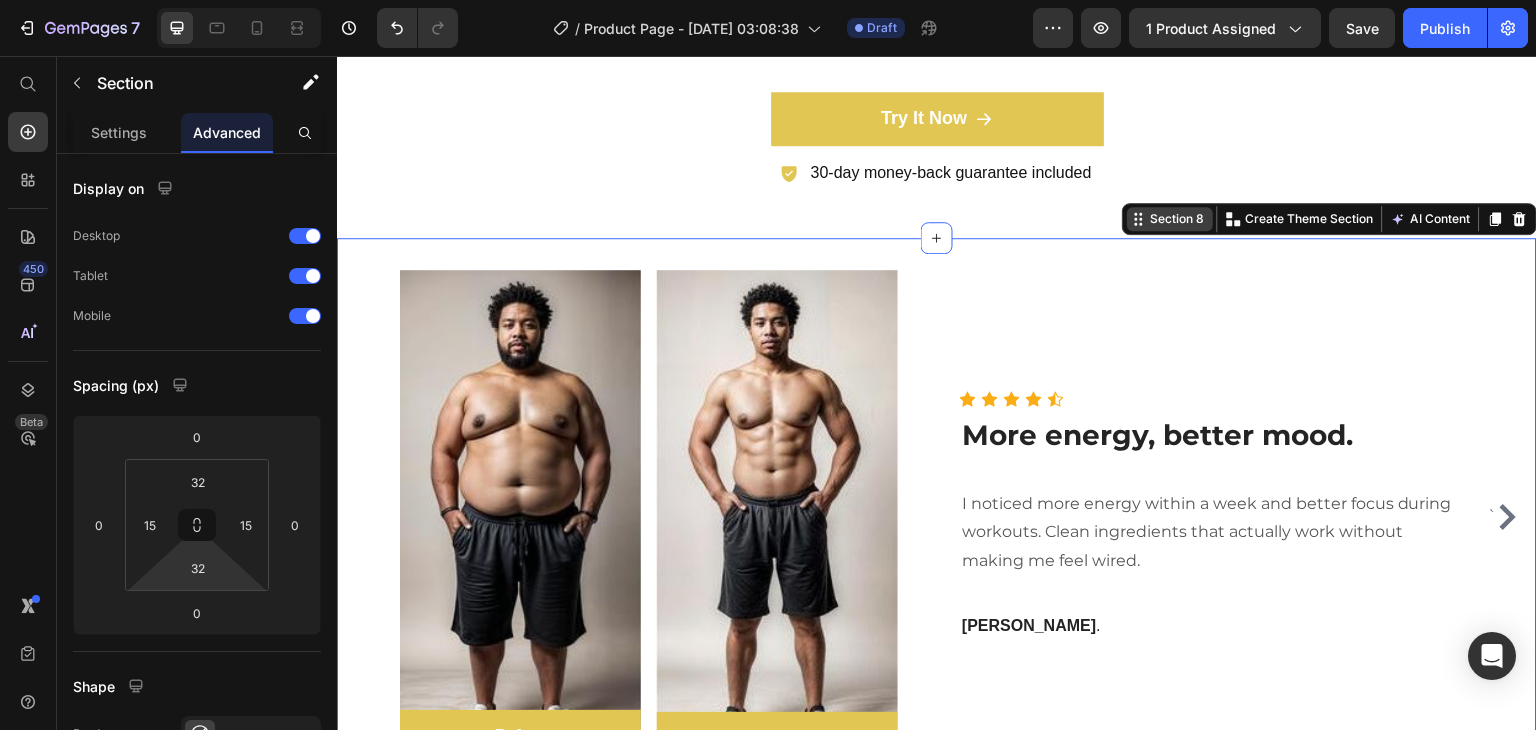 click on "Section 8" at bounding box center (1178, 219) 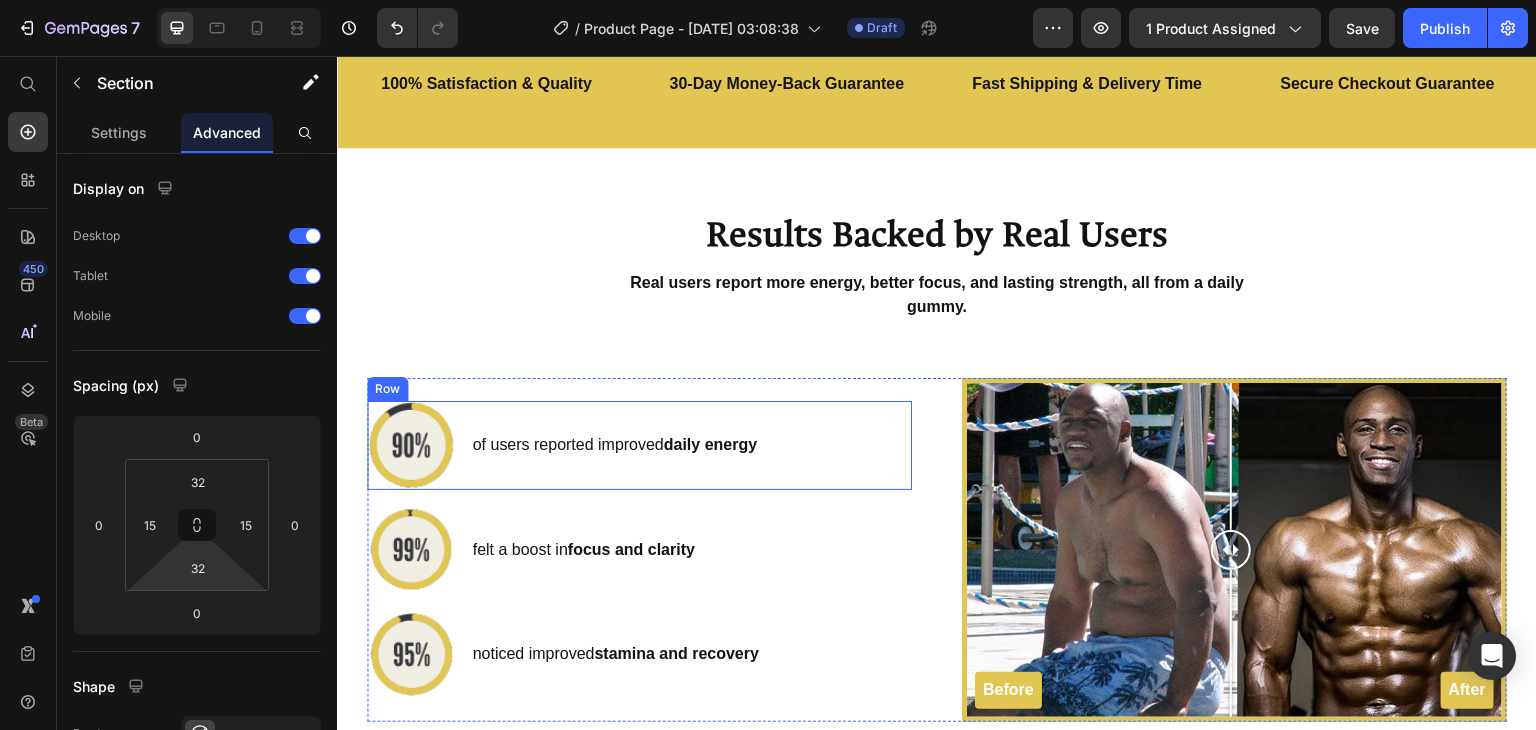 scroll, scrollTop: 4668, scrollLeft: 0, axis: vertical 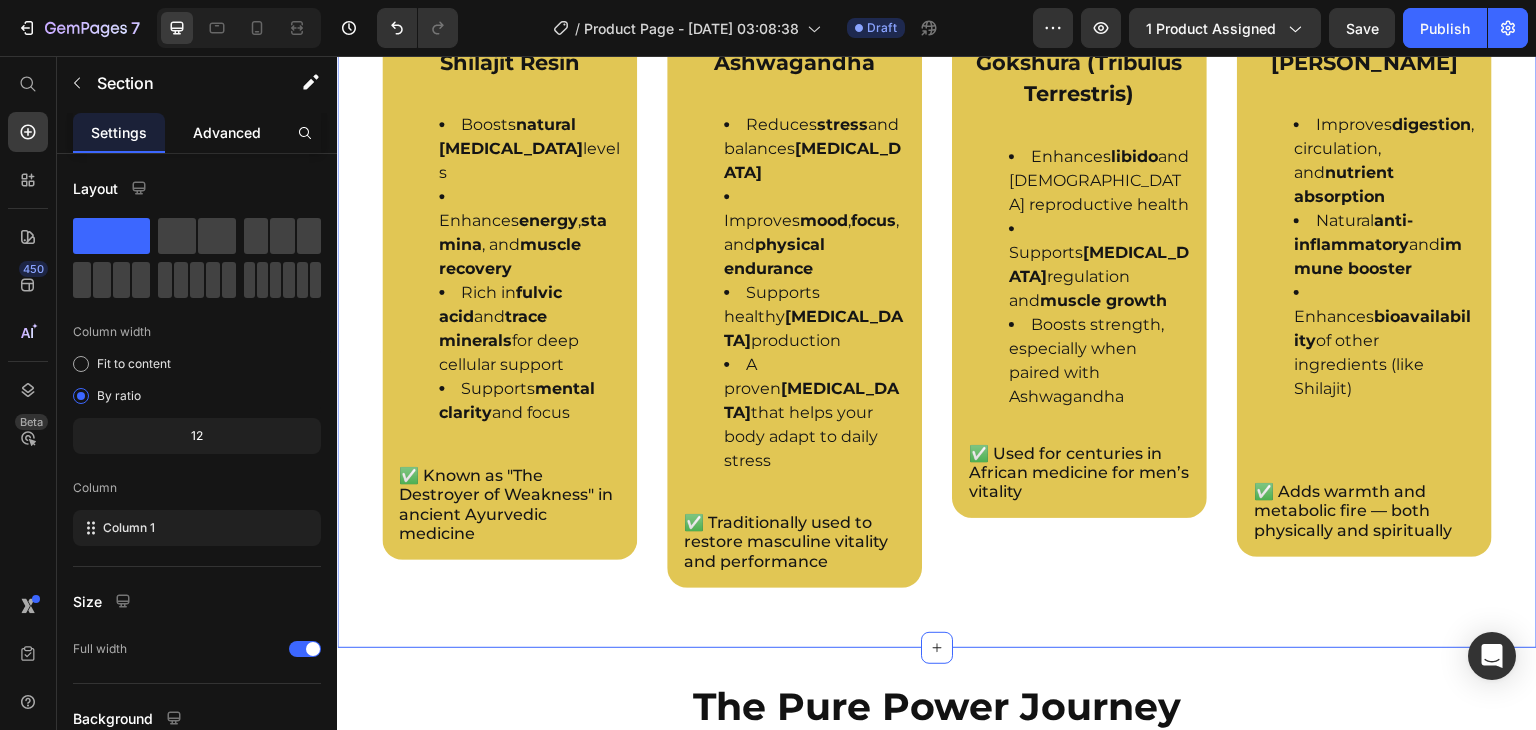 click on "Advanced" at bounding box center [227, 132] 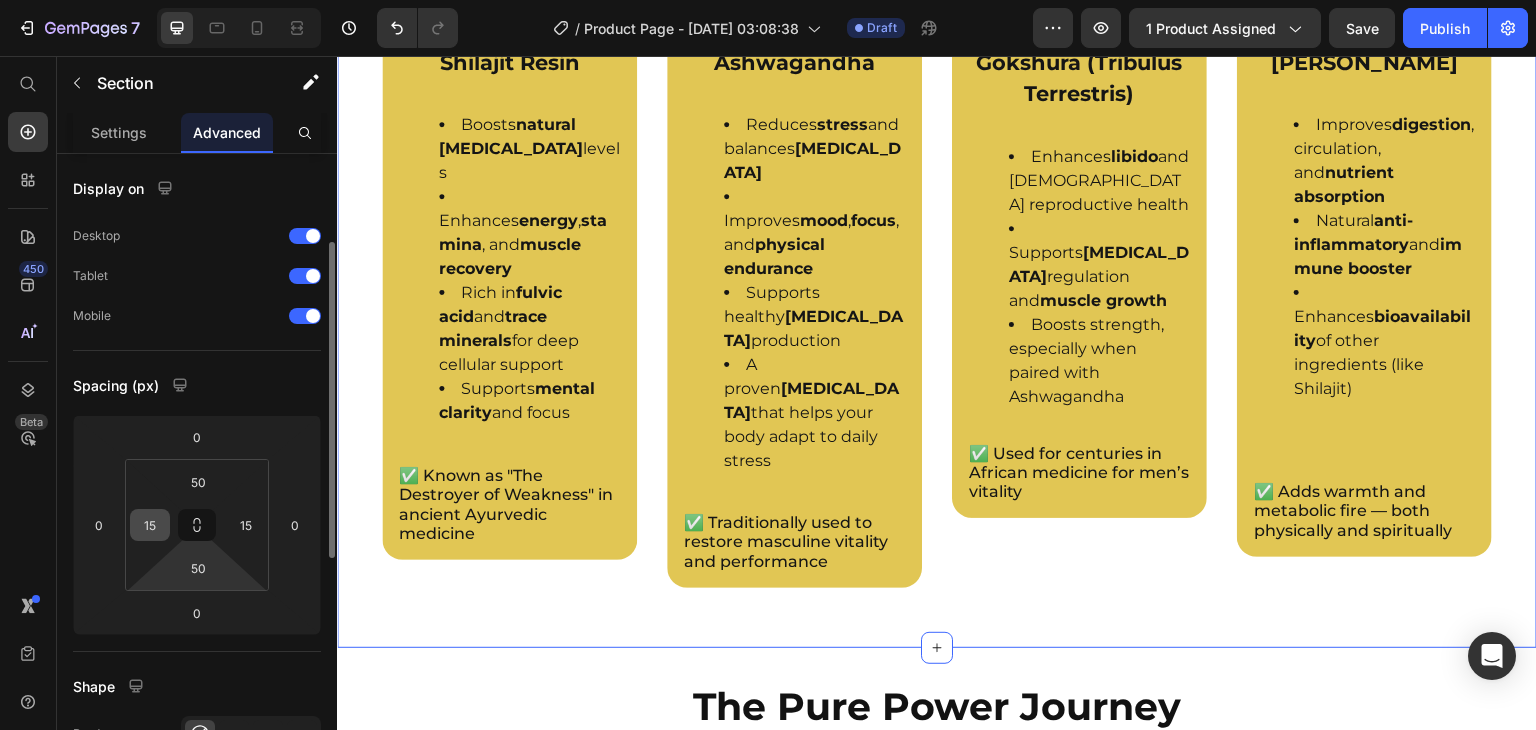 scroll, scrollTop: 66, scrollLeft: 0, axis: vertical 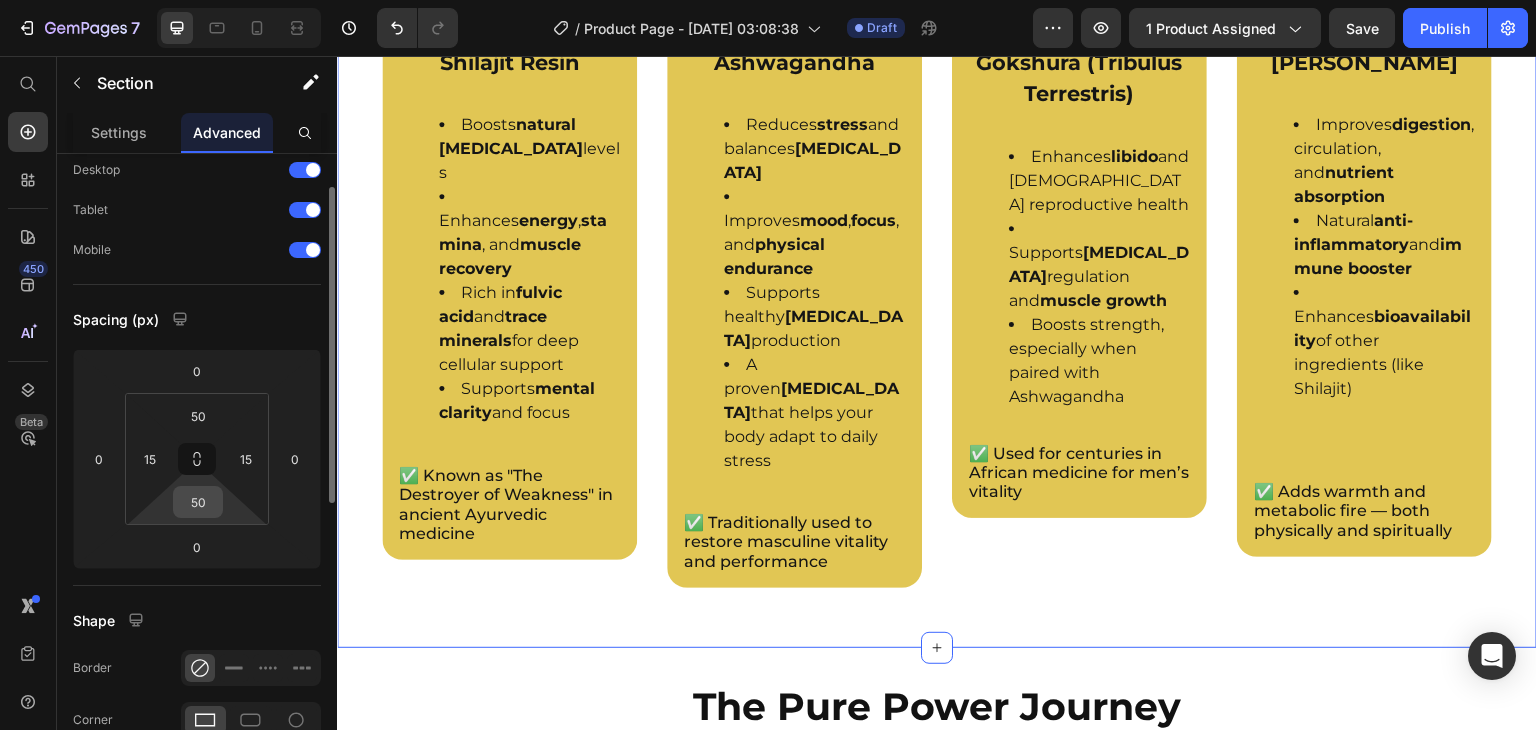 click on "50" at bounding box center (198, 502) 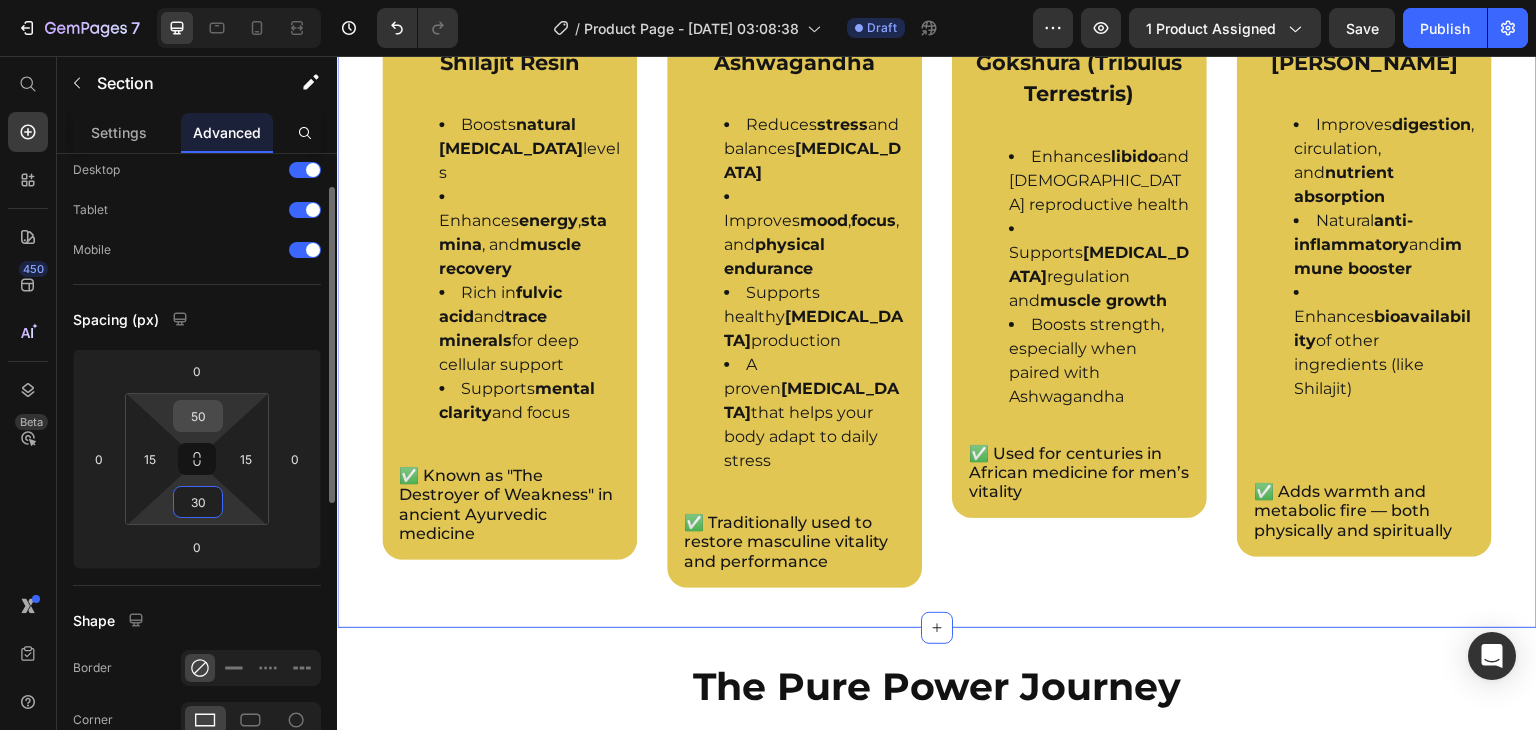 type on "30" 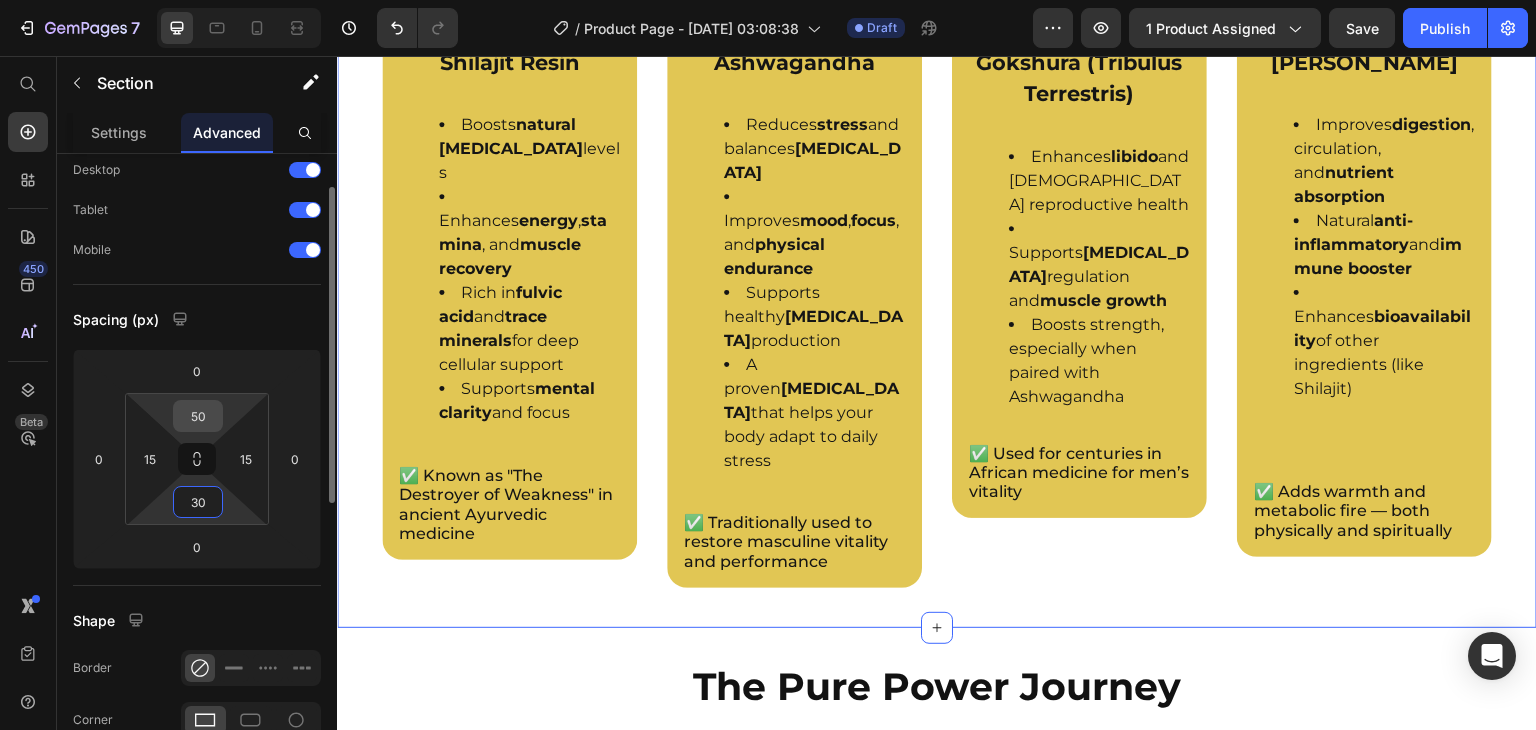 click on "50" at bounding box center [198, 416] 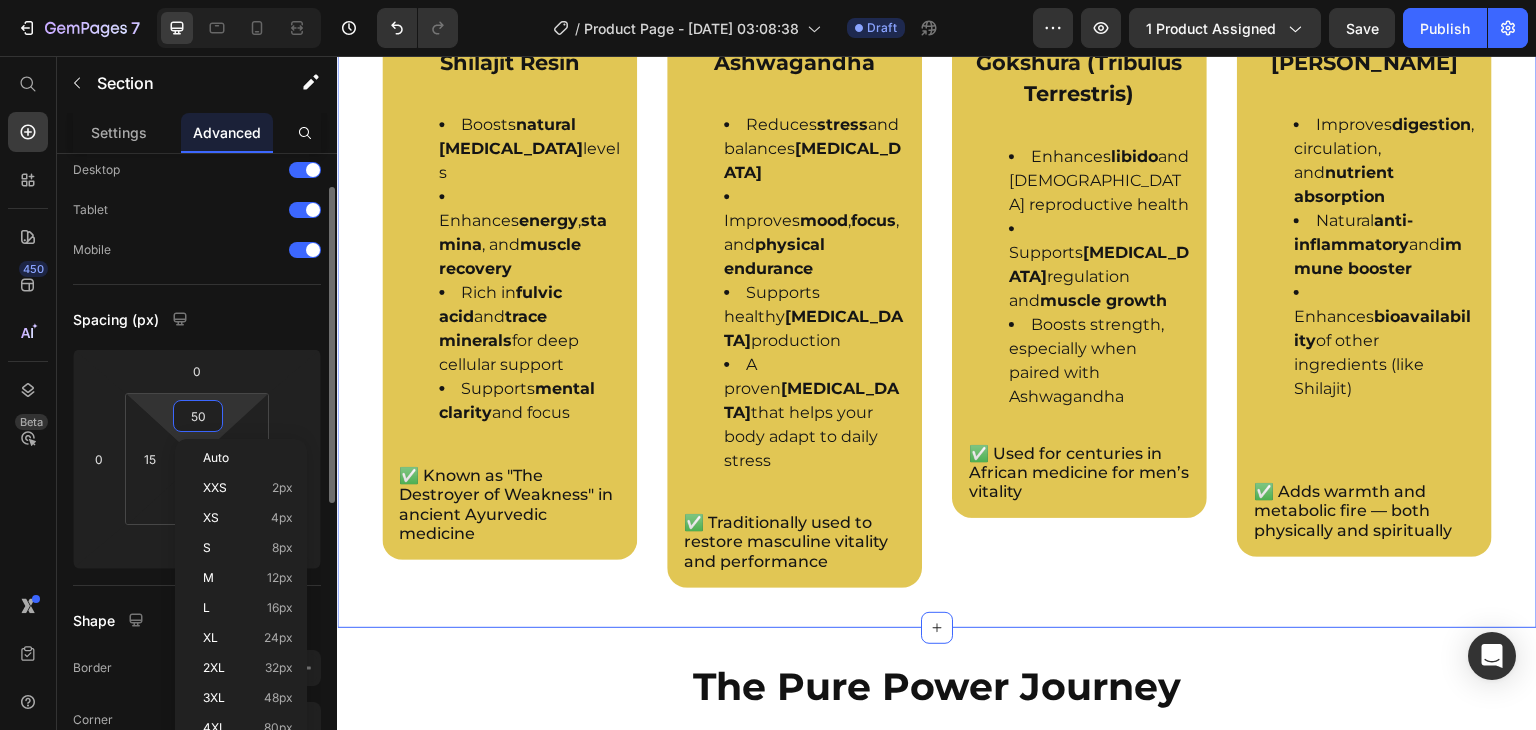 click on "50" at bounding box center (198, 416) 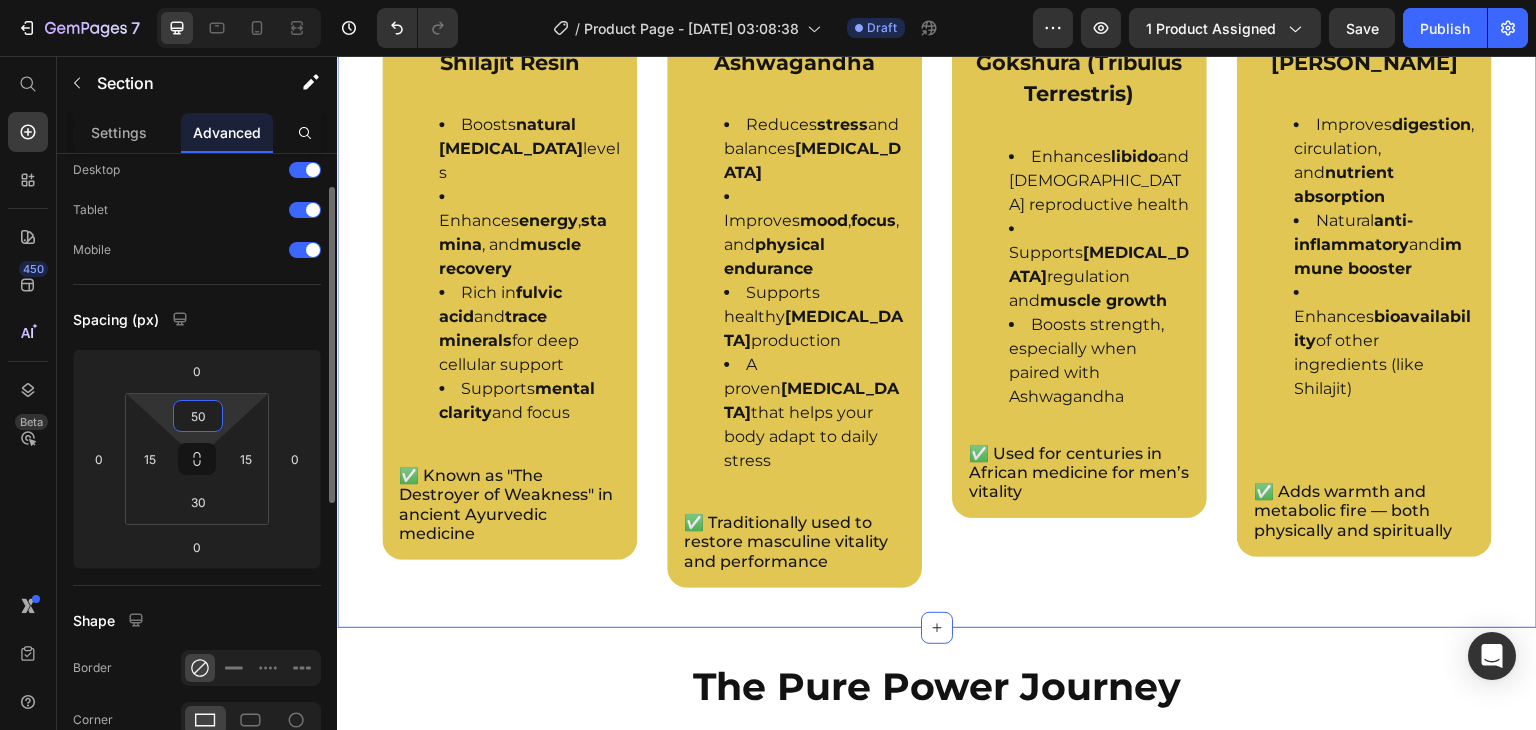 click on "50" at bounding box center [198, 416] 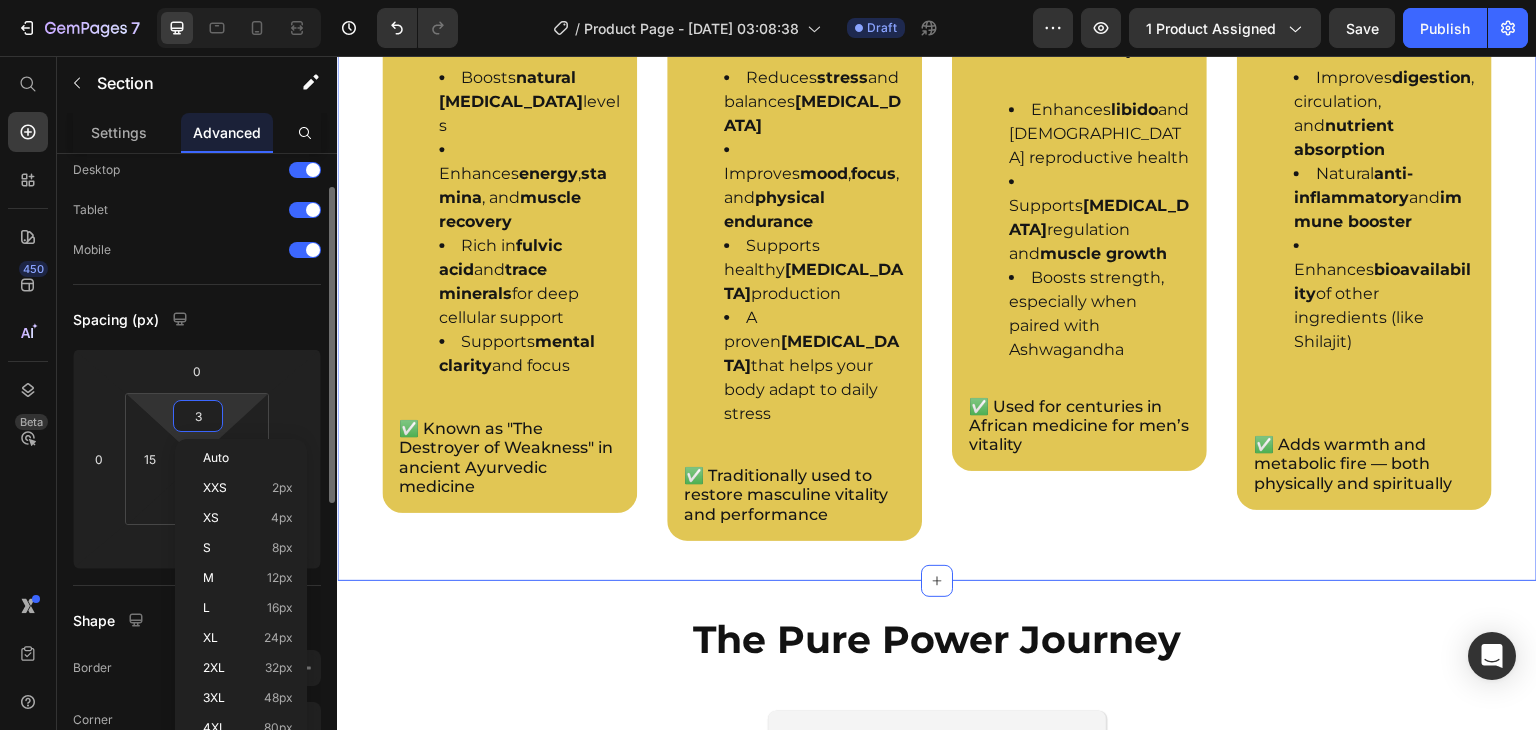 type on "30" 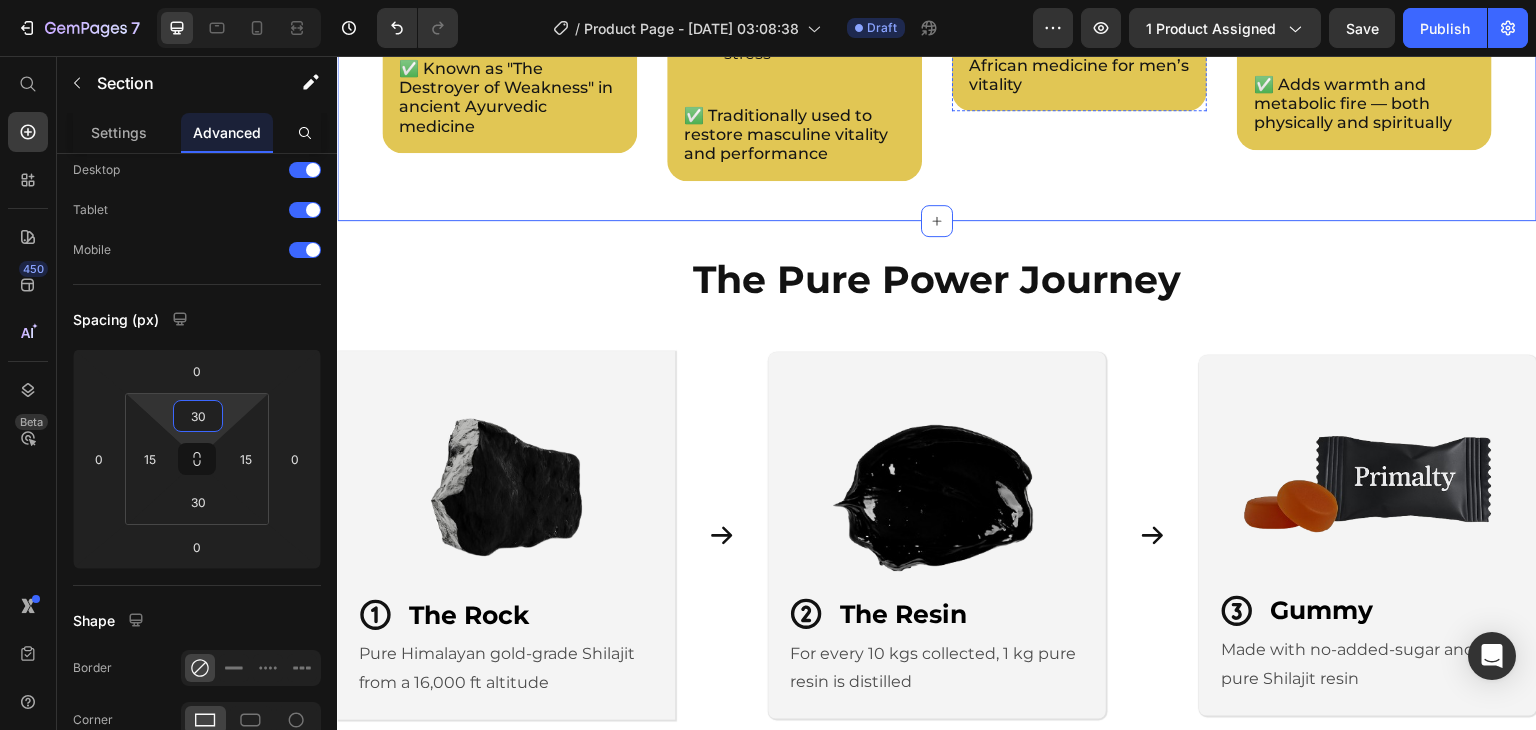 scroll, scrollTop: 3239, scrollLeft: 0, axis: vertical 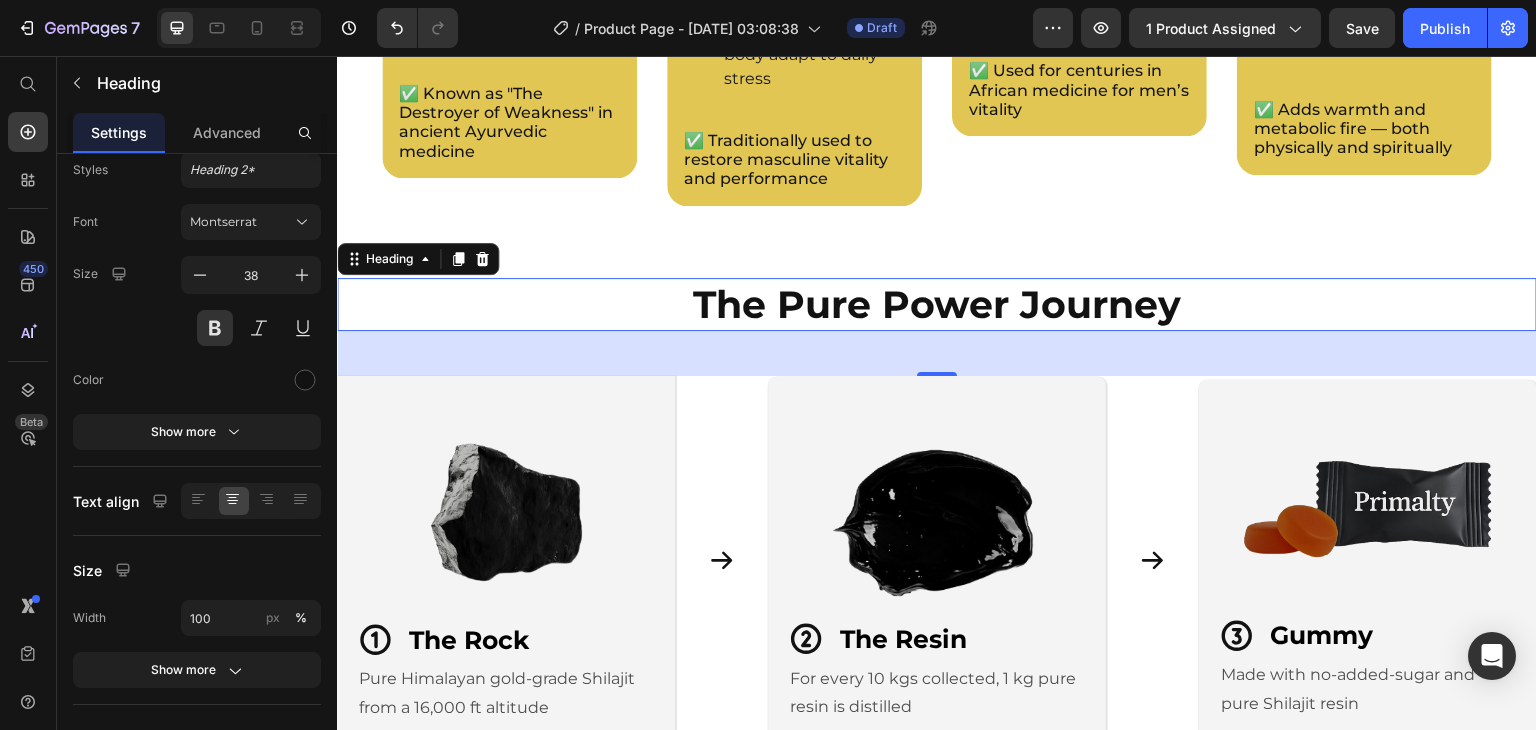 click on "The Pure Power Journey" at bounding box center [937, 304] 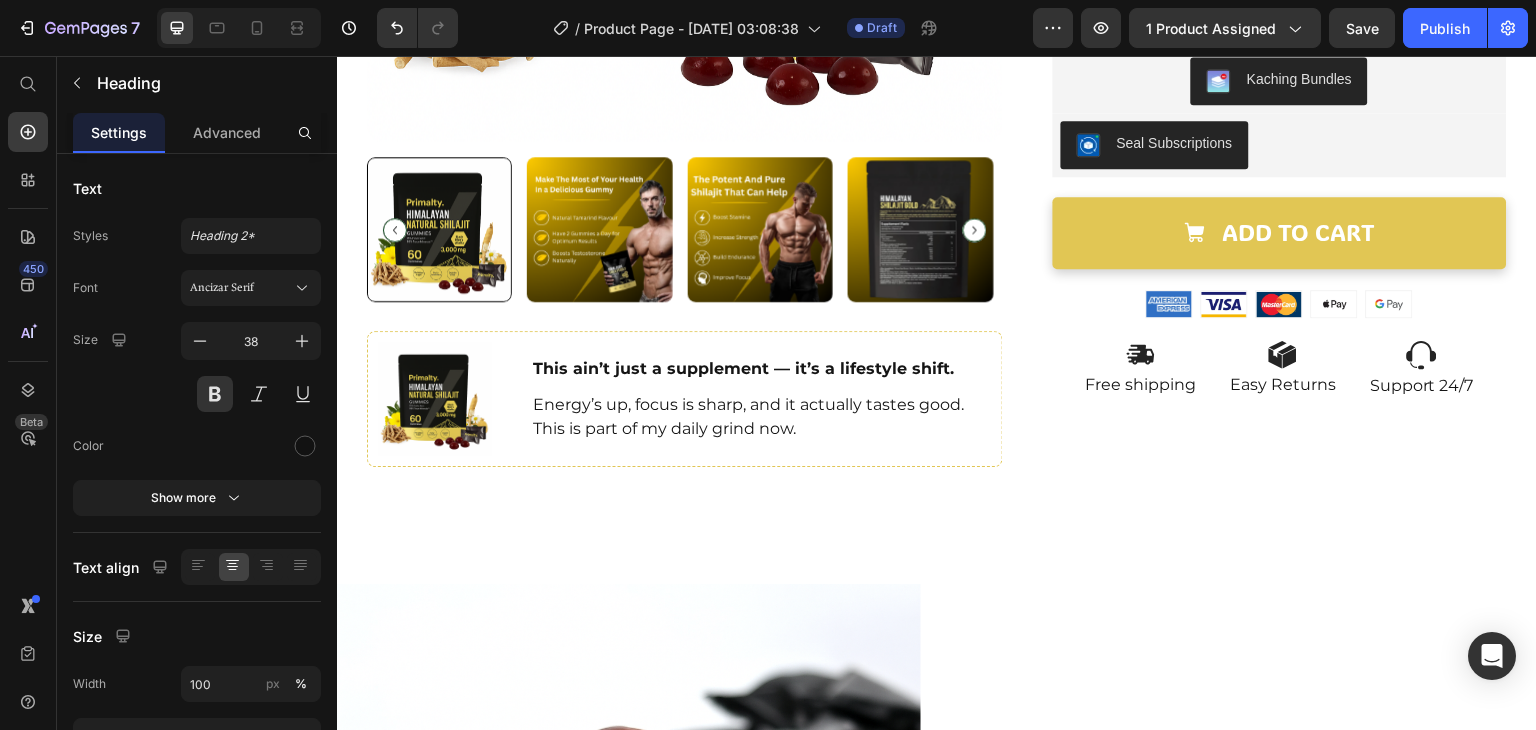 scroll, scrollTop: 729, scrollLeft: 0, axis: vertical 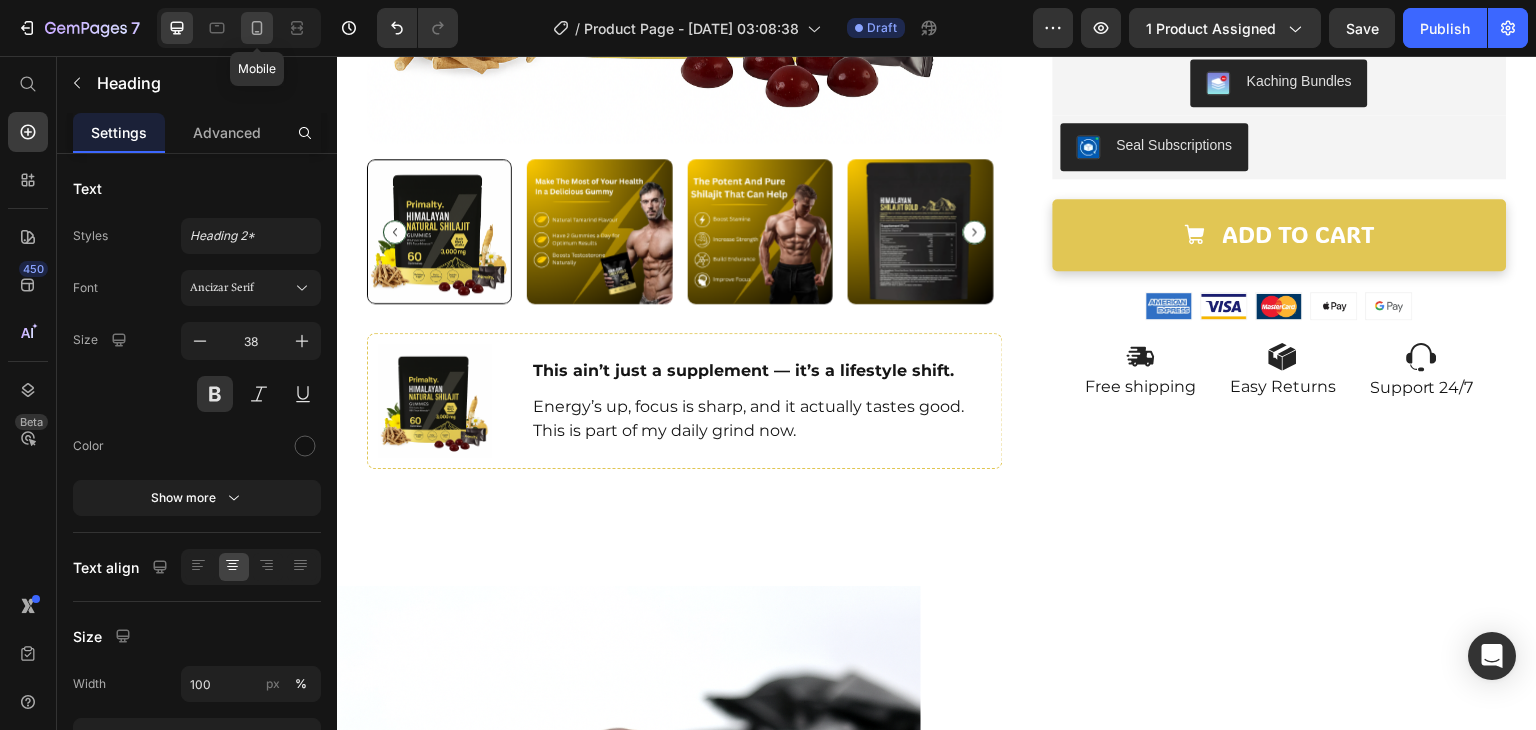 click 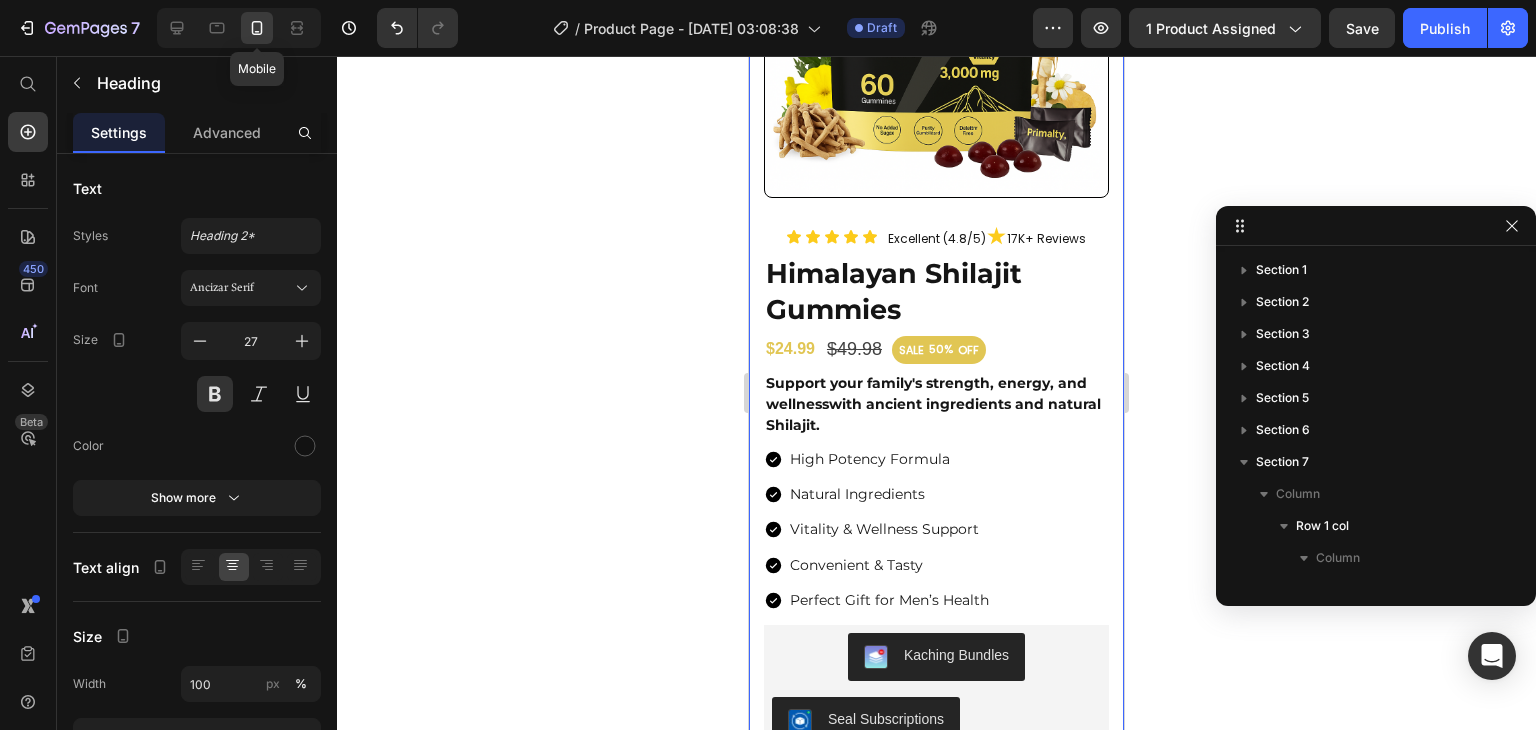 scroll, scrollTop: 761, scrollLeft: 0, axis: vertical 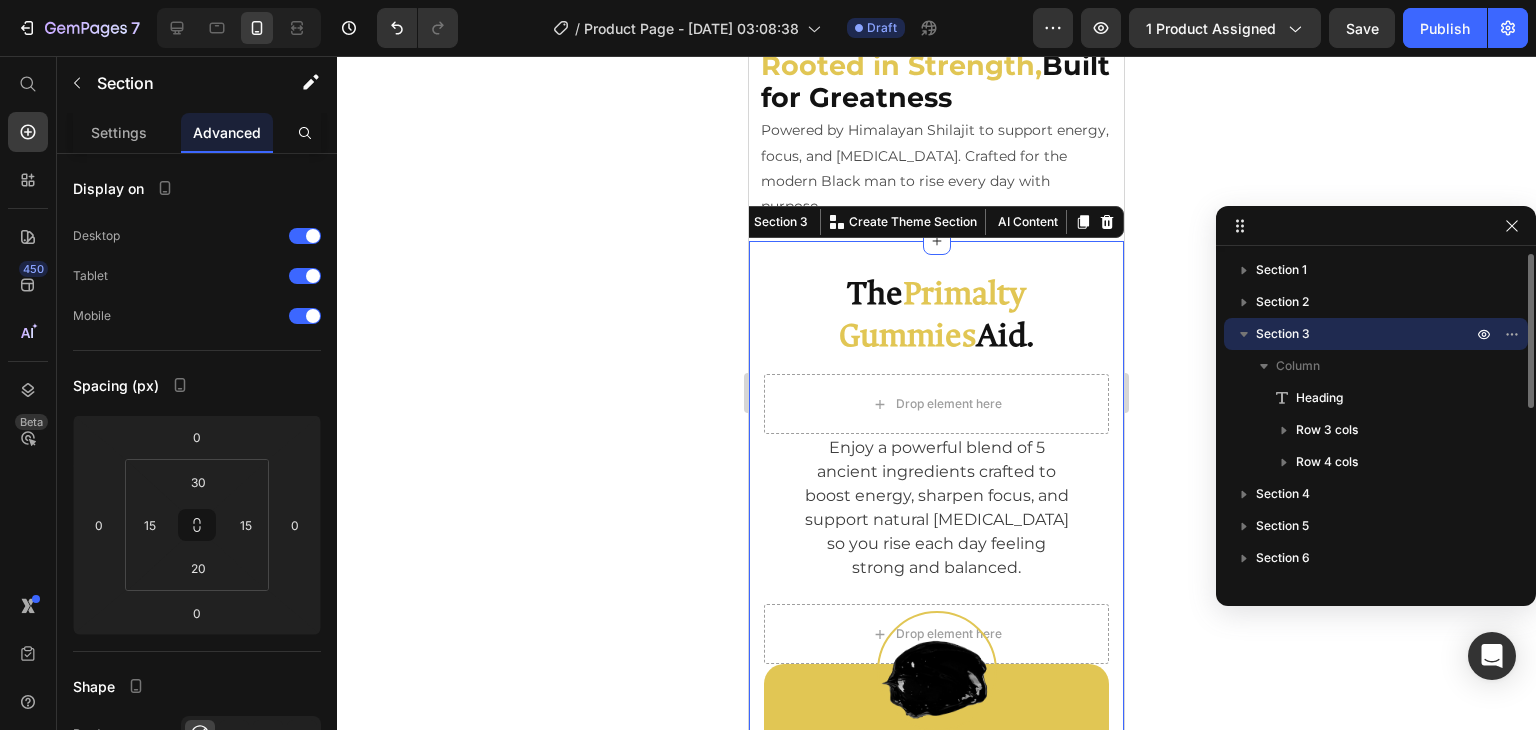 click on "The  Primalty Gummies  Aid. Heading
Drop element here Enjoy a powerful blend of 5 ancient ingredients crafted to boost energy, sharpen focus, and support natural [MEDICAL_DATA] so you rise each day feeling strong and balanced. Text Block
Drop element here Row Image Shilajit Resin Text block Boosts  natural [MEDICAL_DATA]  levels Enhances  energy ,  stamina , and  muscle recovery Rich in  fulvic acid  and  trace minerals  for deep cellular support Supports  mental clarity  and focus Text block ✅ Known as "The Destroyer of Weakness" in ancient Ayurvedic medicine Text Block Row Image Ashwagandha Text block Reduces  stress  and balances  [MEDICAL_DATA] Improves  mood ,  focus , and  physical endurance Supports healthy  [MEDICAL_DATA]  production A proven  [MEDICAL_DATA]  that helps your body adapt to daily stress Text block ✅ Traditionally used to restore masculine vitality and performance Text Block Row Image Gokshura (Tribulus Terrestris) Text block Enhances  libido Supports  [MEDICAL_DATA]" at bounding box center [936, 1360] 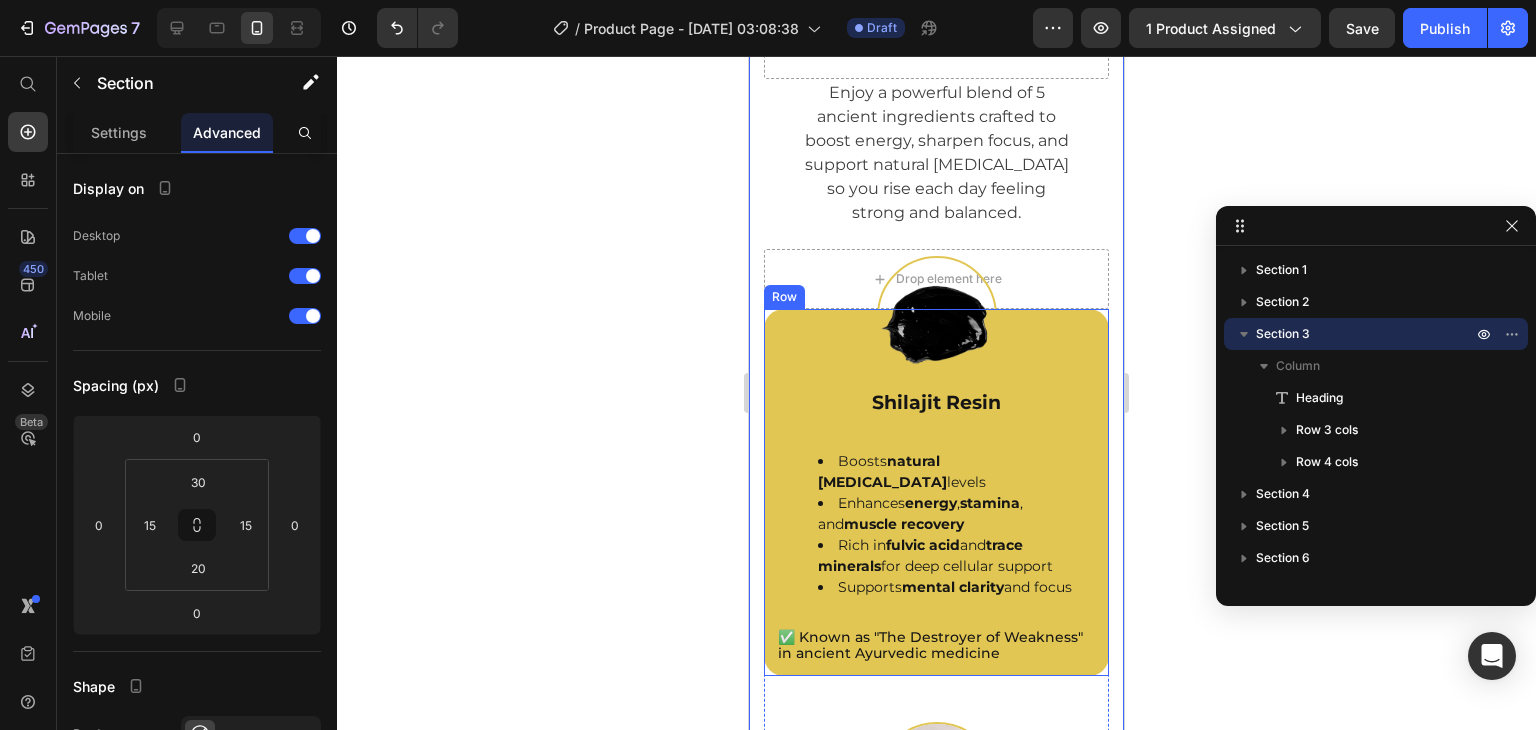 scroll, scrollTop: 2732, scrollLeft: 0, axis: vertical 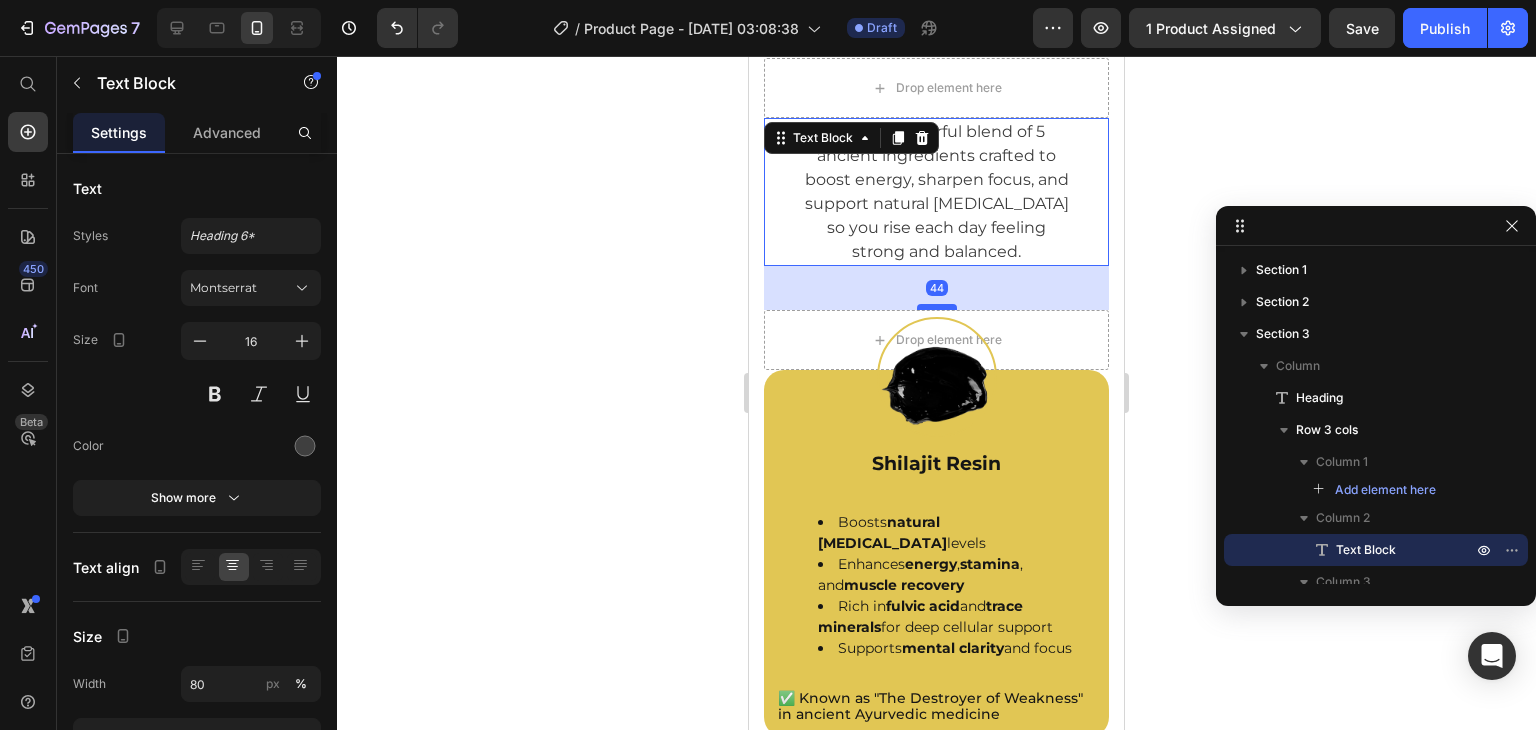 drag, startPoint x: 920, startPoint y: 278, endPoint x: 926, endPoint y: 300, distance: 22.803509 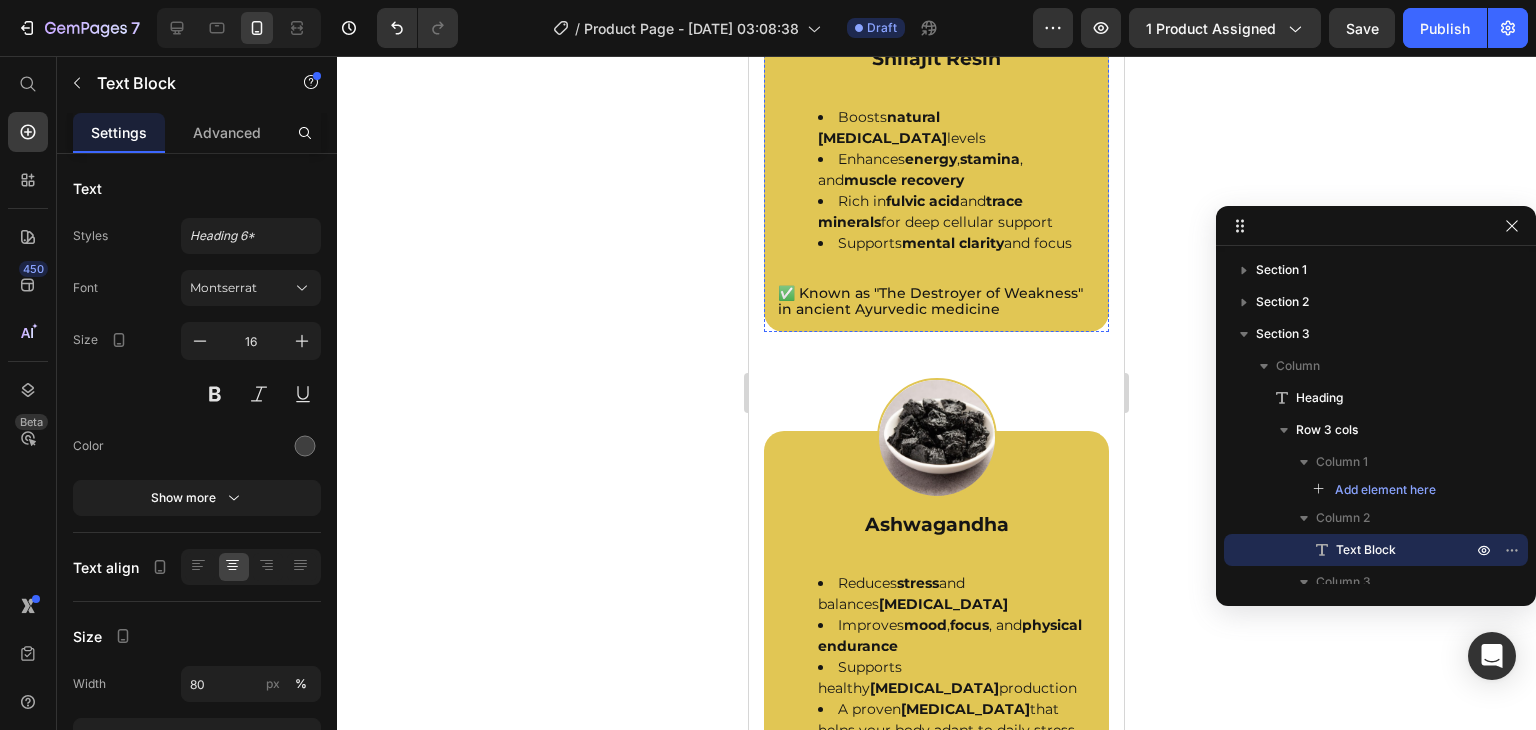 scroll, scrollTop: 3108, scrollLeft: 0, axis: vertical 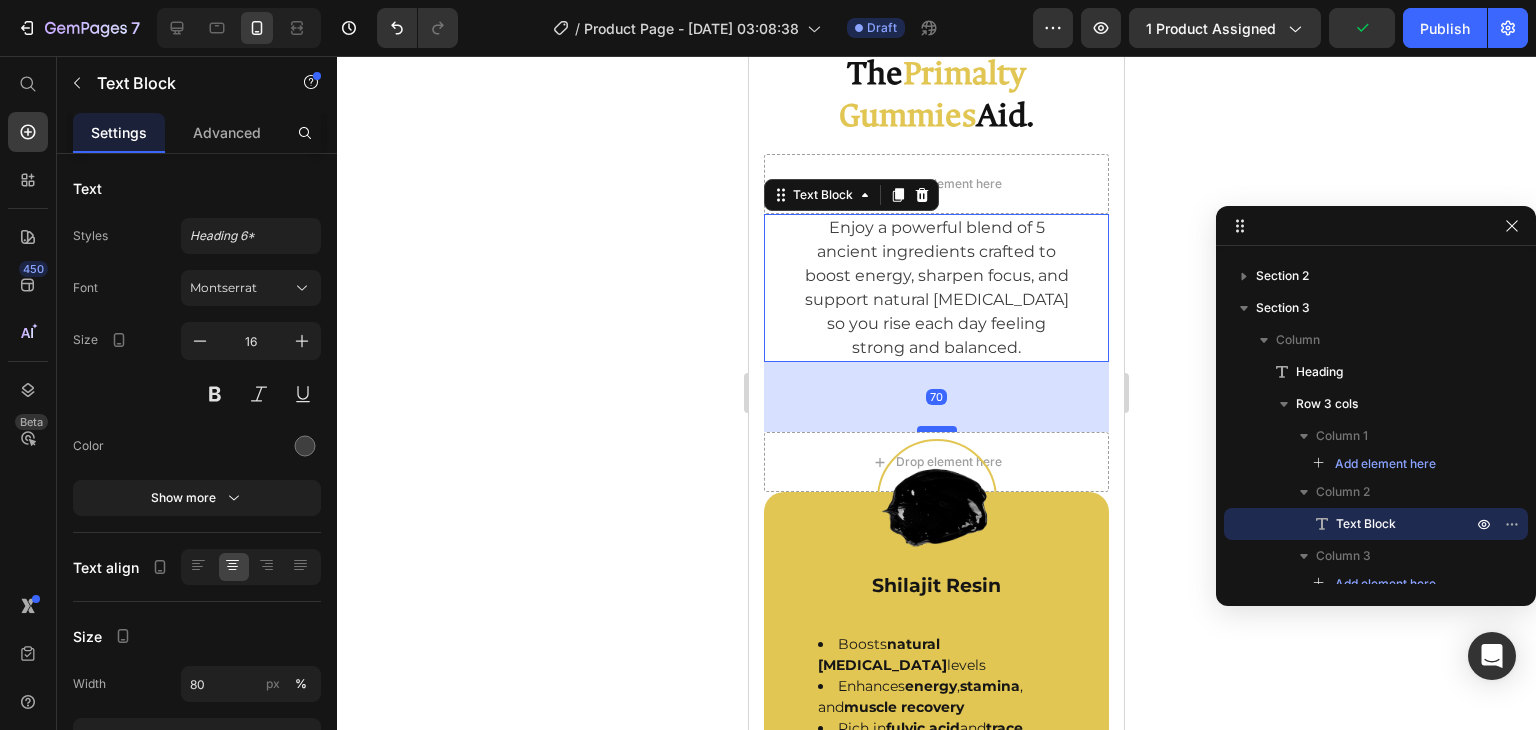drag, startPoint x: 933, startPoint y: 396, endPoint x: 933, endPoint y: 422, distance: 26 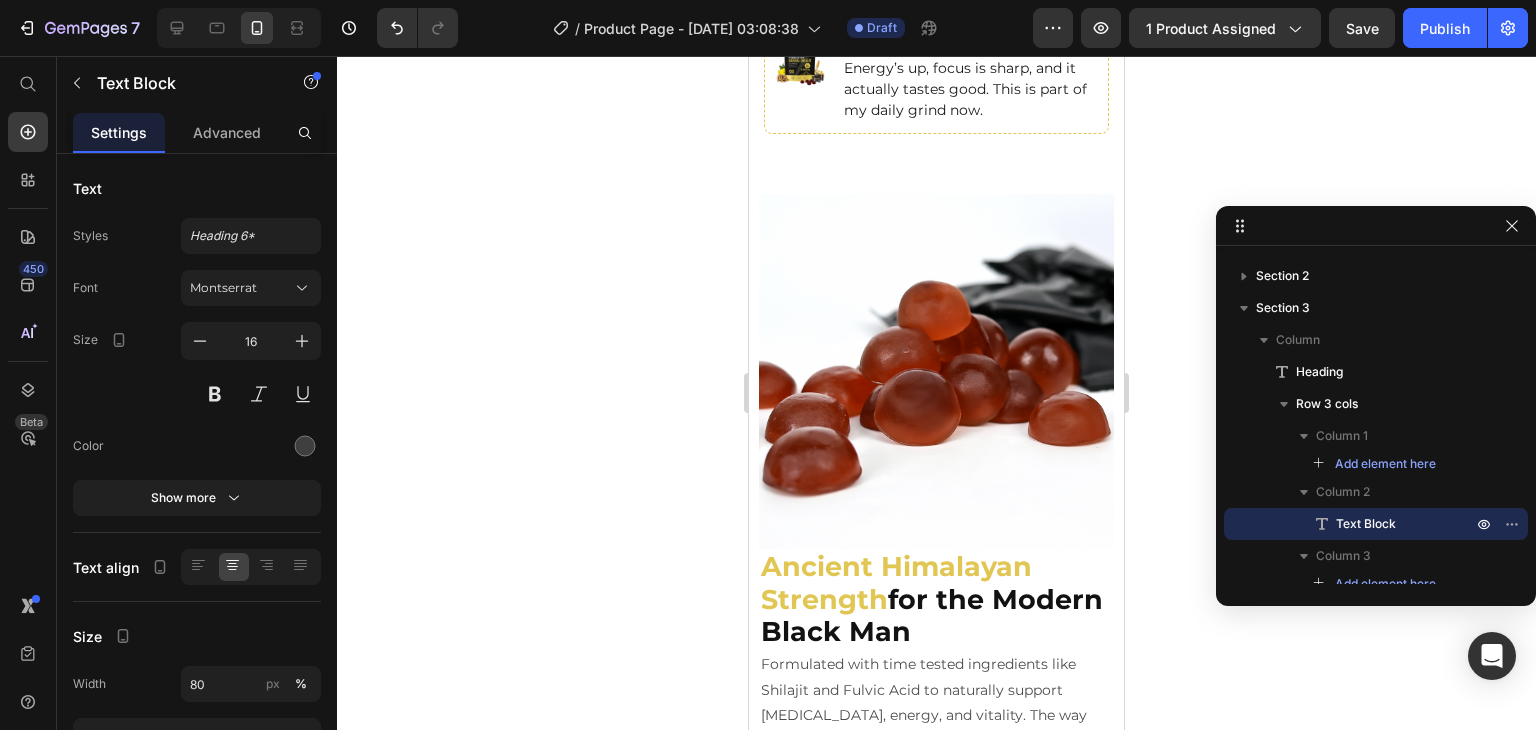 scroll, scrollTop: 1413, scrollLeft: 0, axis: vertical 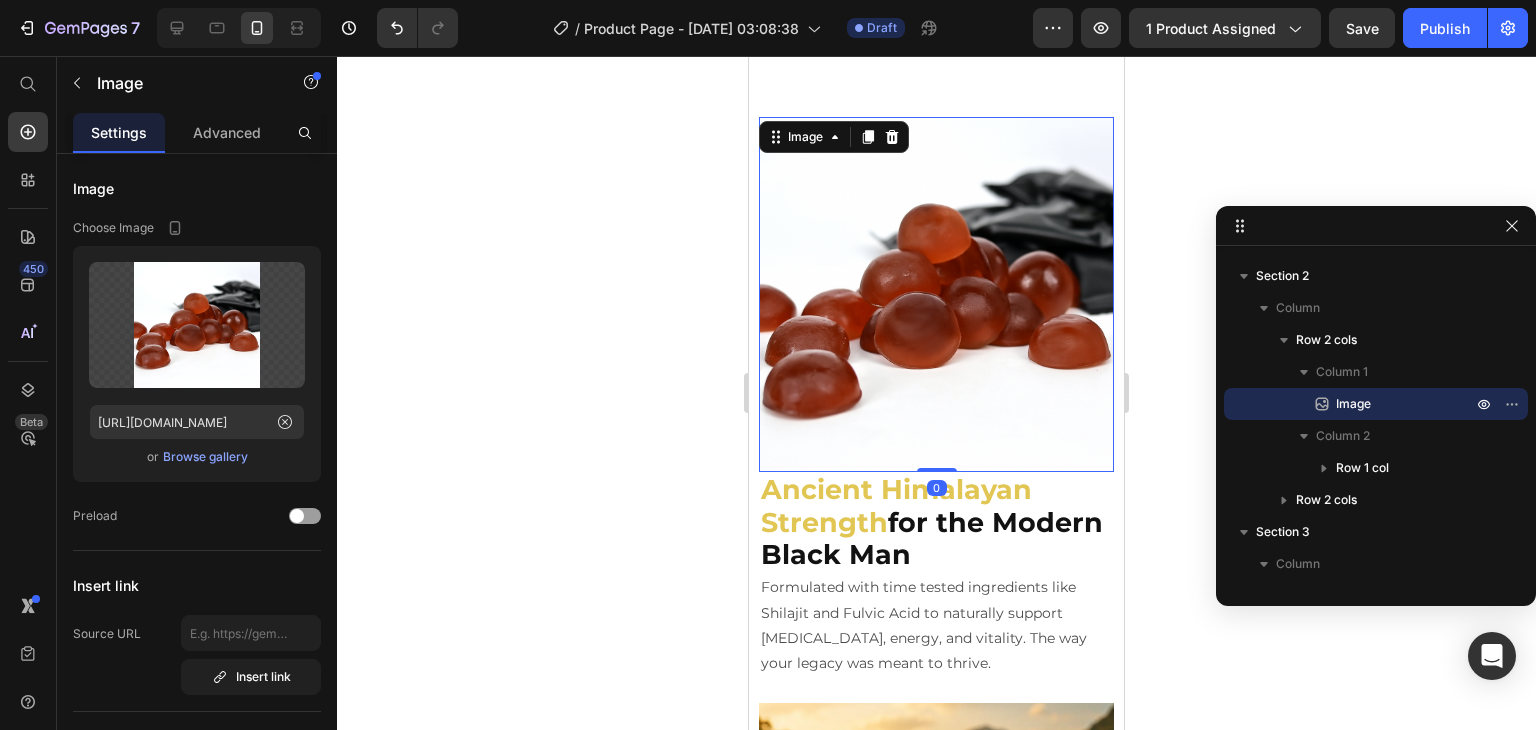 click on "7  Version history  /  Product Page - [DATE] 03:08:38 Draft Preview 1 product assigned  Save   Publish" 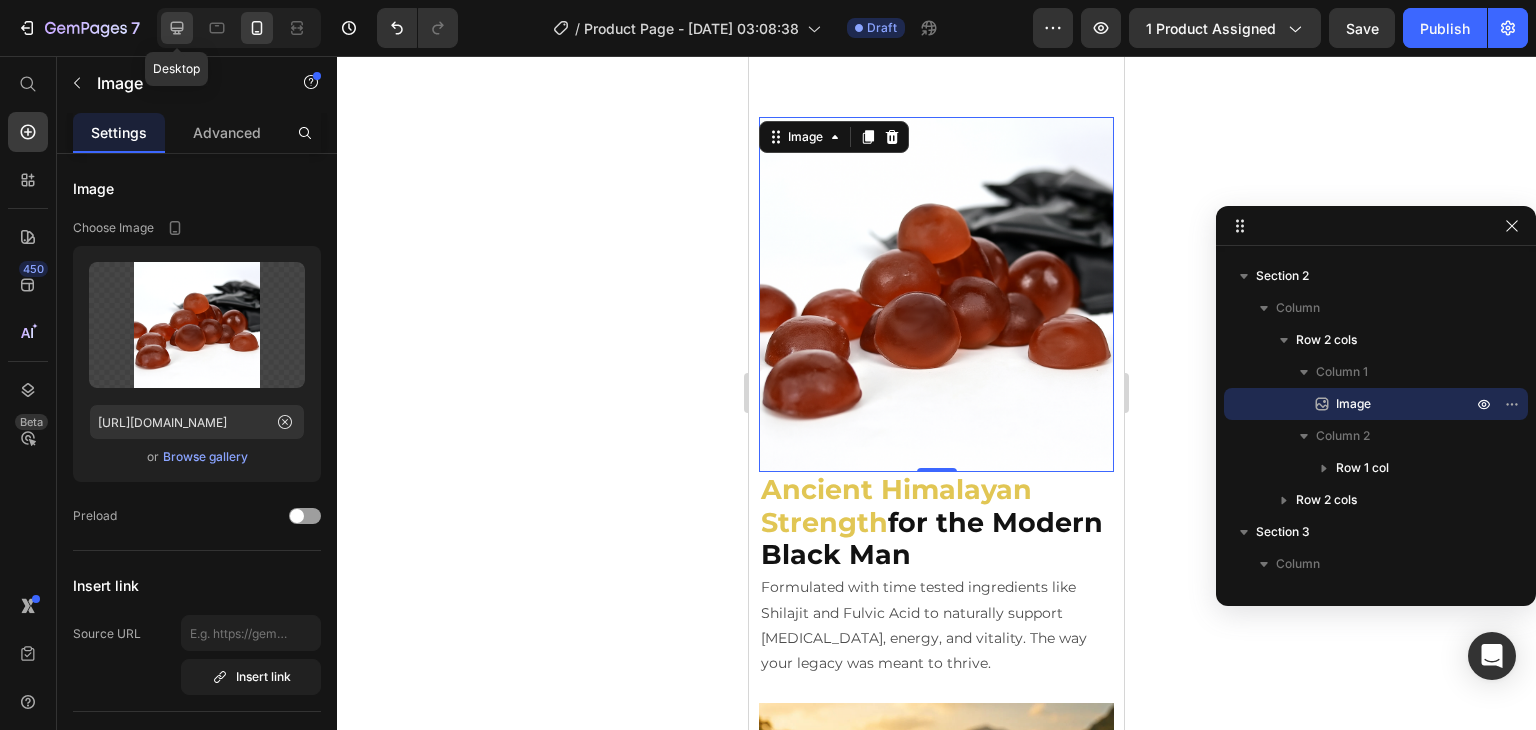 click 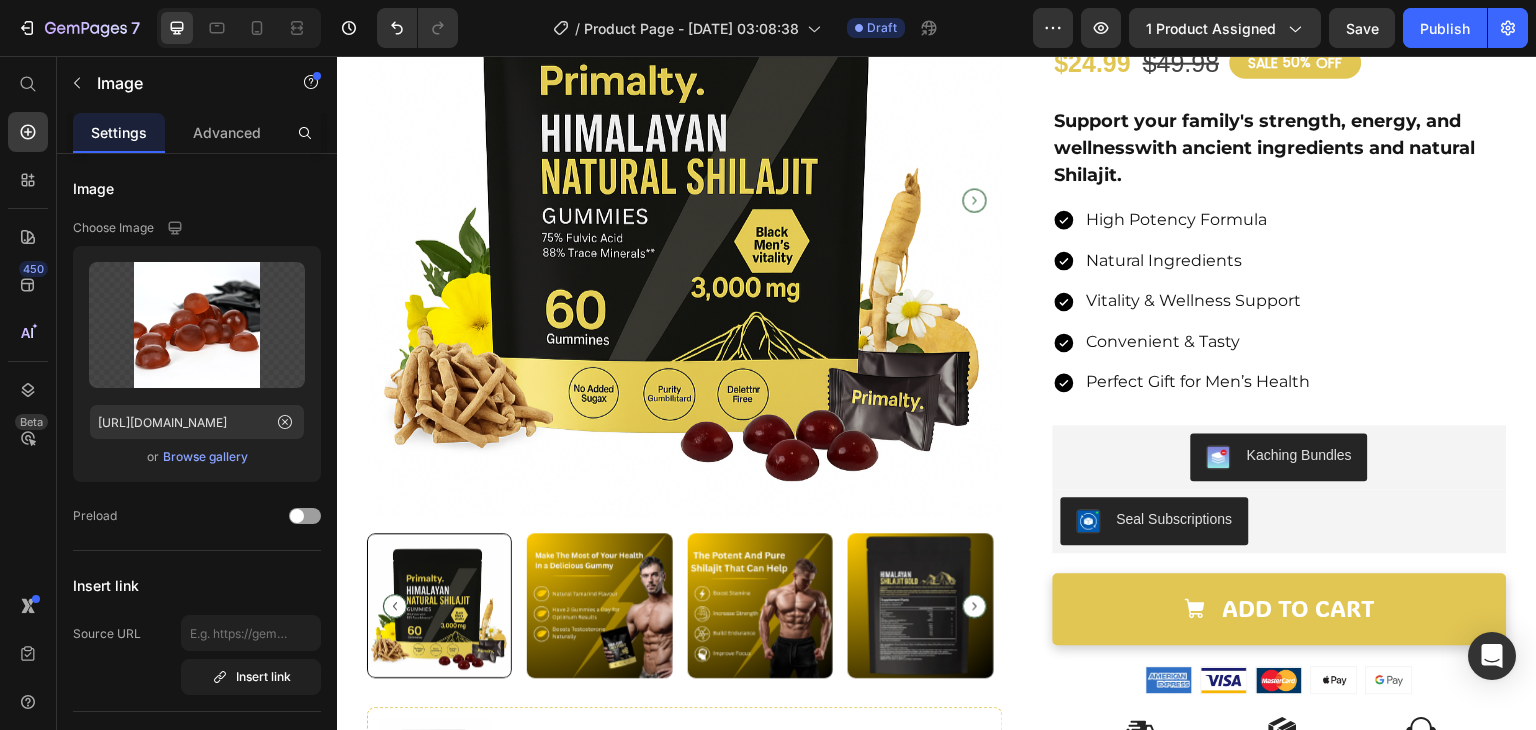 scroll, scrollTop: 349, scrollLeft: 0, axis: vertical 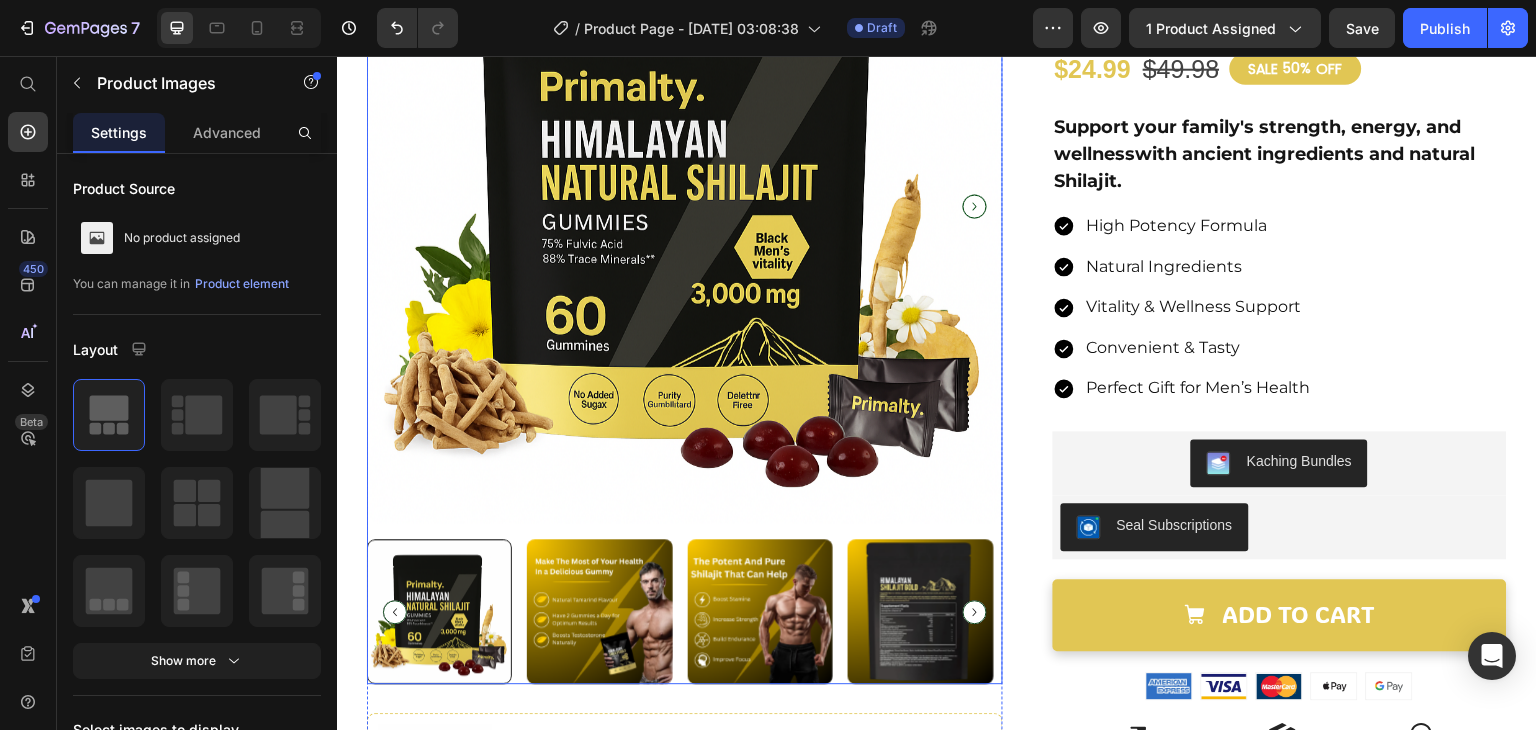 click at bounding box center (685, 206) 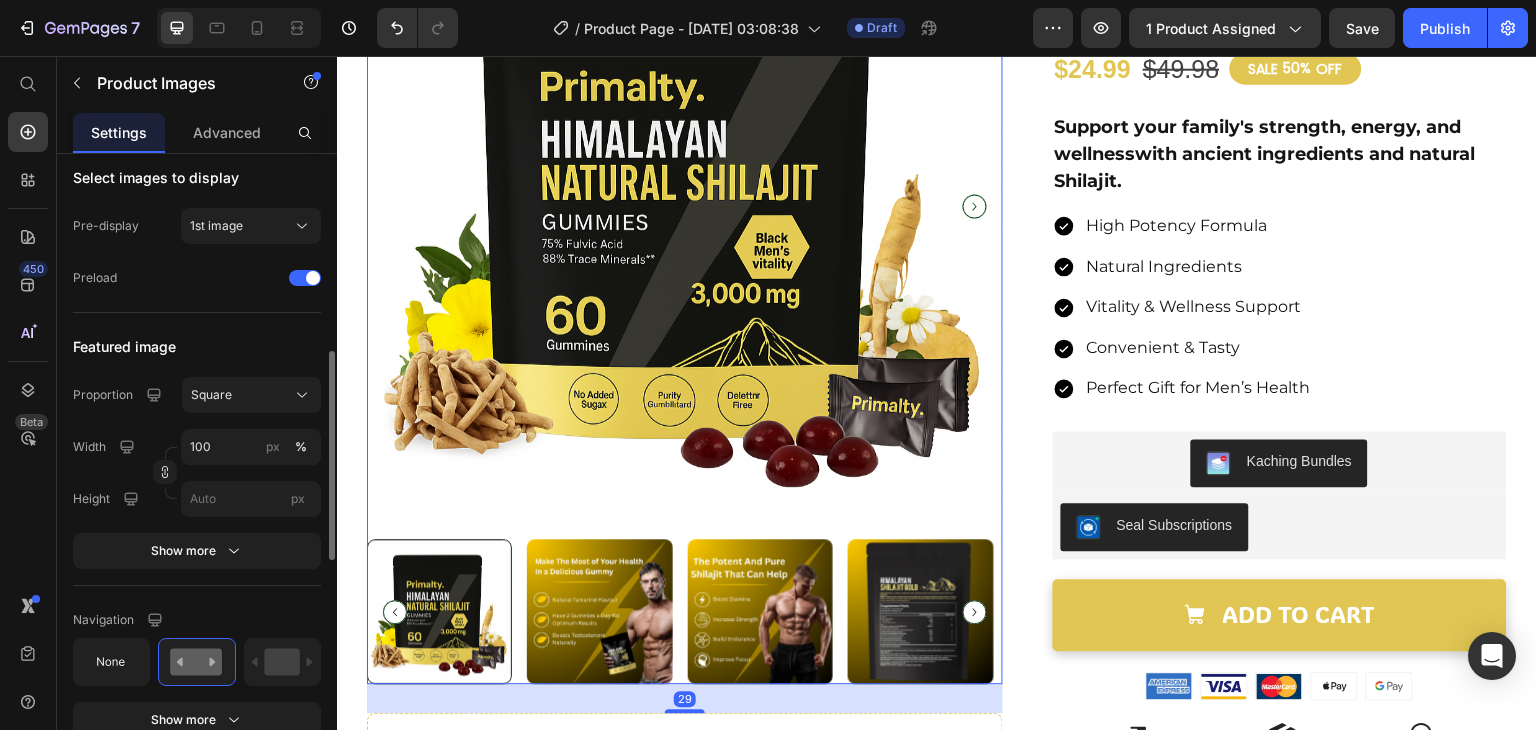 scroll, scrollTop: 570, scrollLeft: 0, axis: vertical 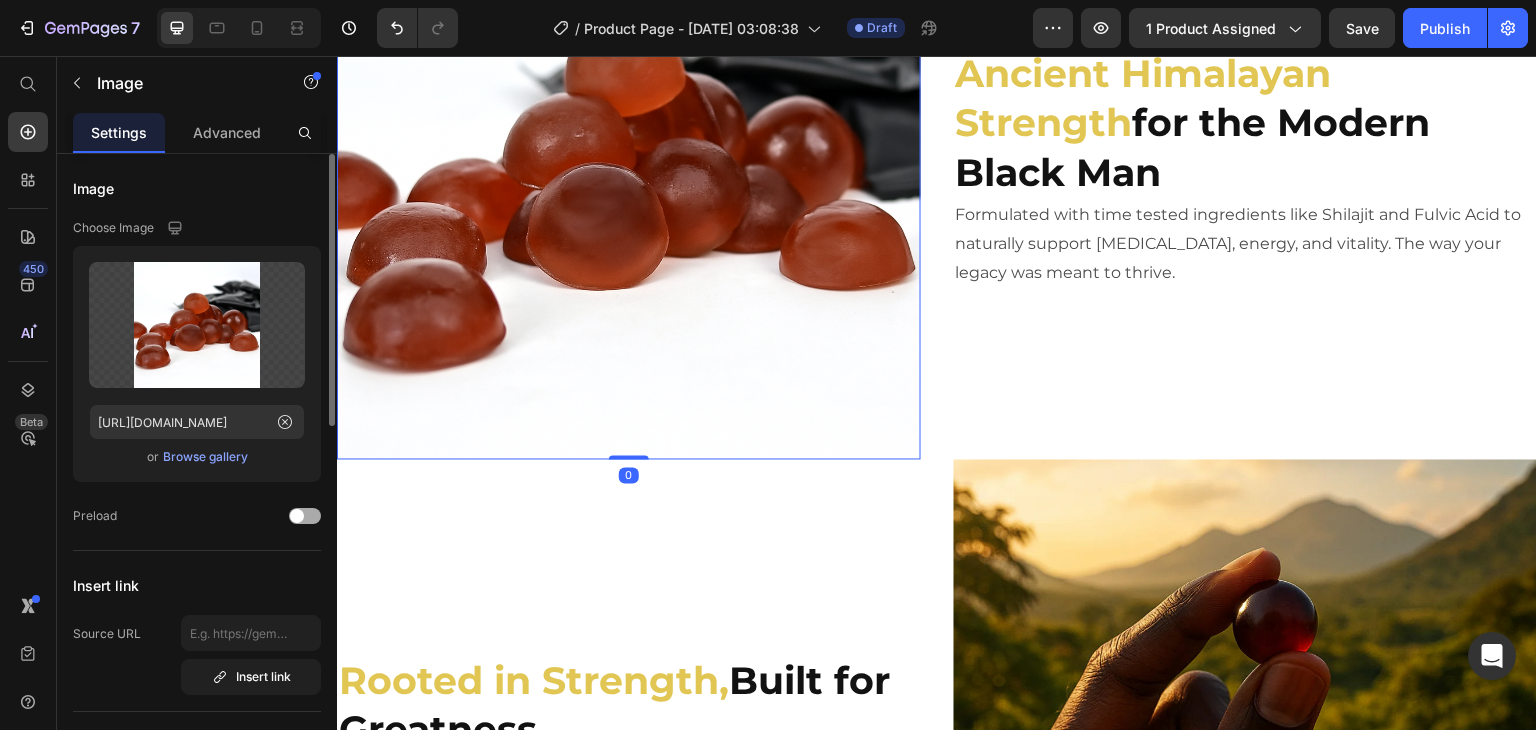 drag, startPoint x: 296, startPoint y: 518, endPoint x: 202, endPoint y: 398, distance: 152.4336 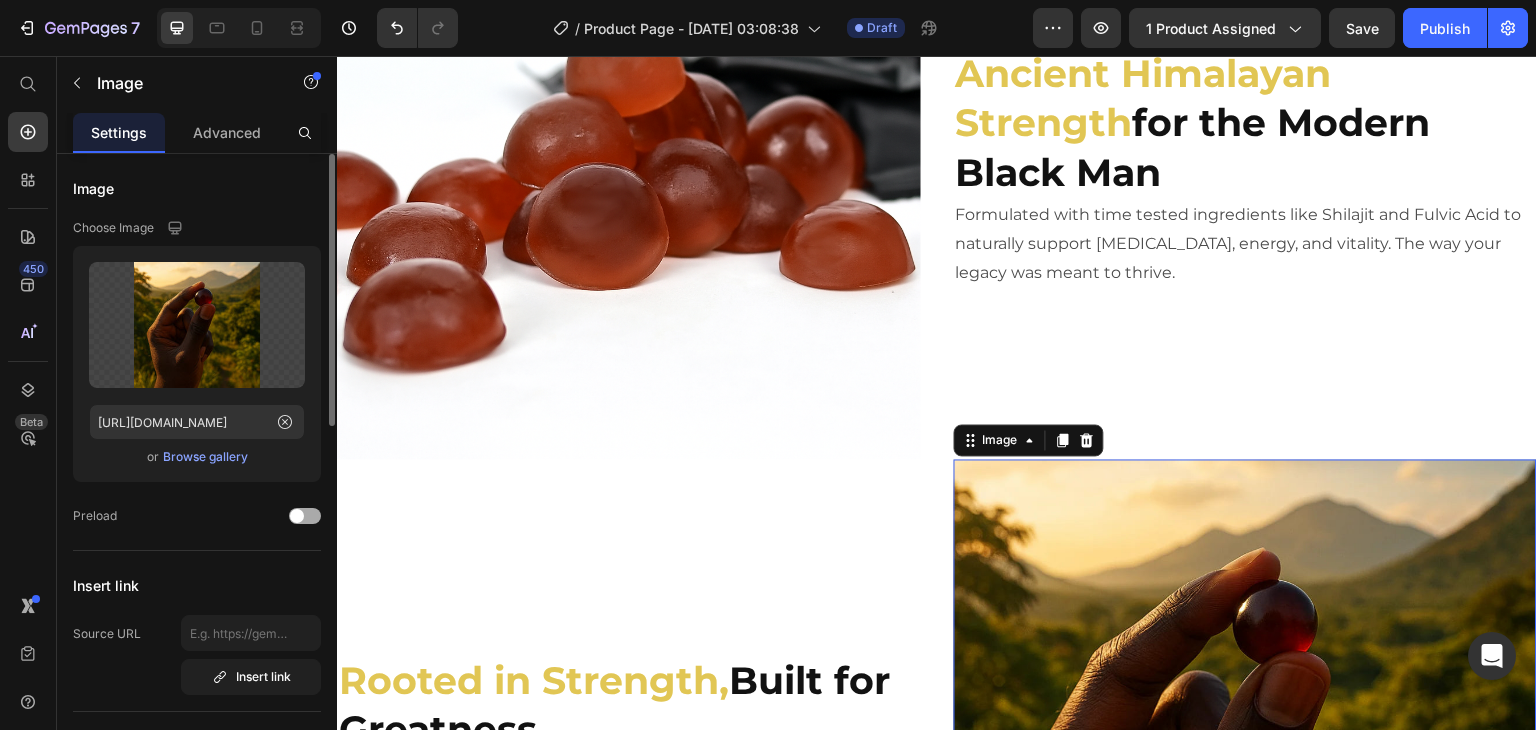 click at bounding box center [305, 516] 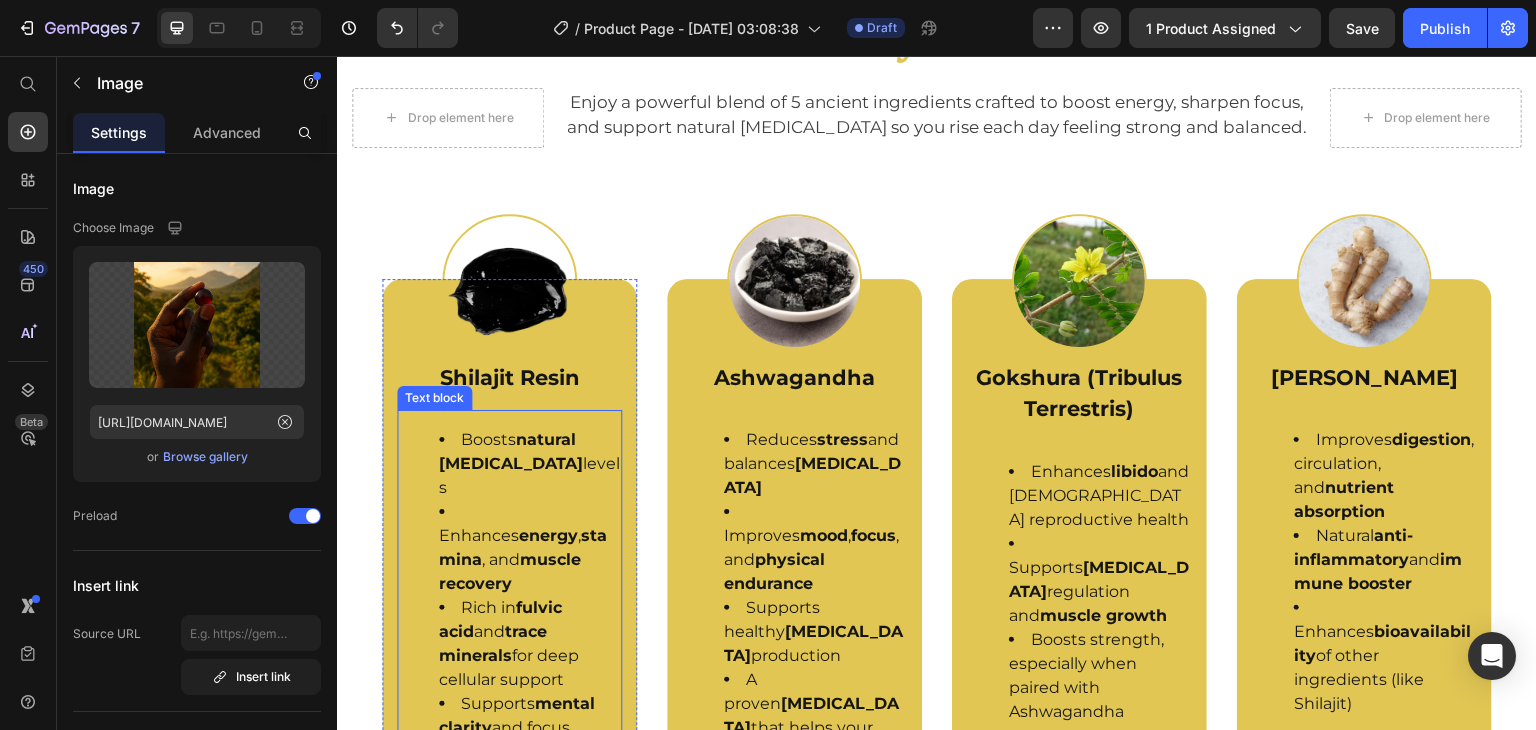 scroll, scrollTop: 2559, scrollLeft: 0, axis: vertical 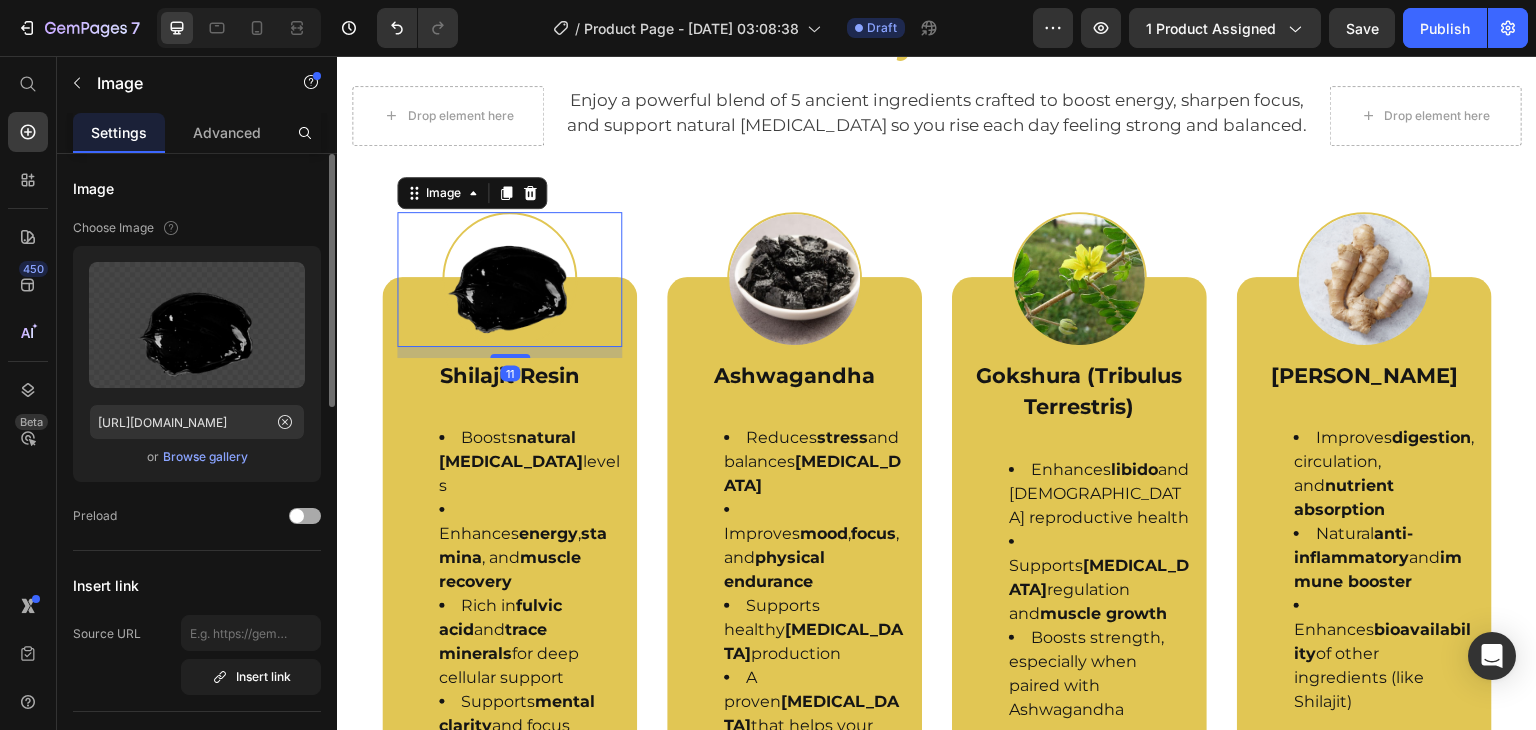 click at bounding box center [297, 516] 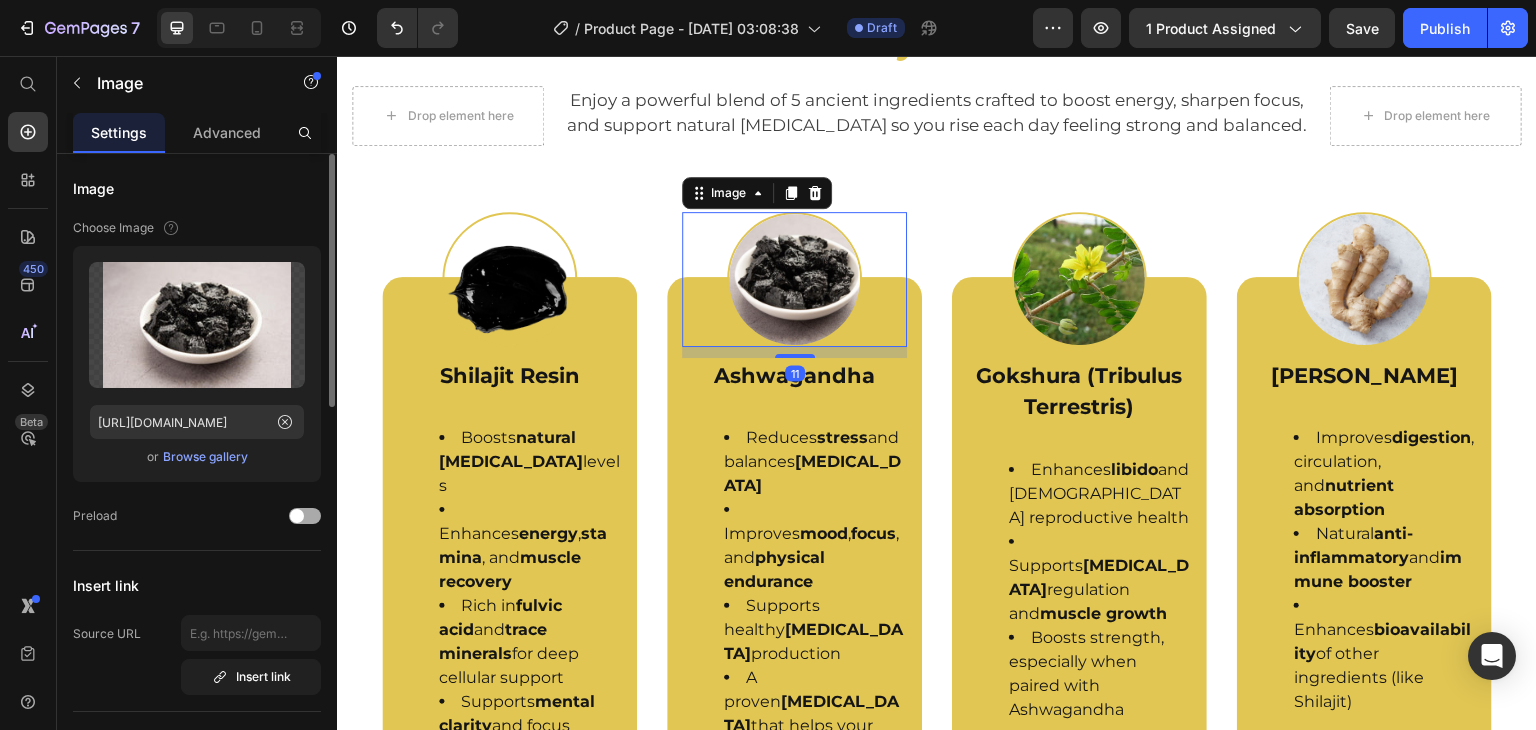 click at bounding box center (297, 516) 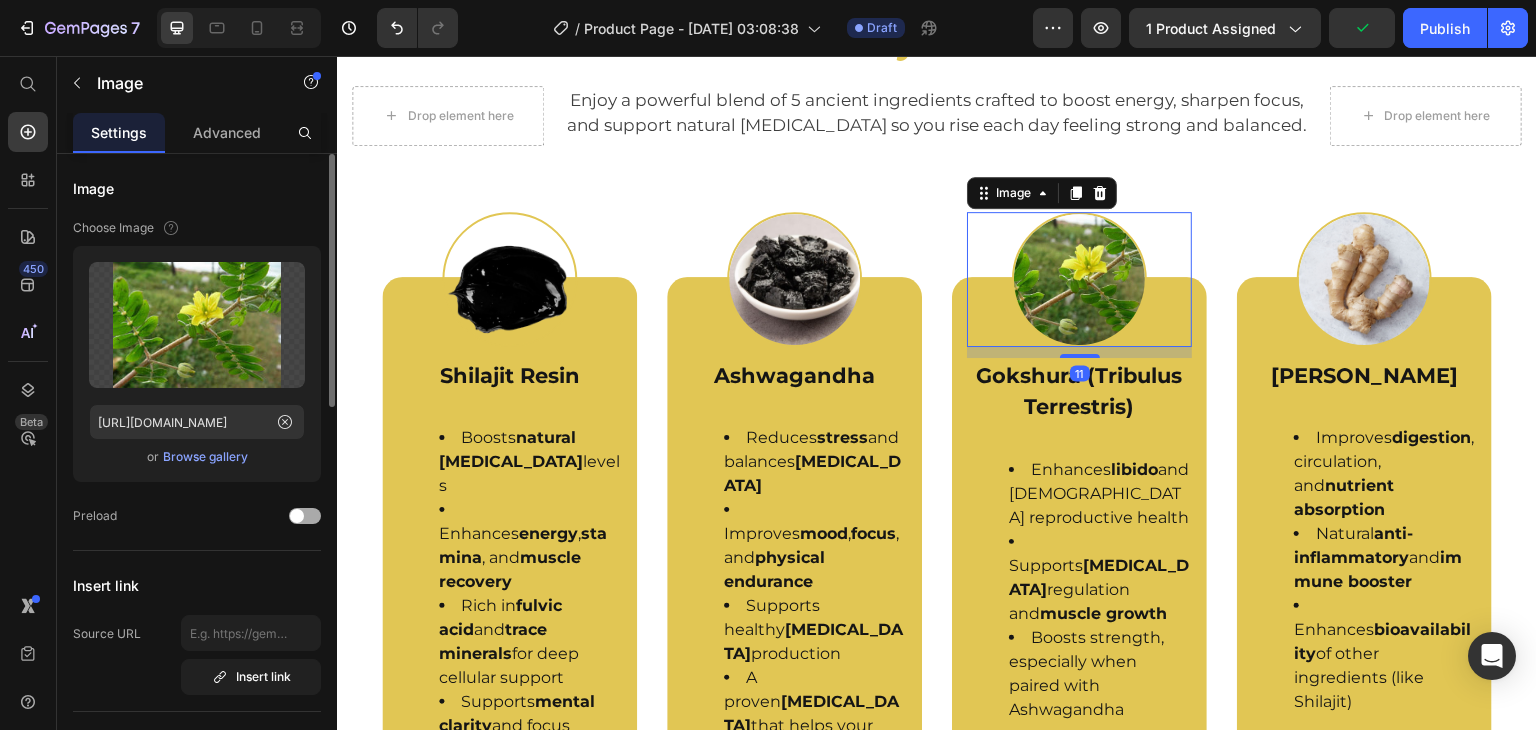 click at bounding box center (297, 516) 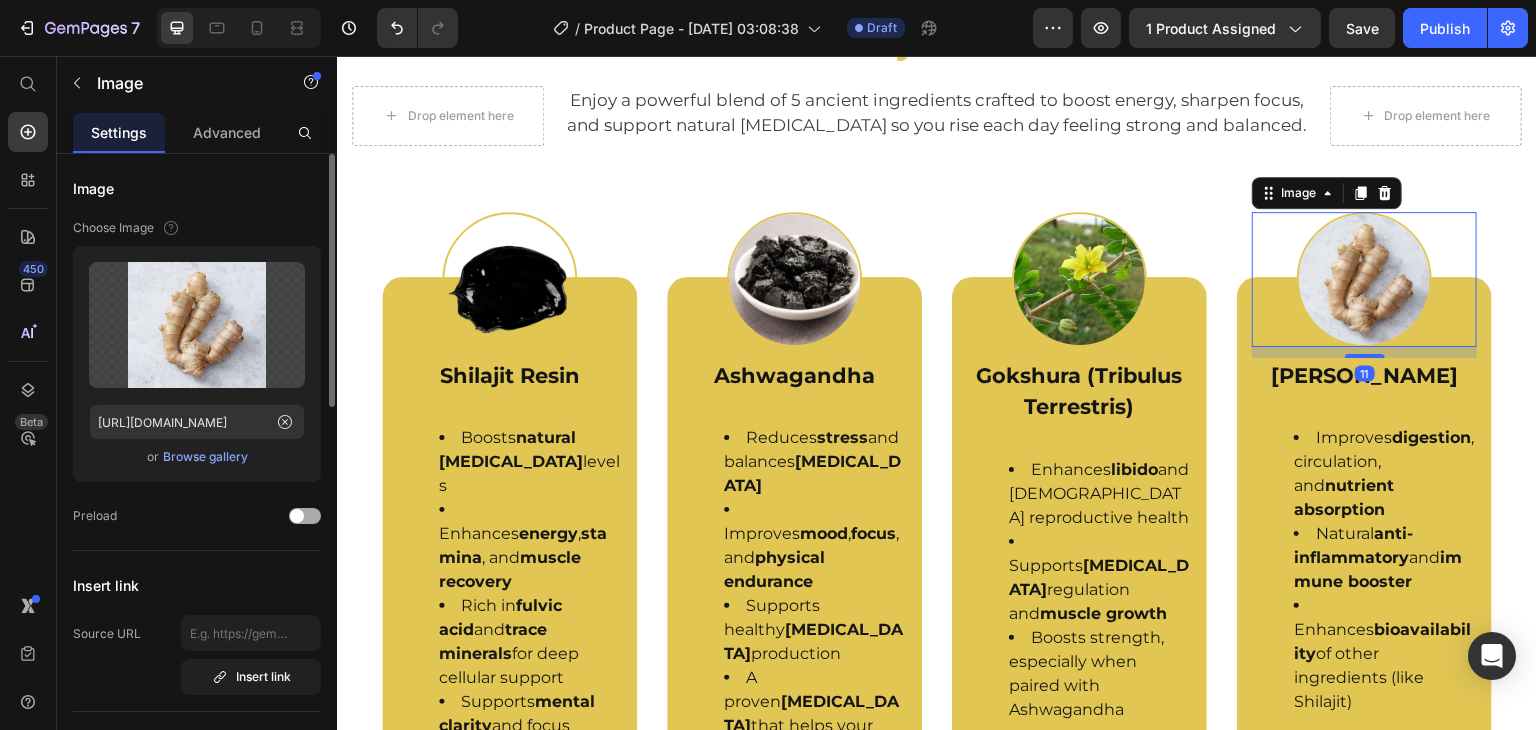 click at bounding box center (297, 516) 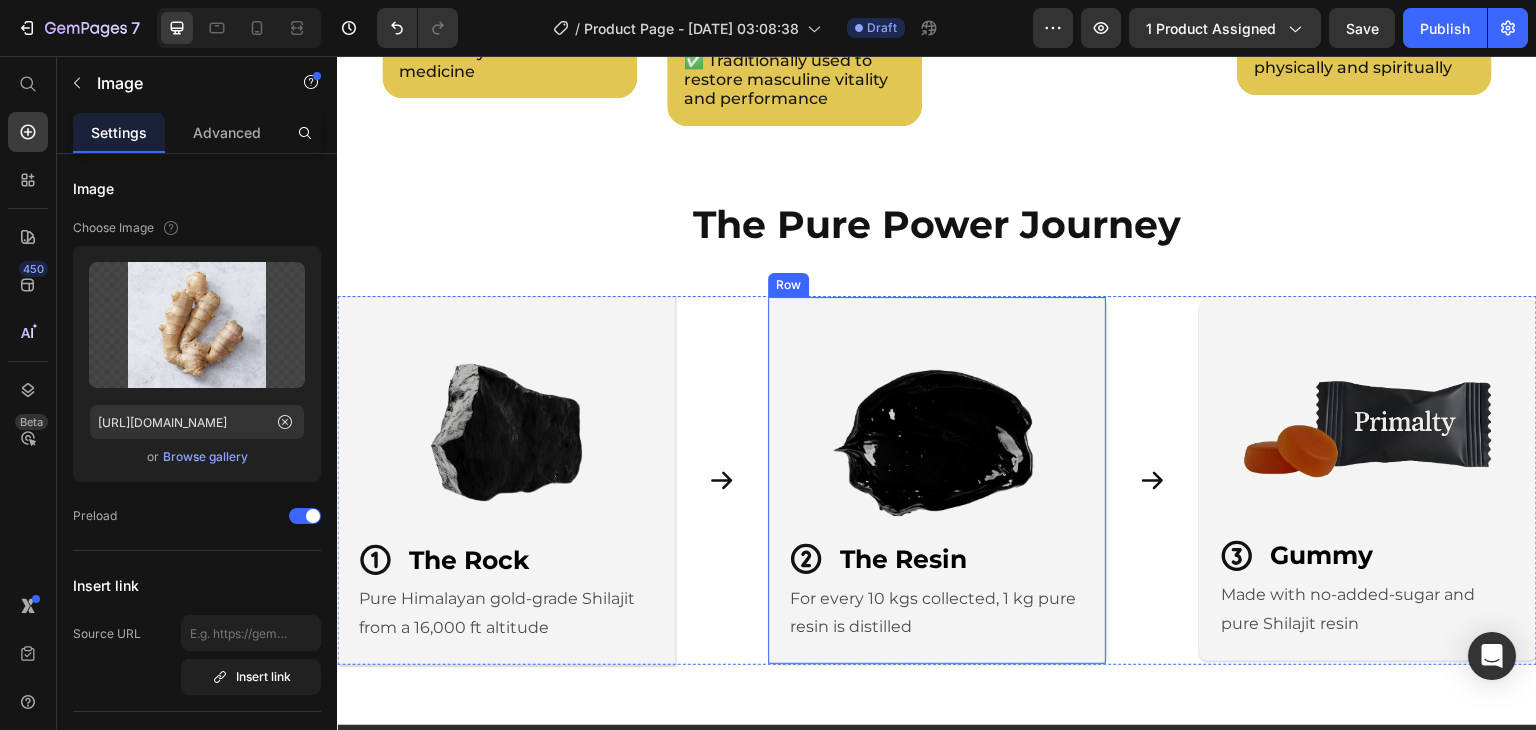 scroll, scrollTop: 3324, scrollLeft: 0, axis: vertical 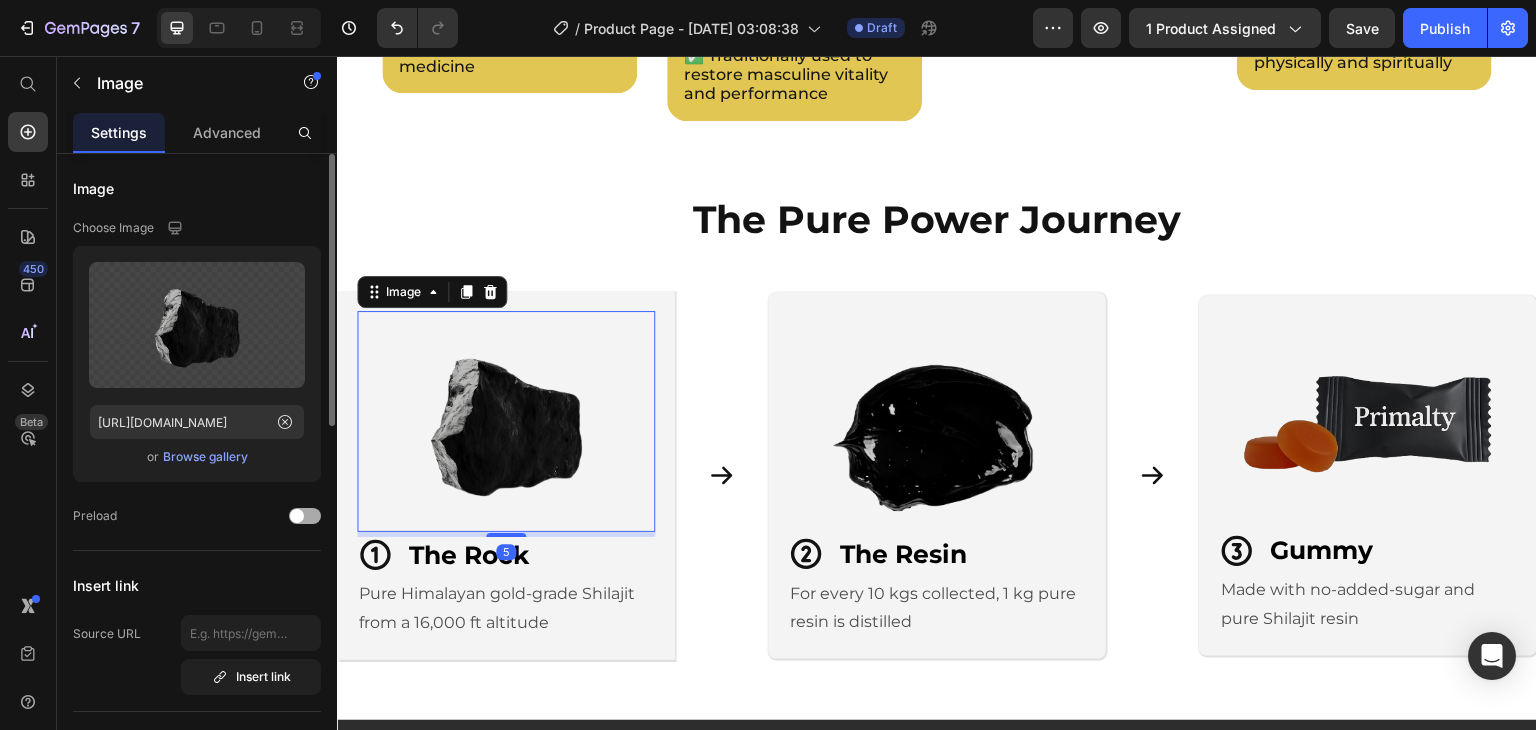 click at bounding box center [297, 516] 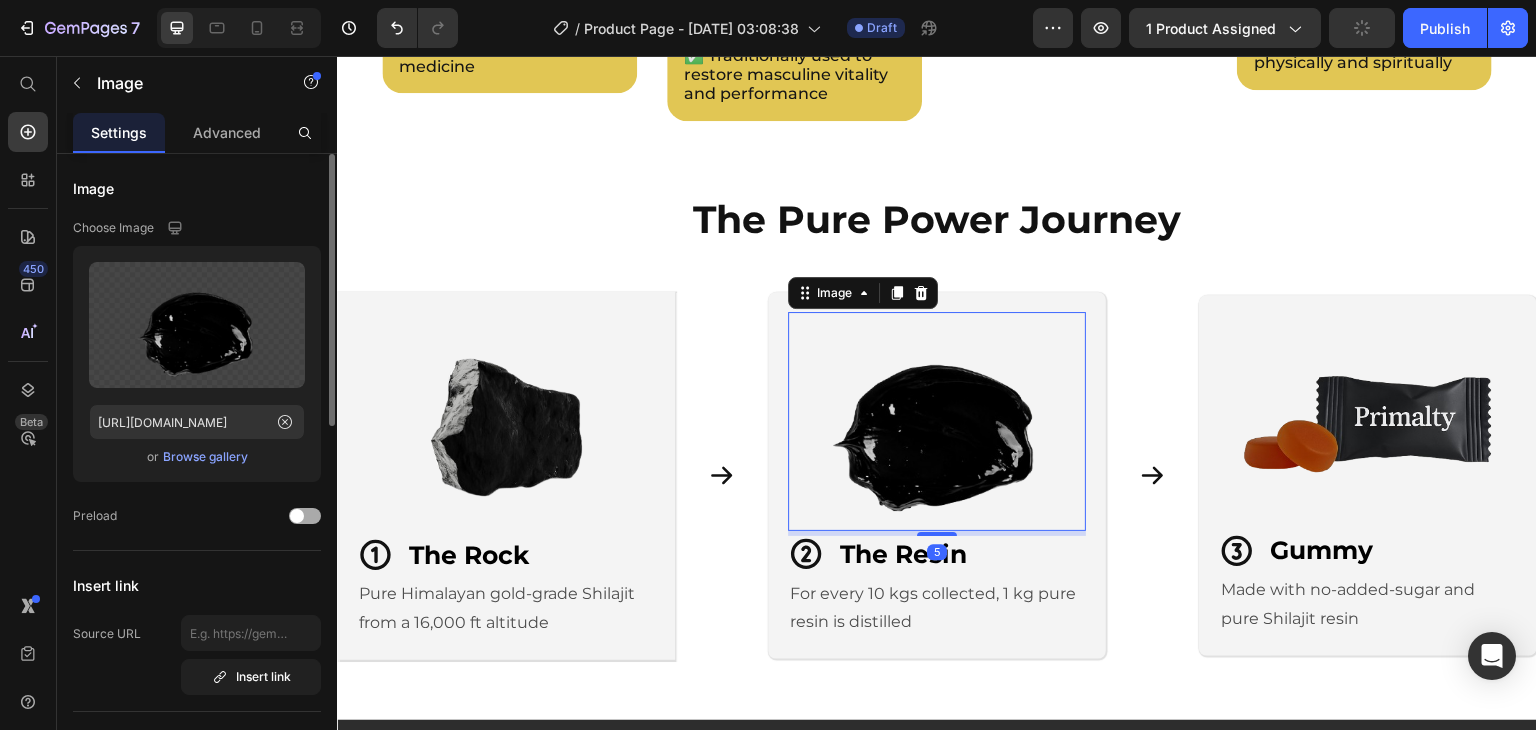 click at bounding box center [305, 516] 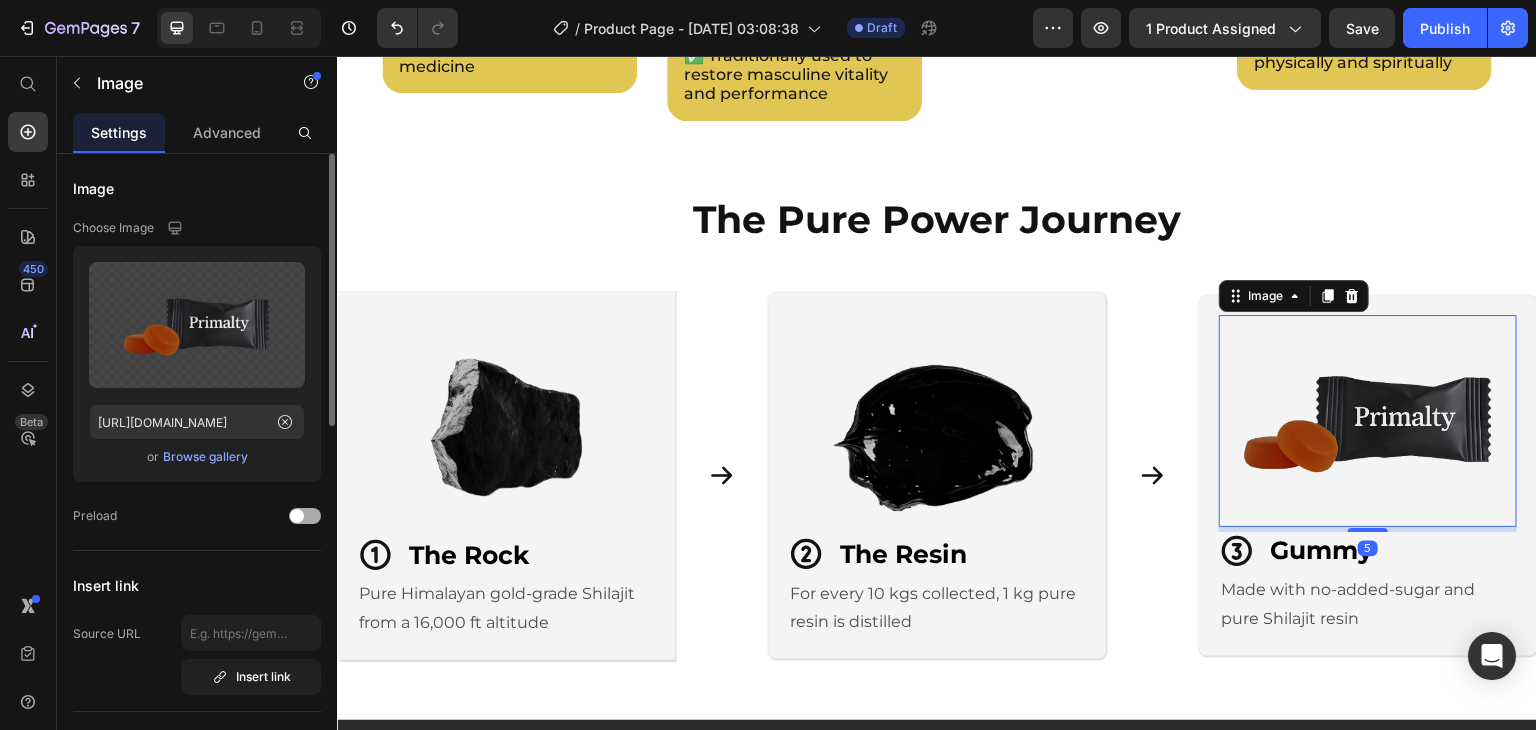 click at bounding box center [305, 516] 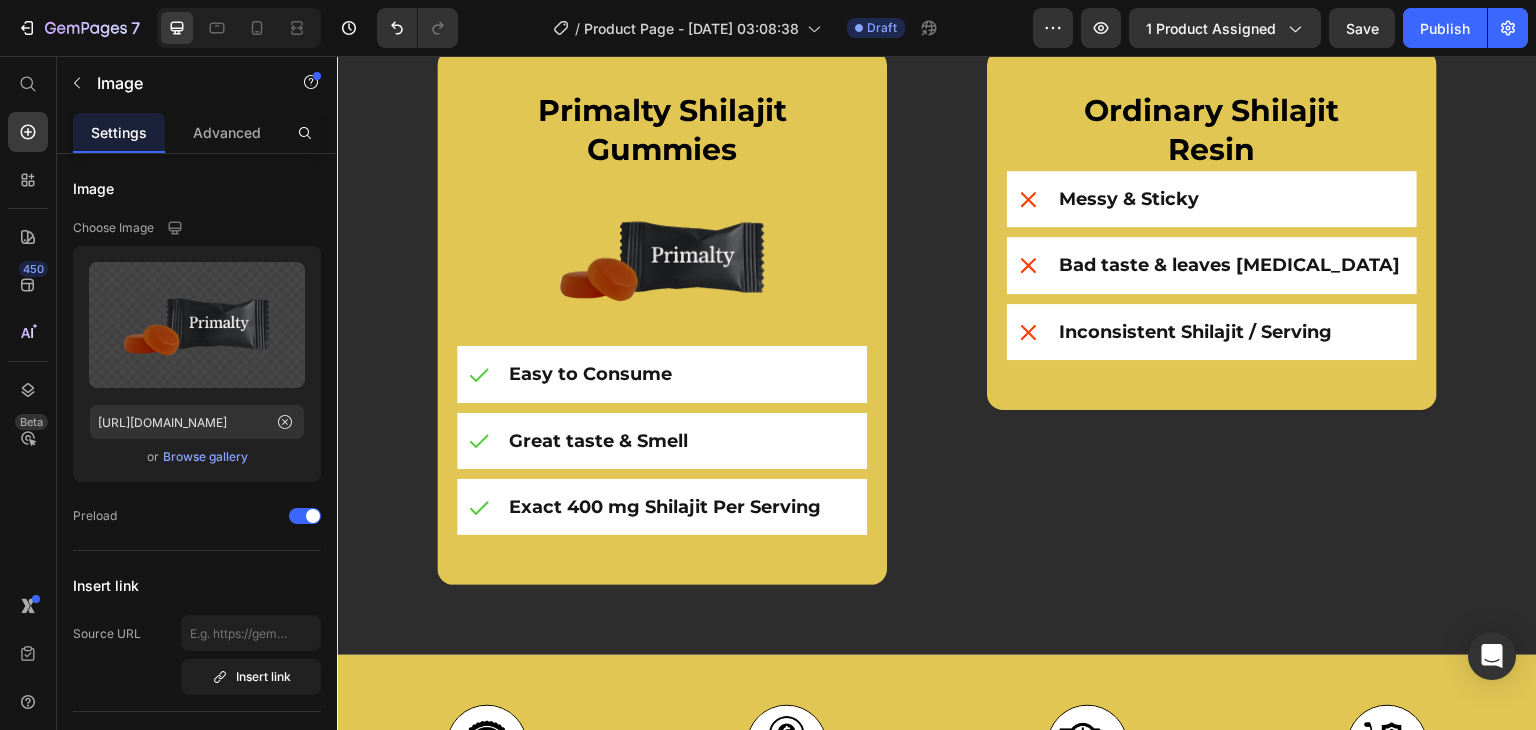 scroll, scrollTop: 4064, scrollLeft: 0, axis: vertical 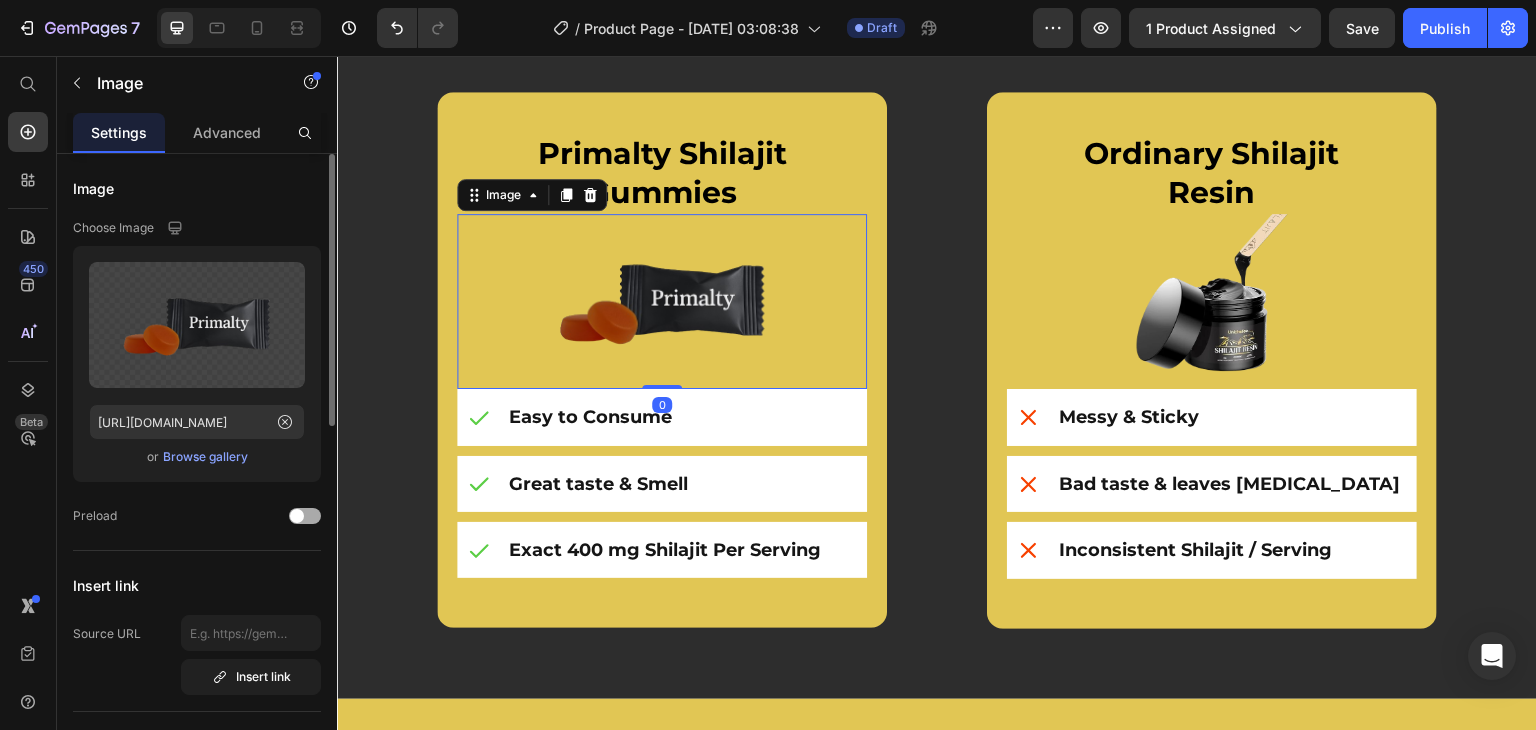 click at bounding box center [297, 516] 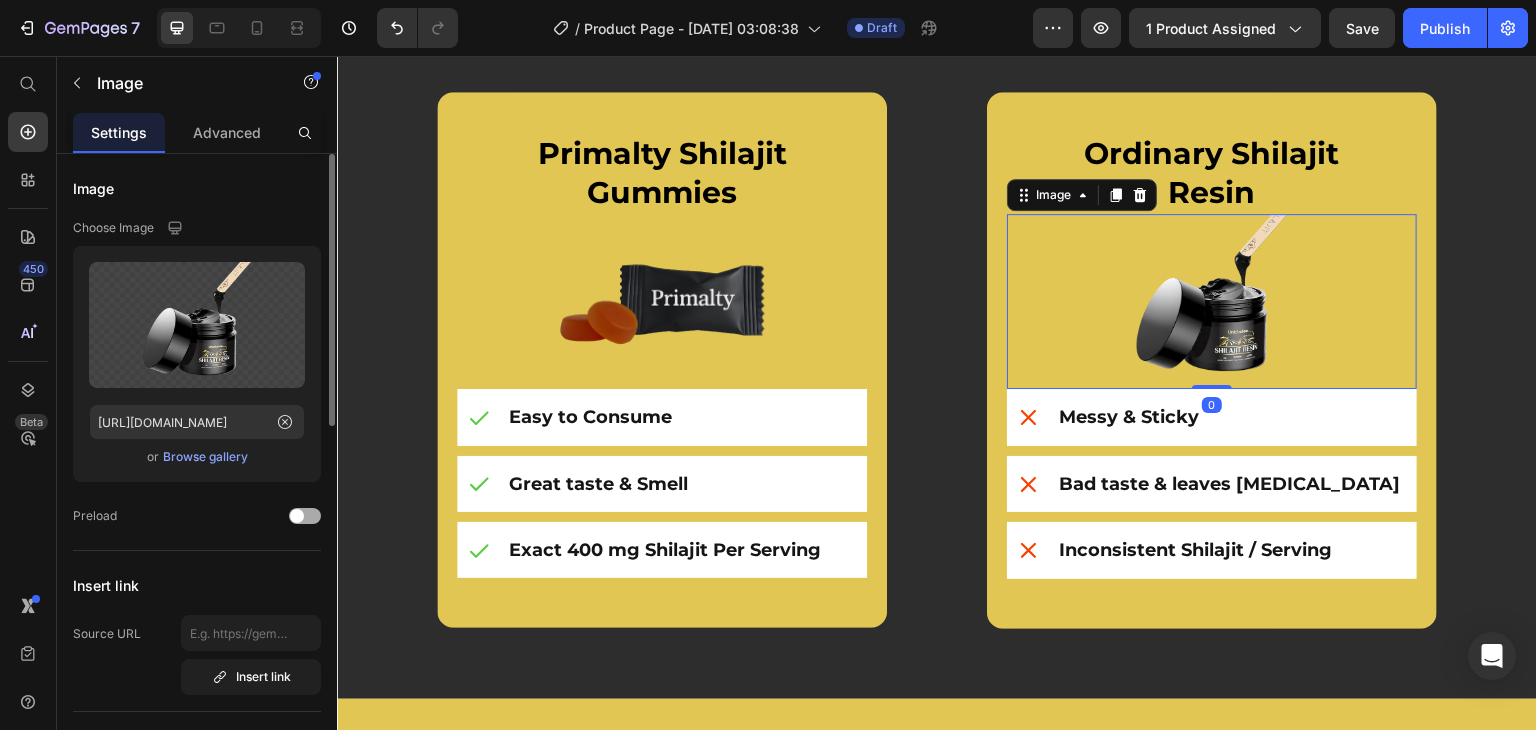 drag, startPoint x: 306, startPoint y: 509, endPoint x: 645, endPoint y: 314, distance: 391.0831 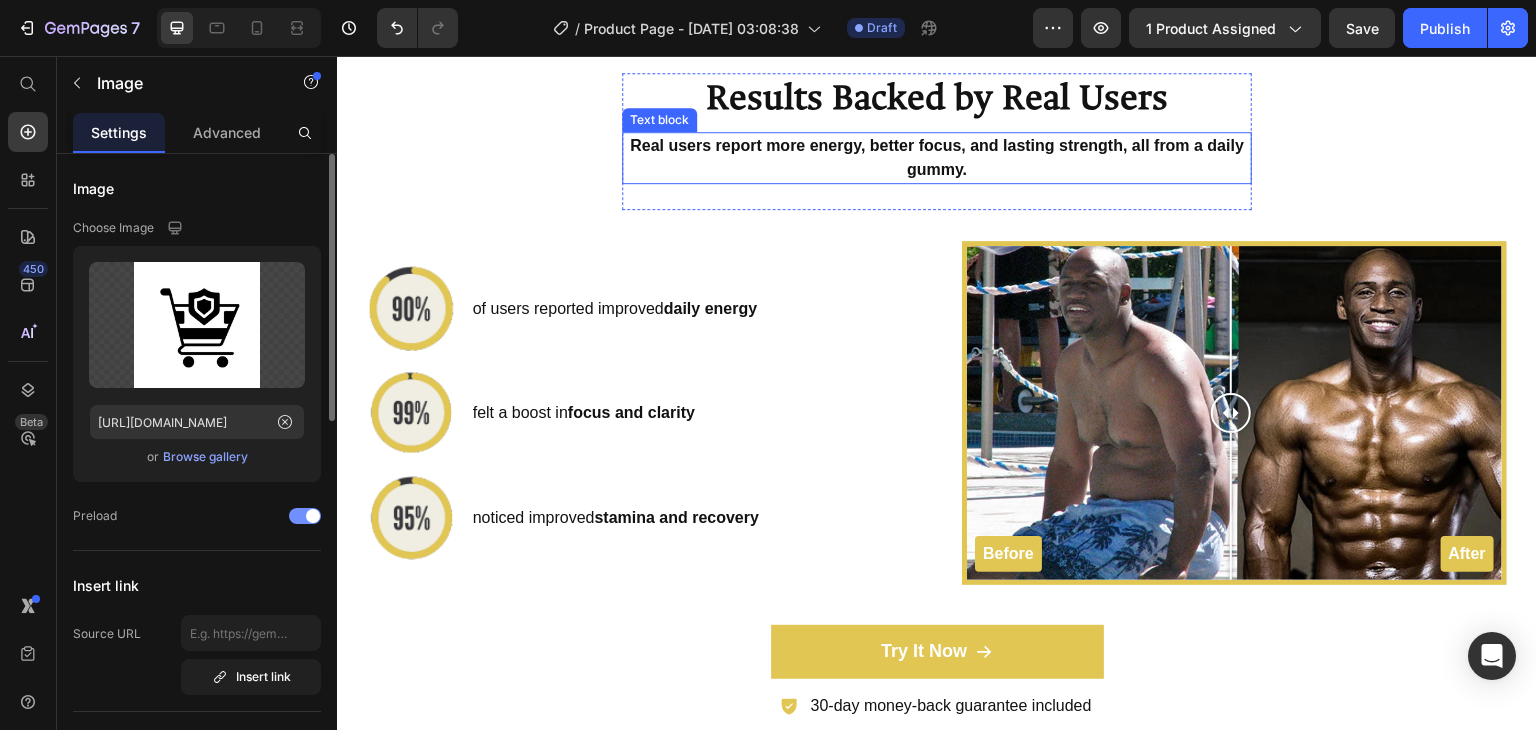 scroll, scrollTop: 4979, scrollLeft: 0, axis: vertical 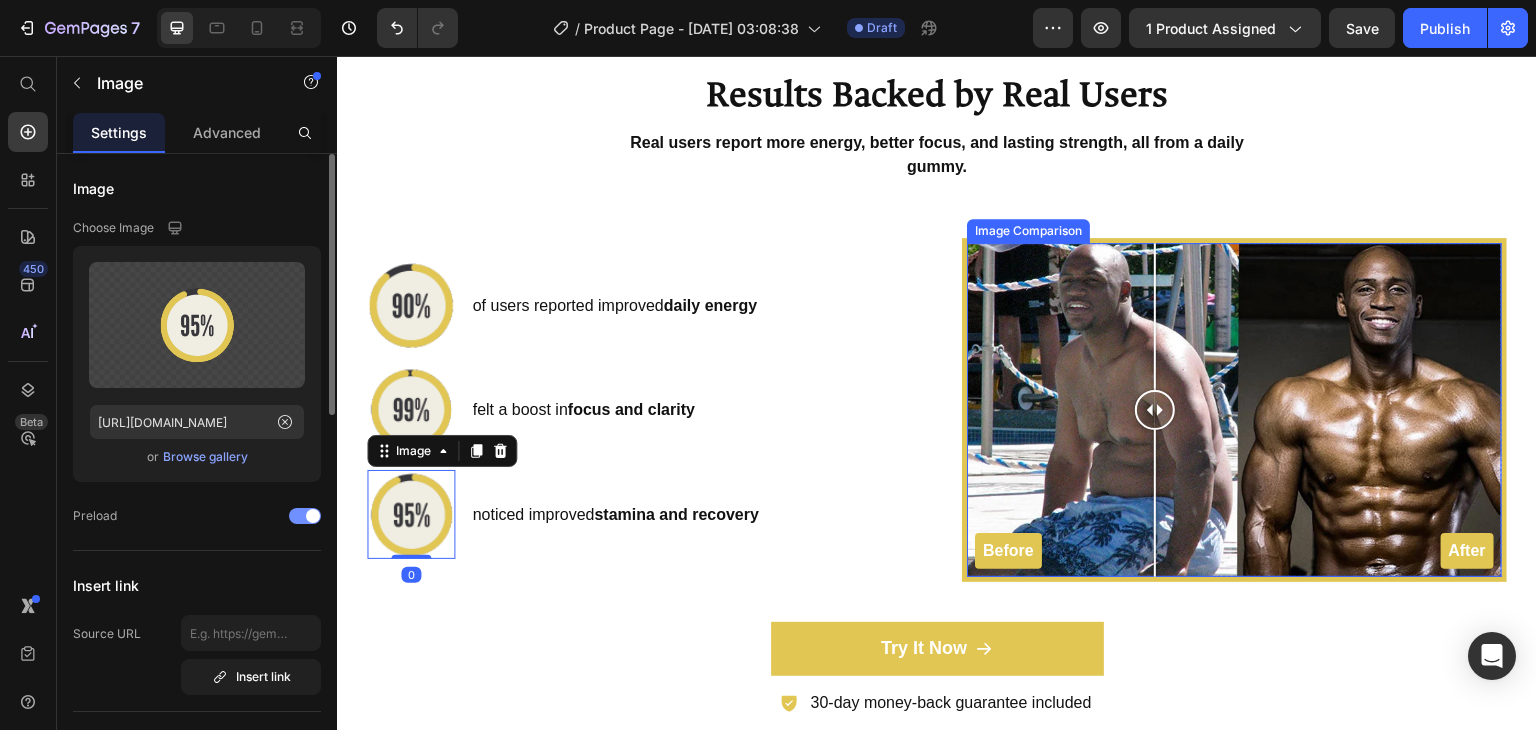 click on "Before After" at bounding box center [1234, 410] 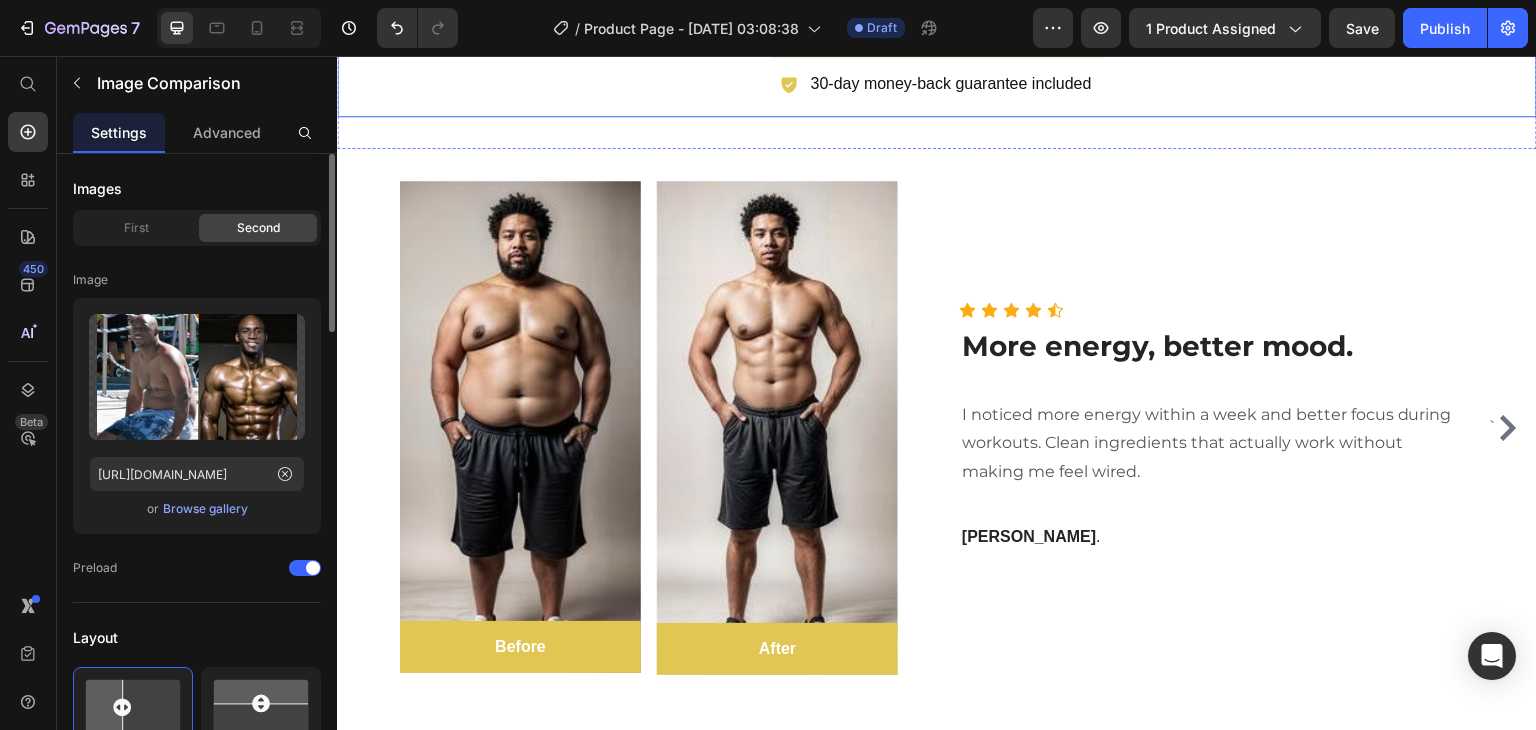scroll, scrollTop: 5611, scrollLeft: 0, axis: vertical 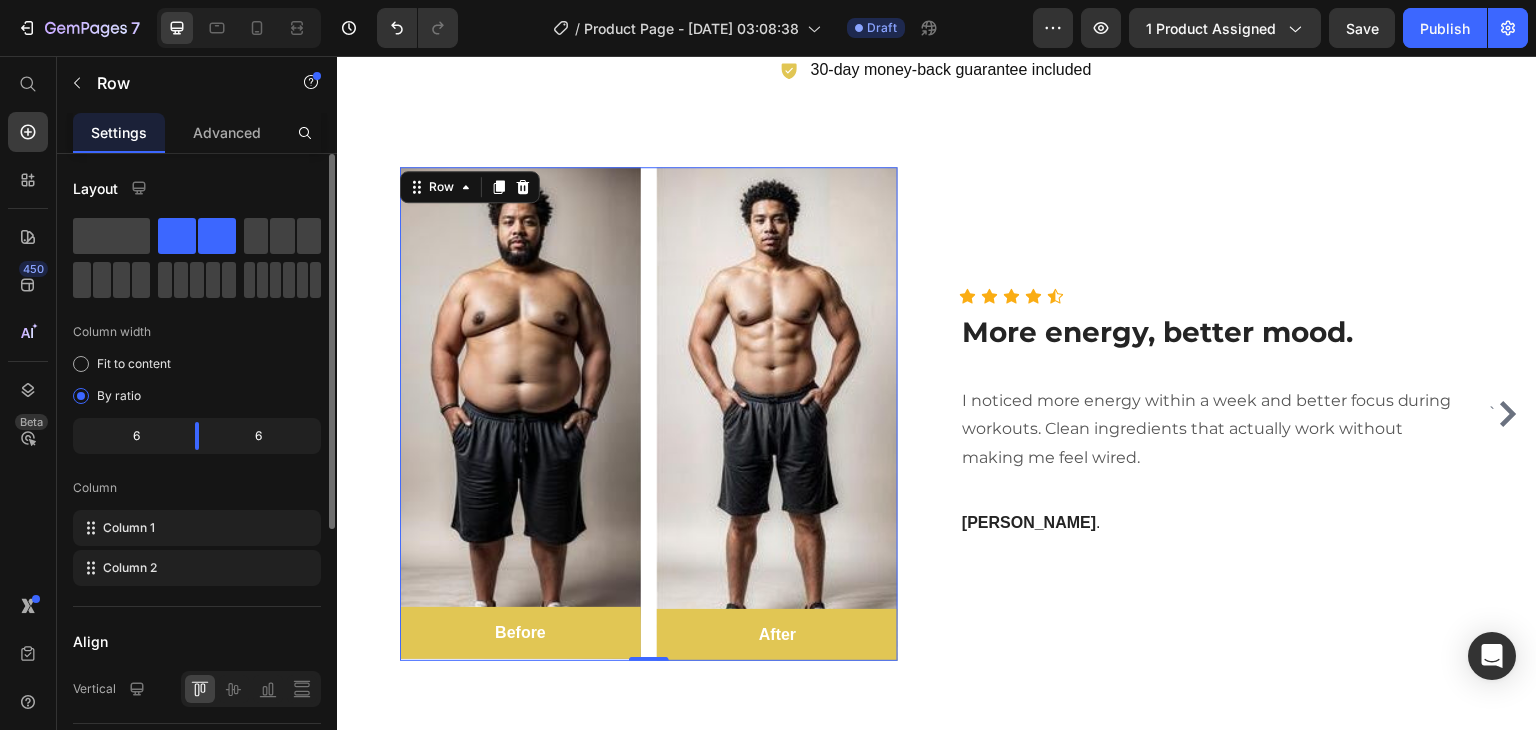 click on "Image Before Text block Row Row Image After Text block Row Row Row   0" at bounding box center [649, 414] 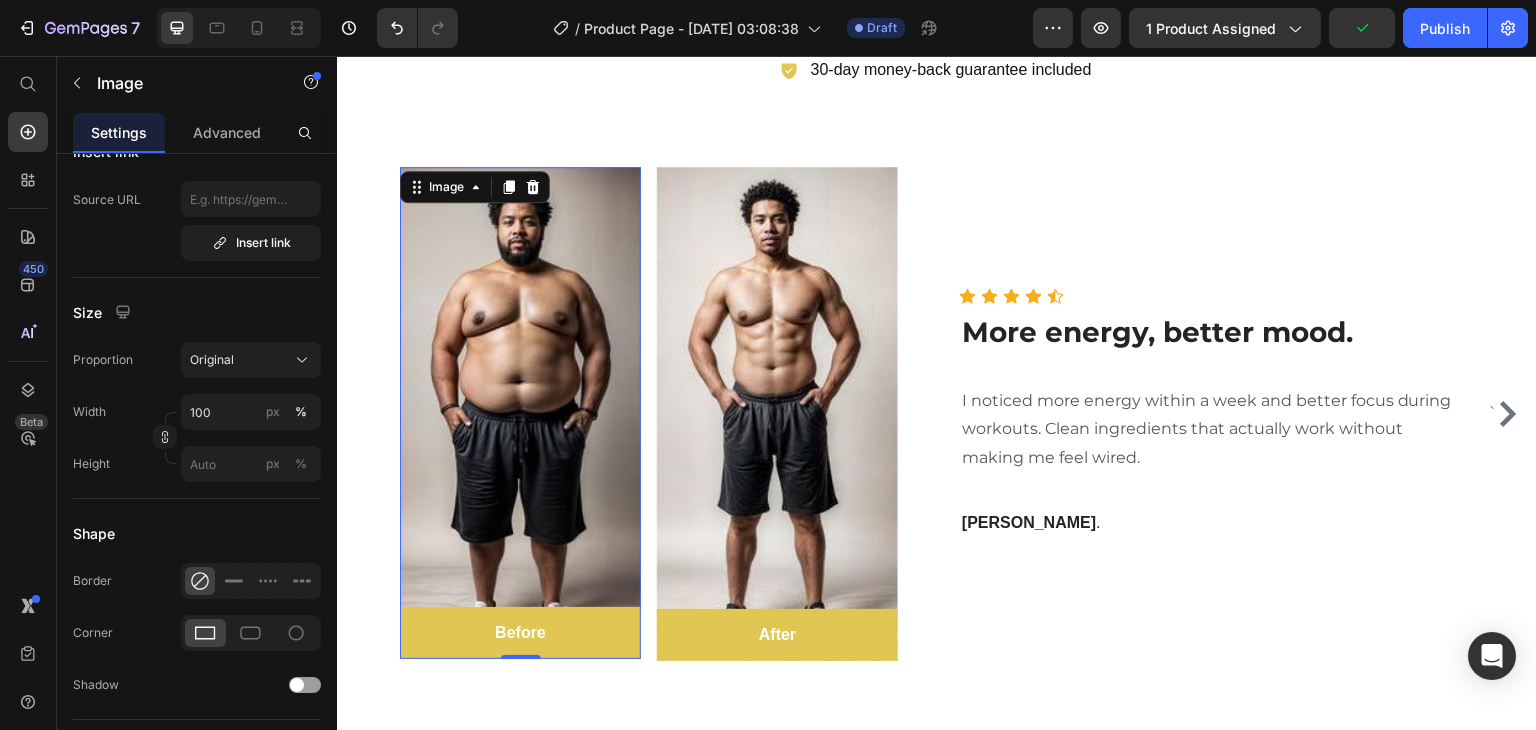 scroll, scrollTop: 0, scrollLeft: 0, axis: both 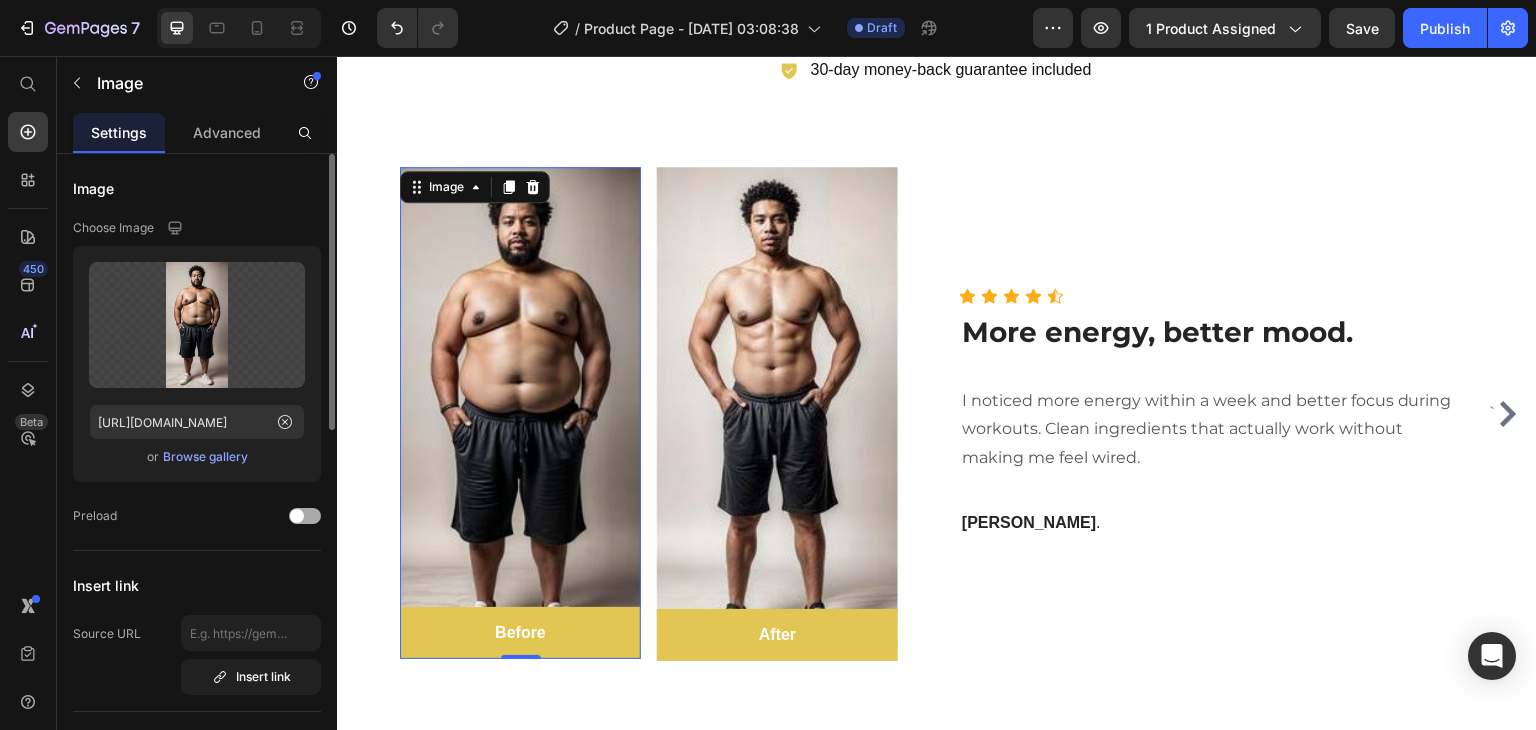 drag, startPoint x: 292, startPoint y: 516, endPoint x: 419, endPoint y: 386, distance: 181.73883 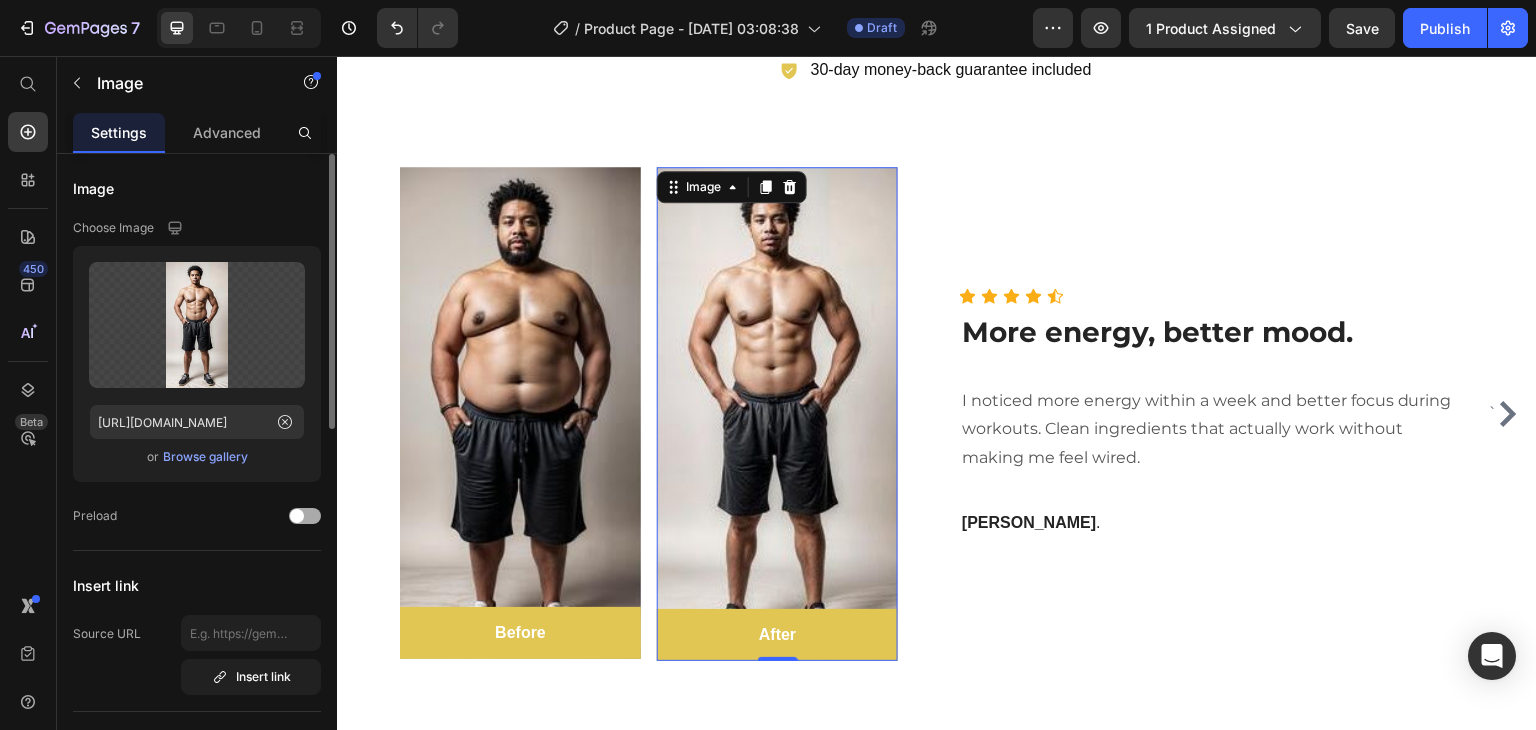 drag, startPoint x: 300, startPoint y: 520, endPoint x: 425, endPoint y: 432, distance: 152.86923 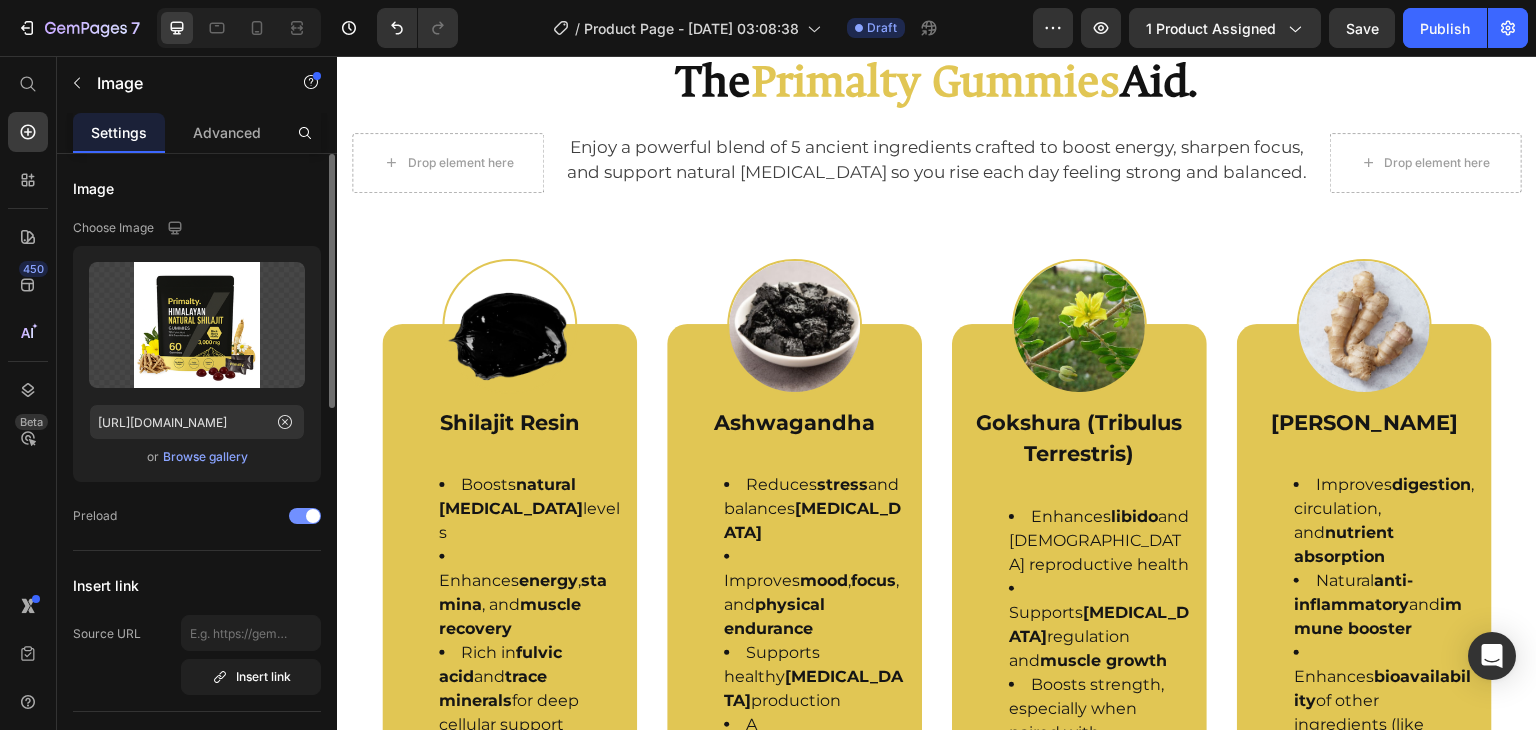 scroll, scrollTop: 2427, scrollLeft: 0, axis: vertical 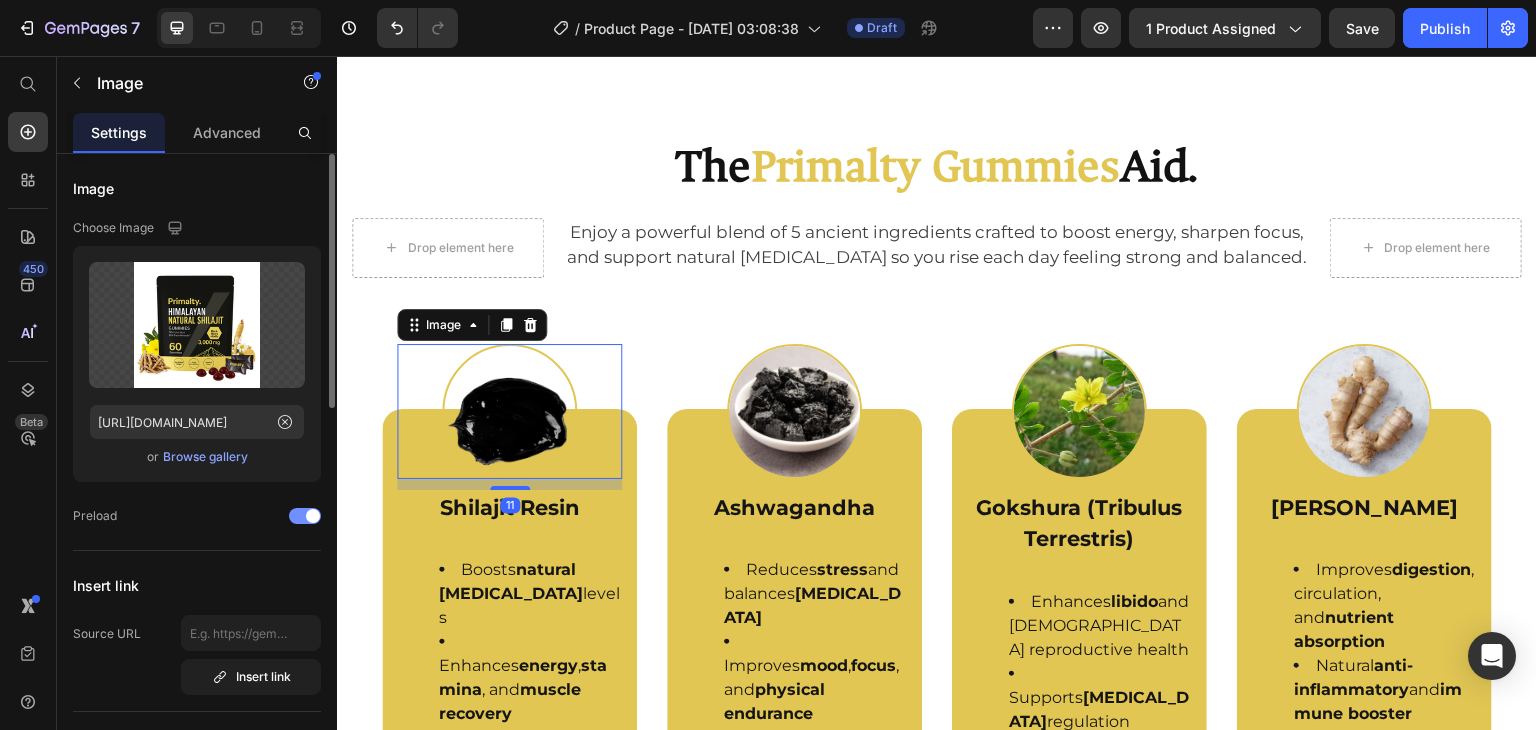 click at bounding box center [509, 411] 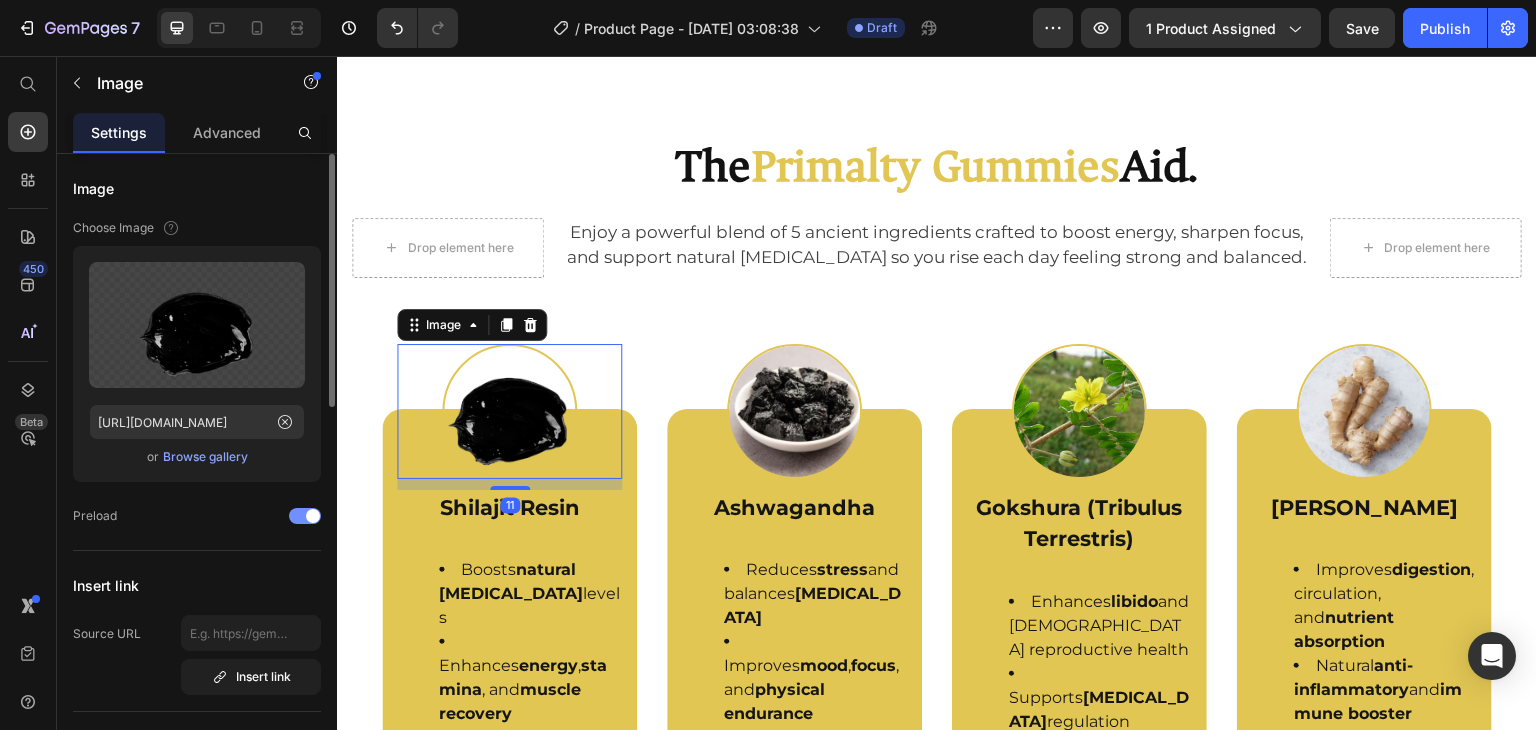 click on "Browse gallery" at bounding box center (205, 457) 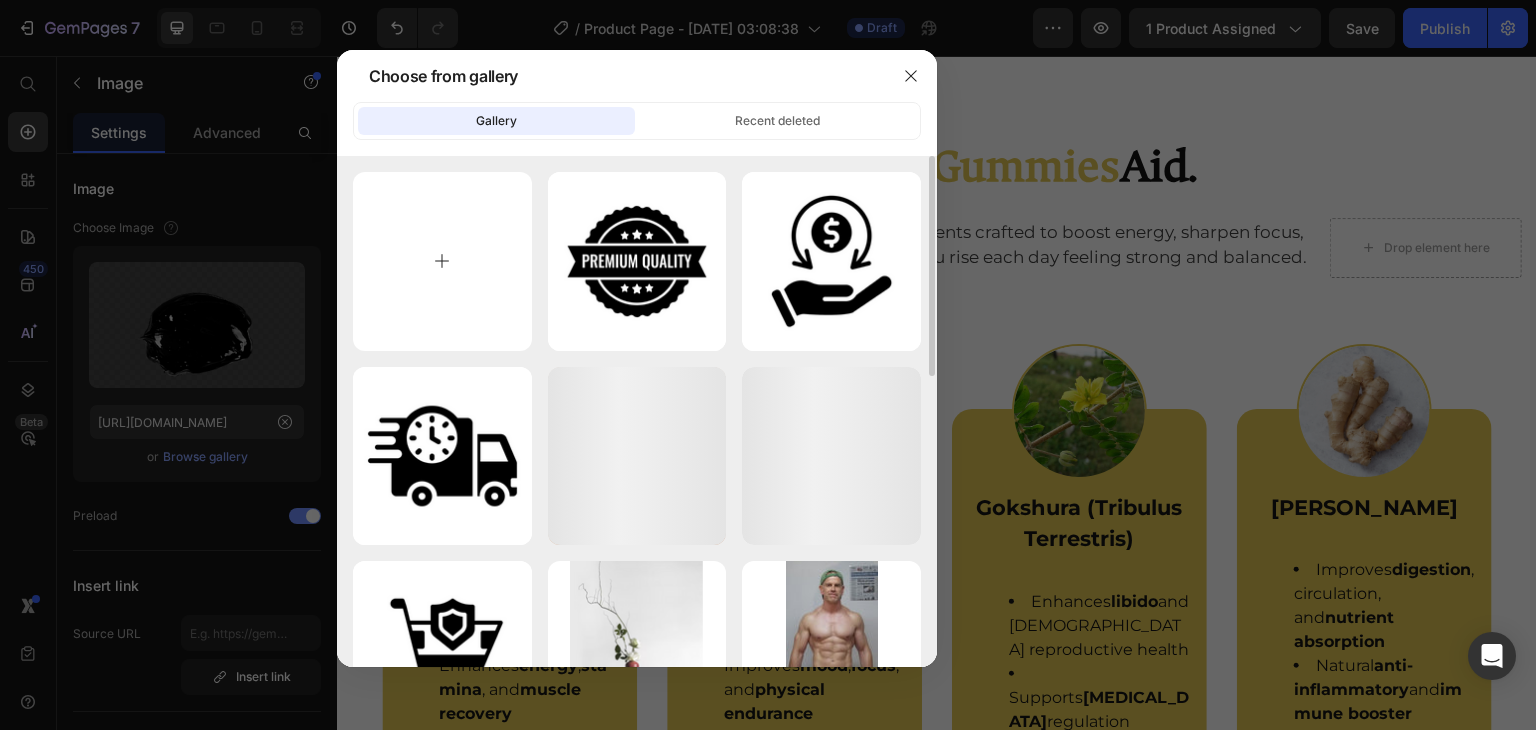 click at bounding box center (442, 261) 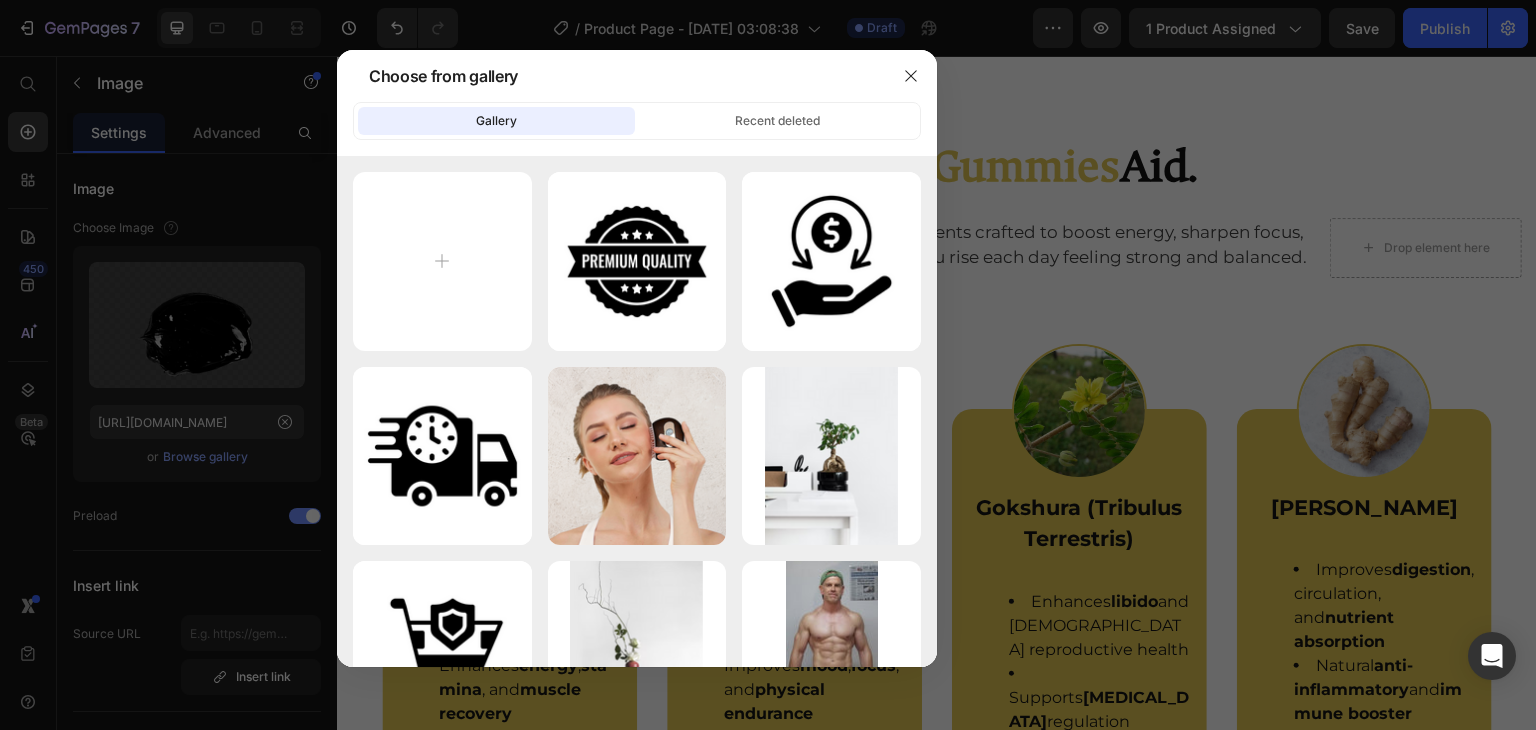 click at bounding box center (768, 365) 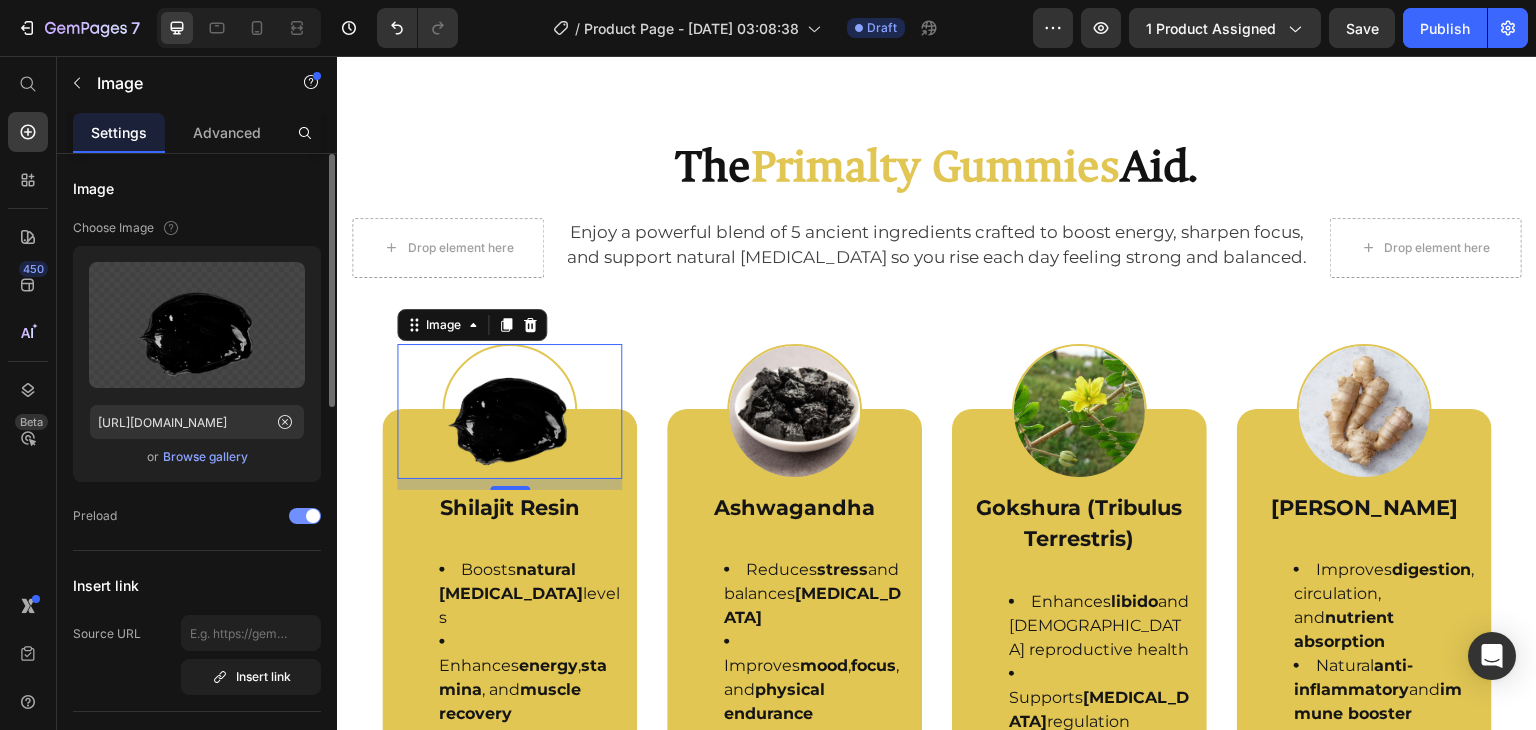 click on "Browse gallery" at bounding box center (205, 457) 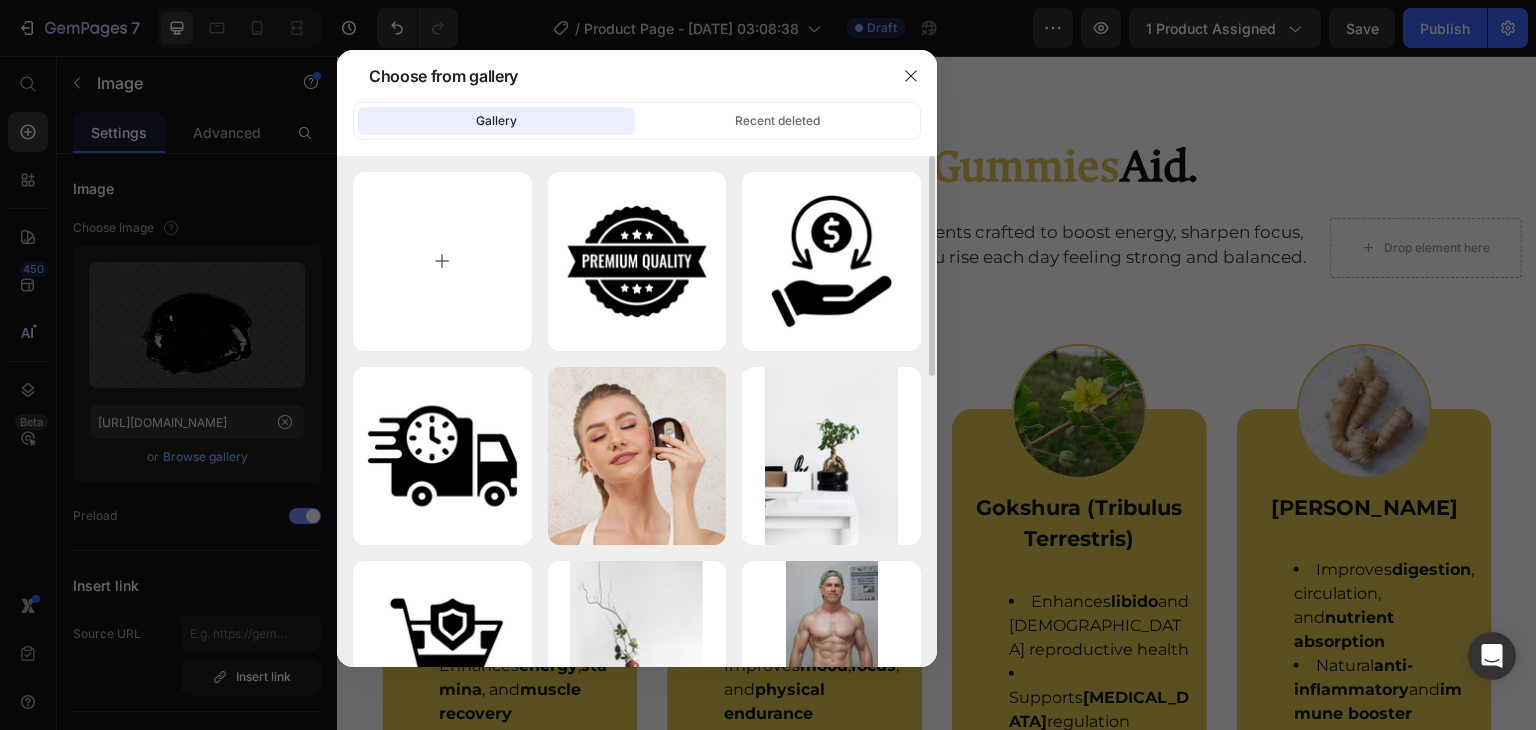 click at bounding box center [442, 261] 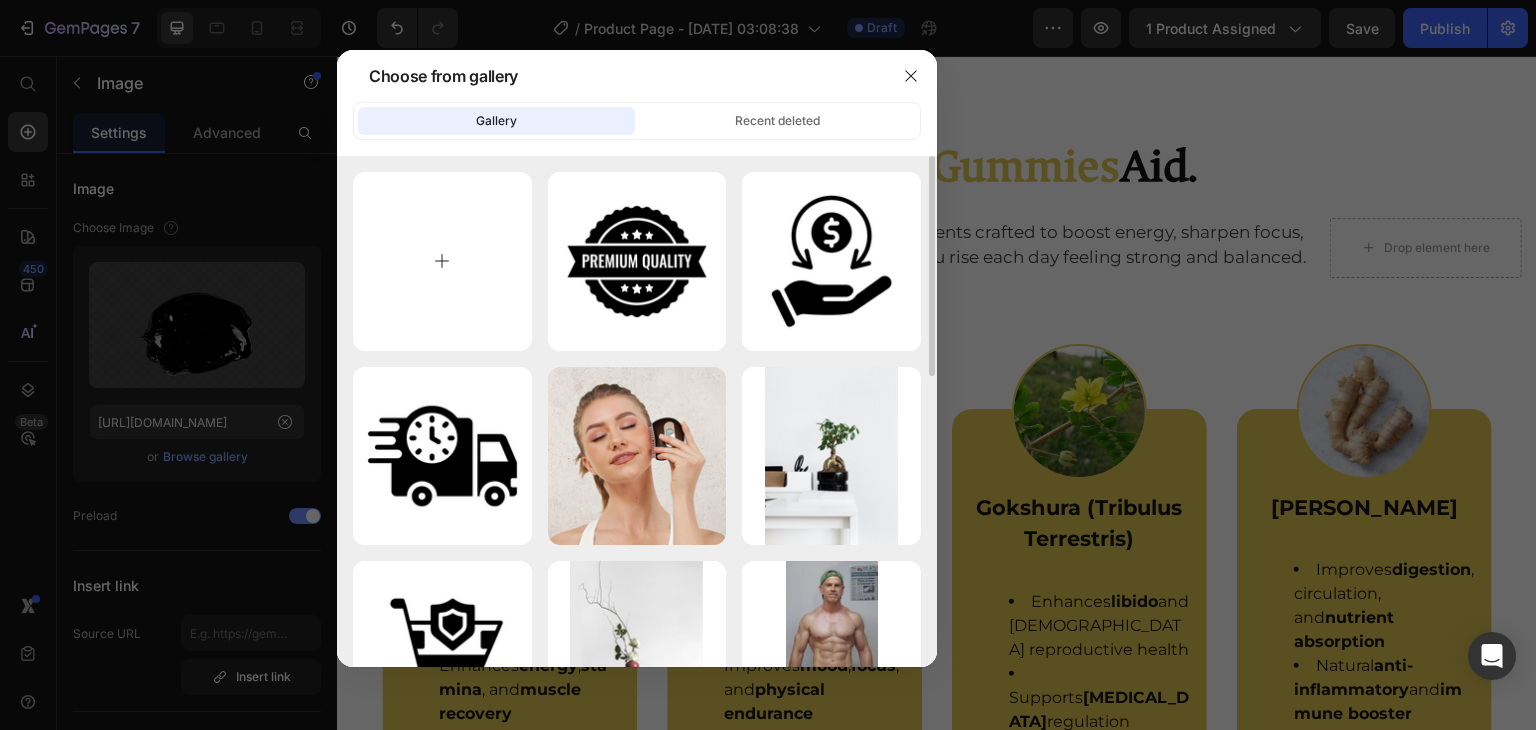 type on "C:\fakepath\Untitled design - 2025-07-26T201858.818.png" 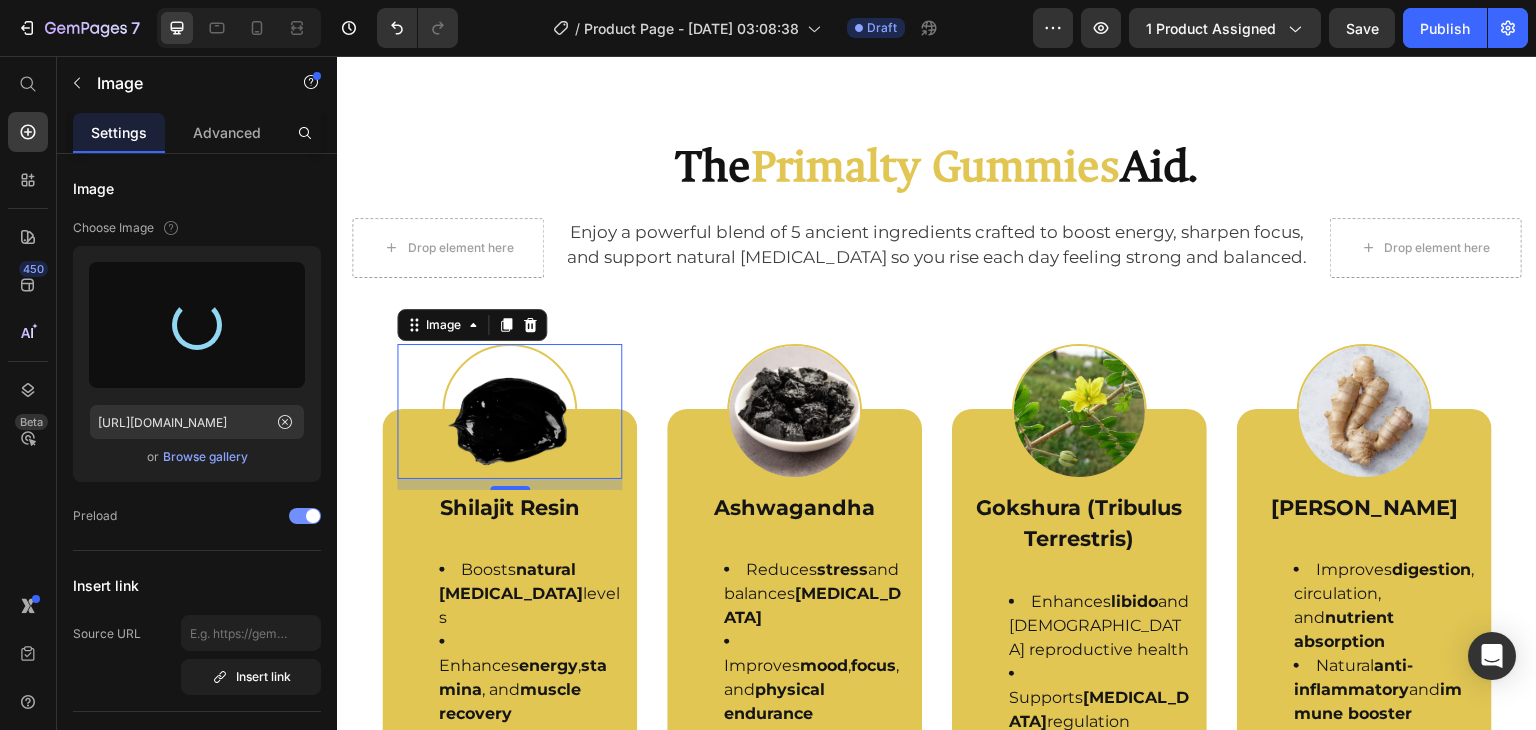 type on "[URL][DOMAIN_NAME]" 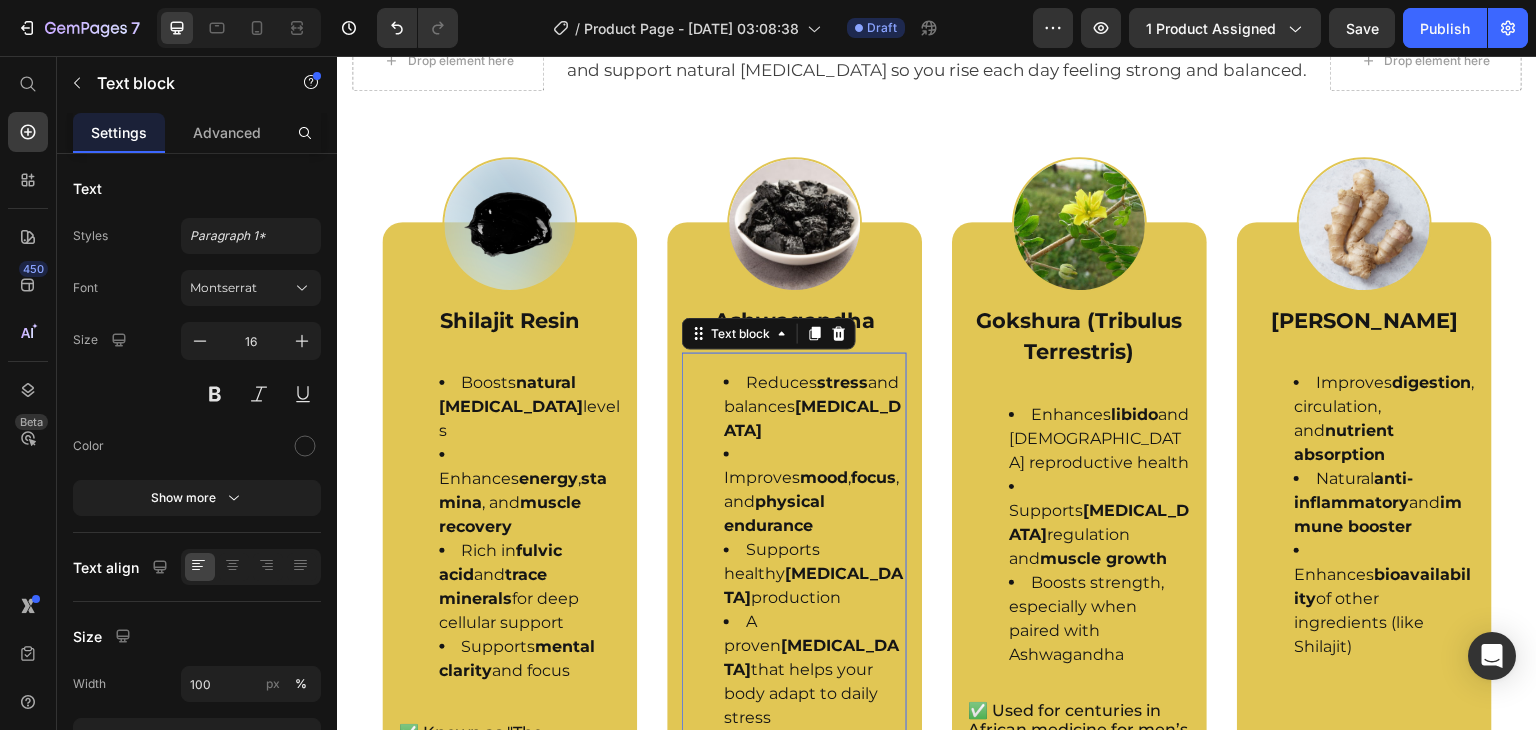 scroll, scrollTop: 2616, scrollLeft: 0, axis: vertical 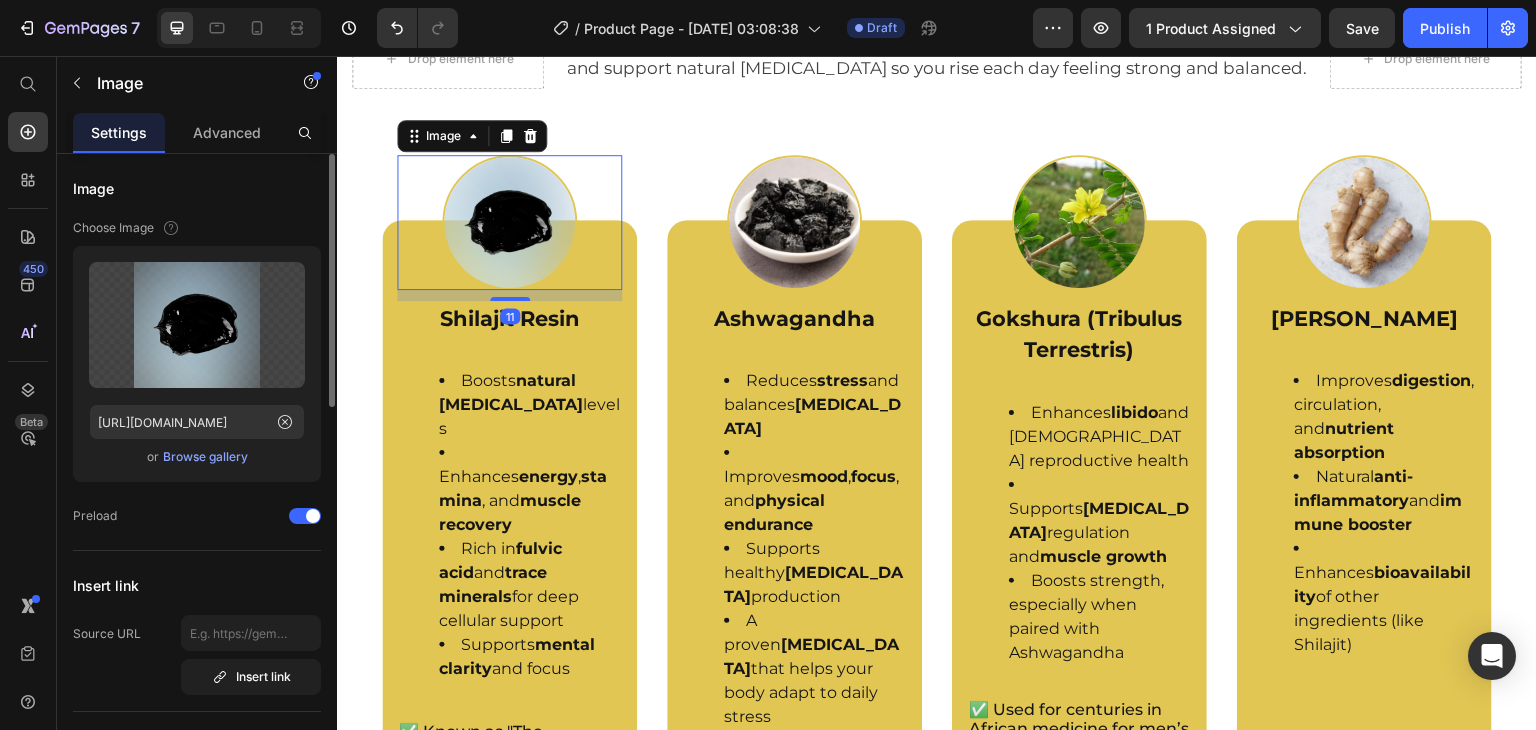 click on "Browse gallery" at bounding box center [205, 457] 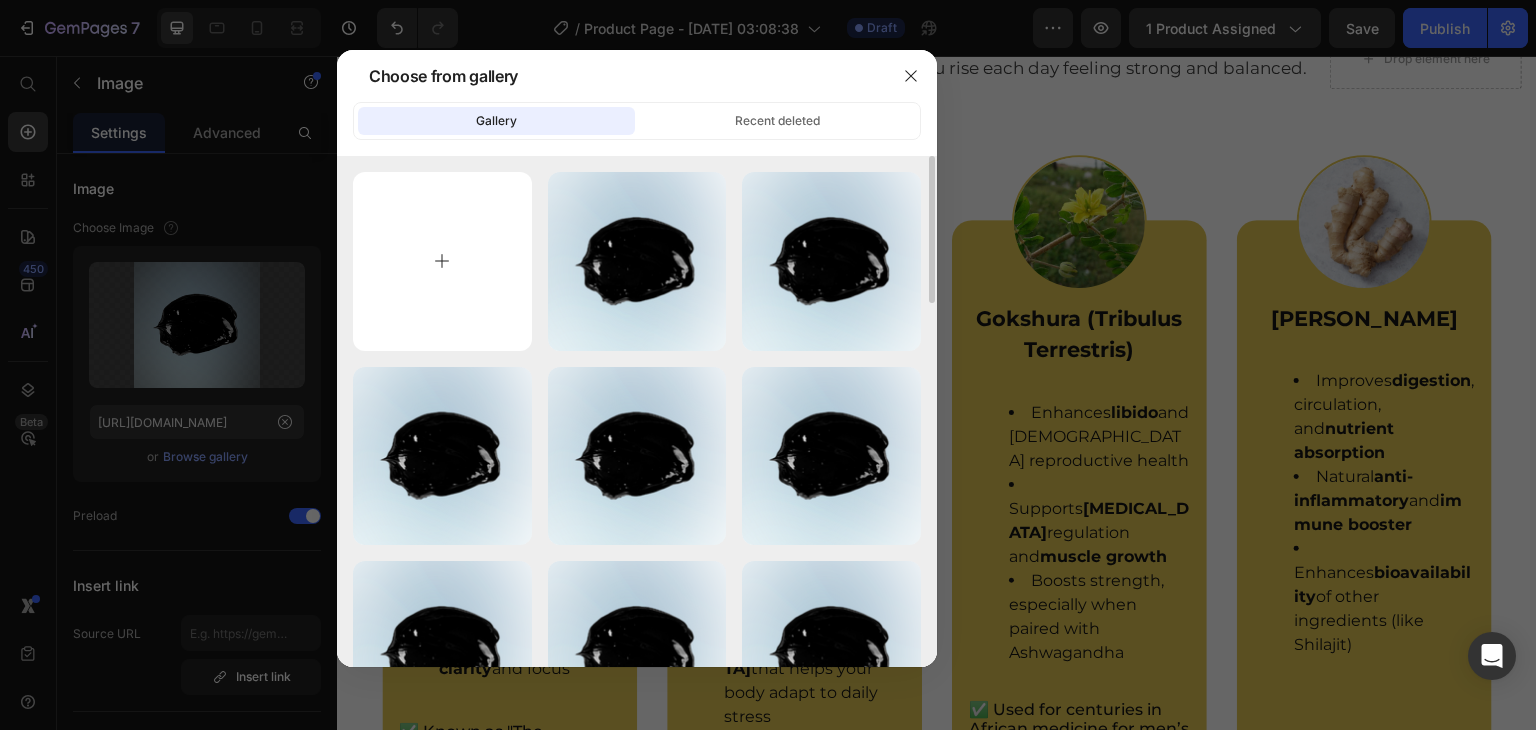 click at bounding box center (442, 261) 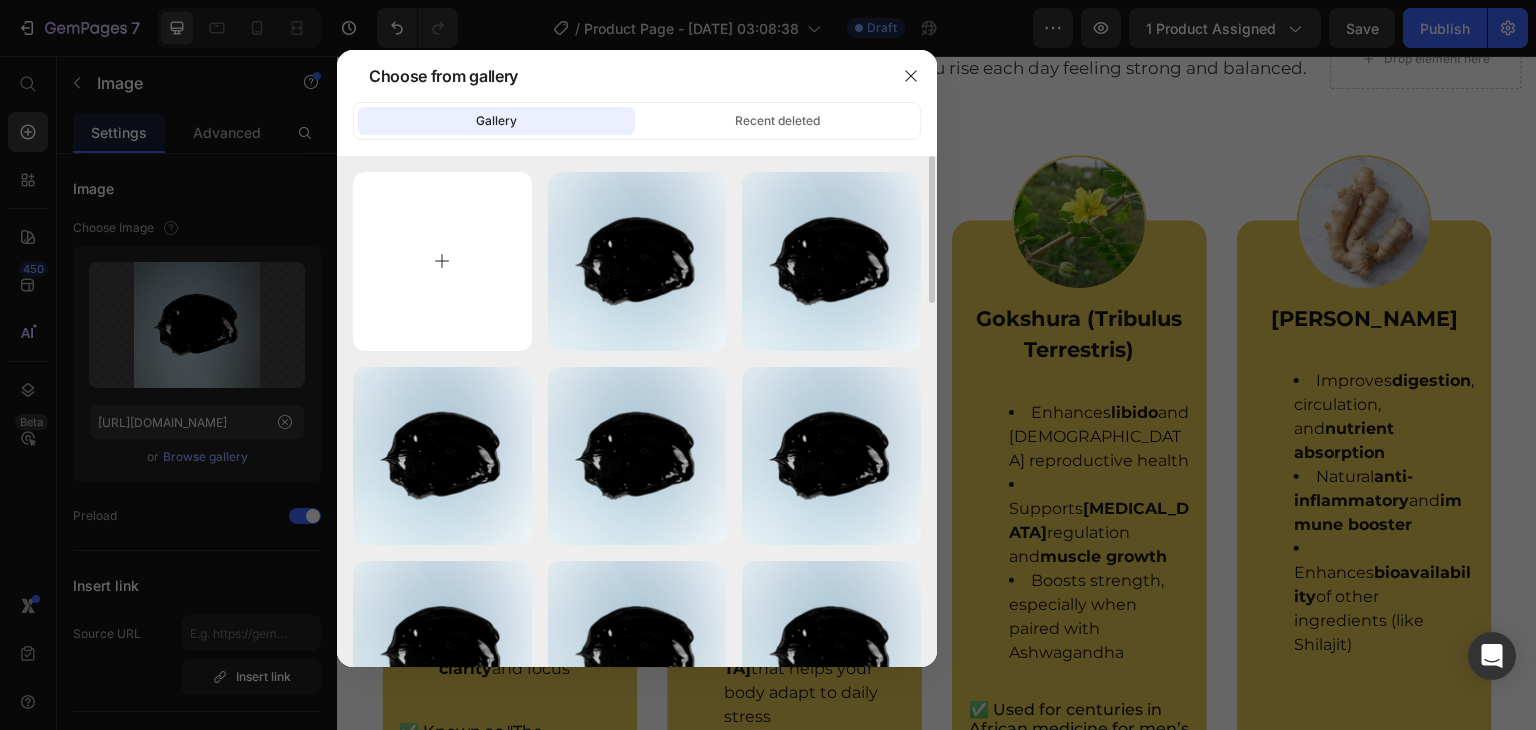 type on "C:\fakepath\Untitled design - 2025-07-26T201957.943.png" 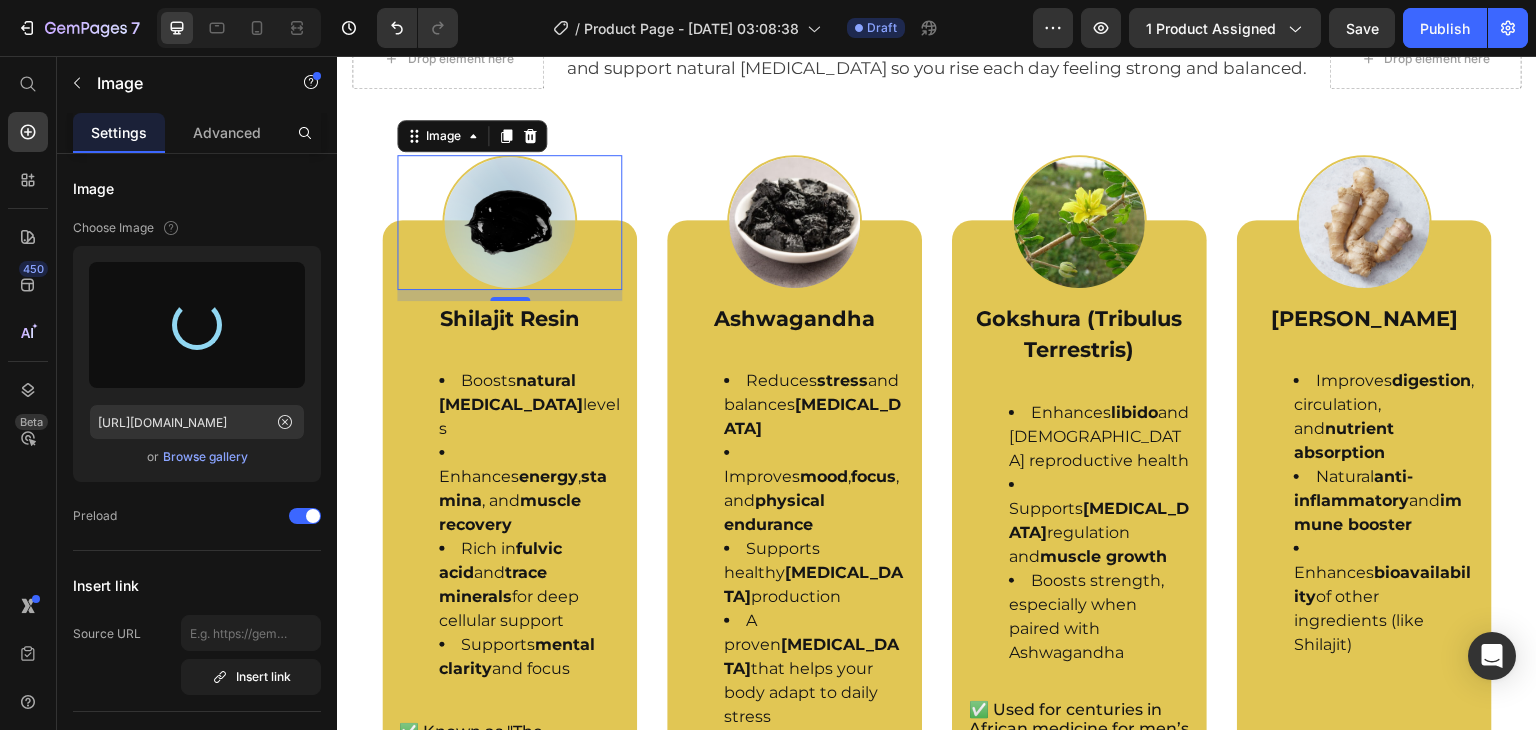 type on "[URL][DOMAIN_NAME]" 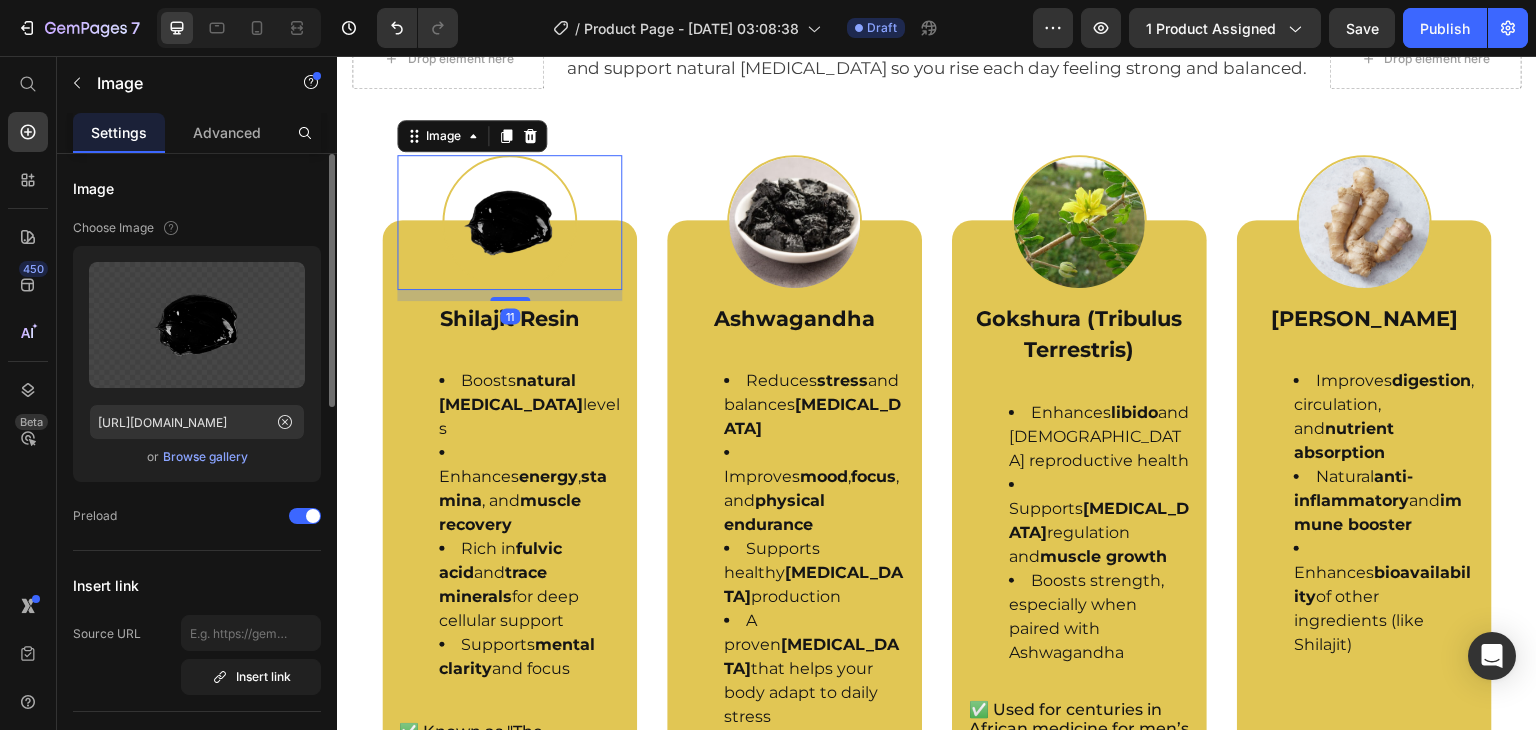 click on "Browse gallery" at bounding box center (205, 457) 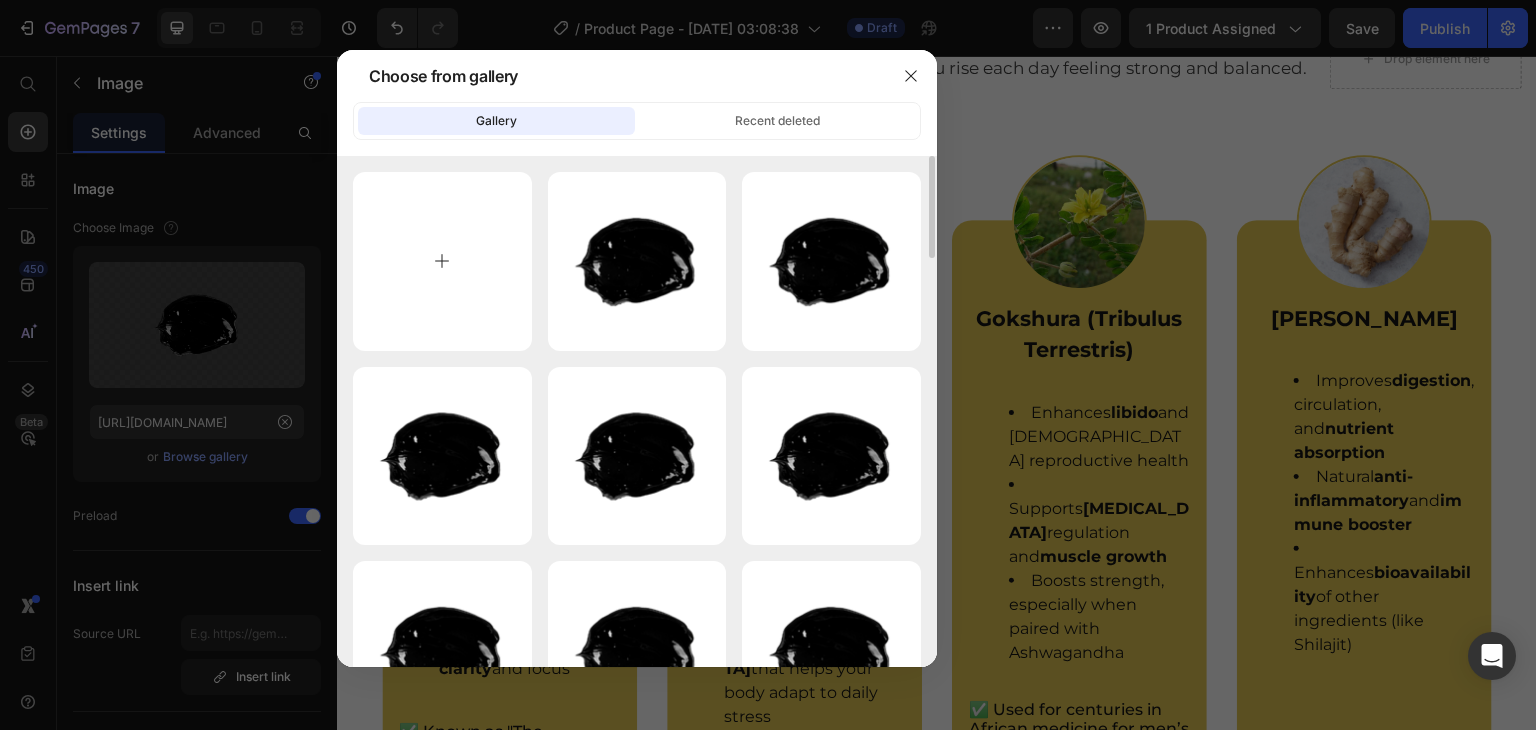 click at bounding box center [442, 261] 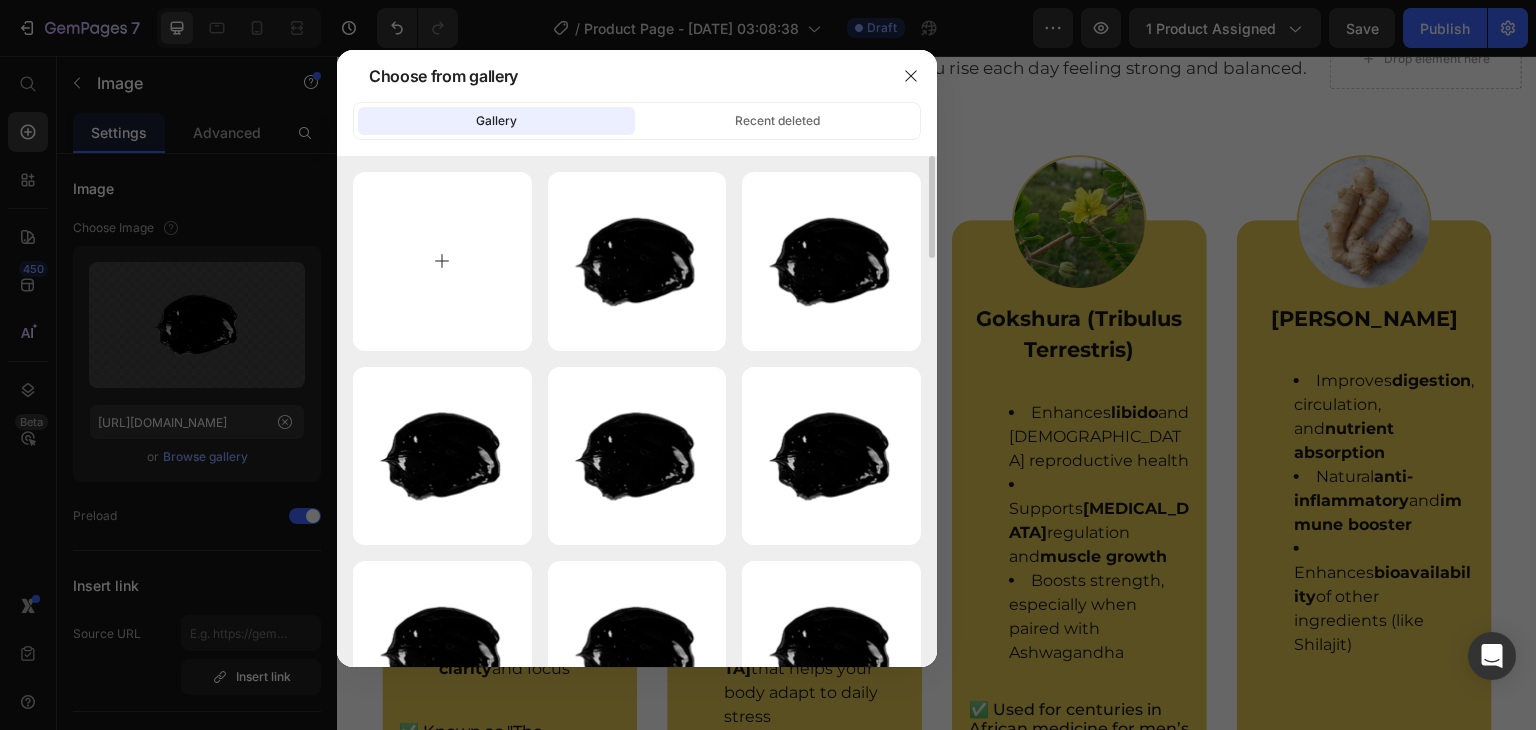 type on "C:\fakepath\Untitled design - 2025-07-26T202027.529.png" 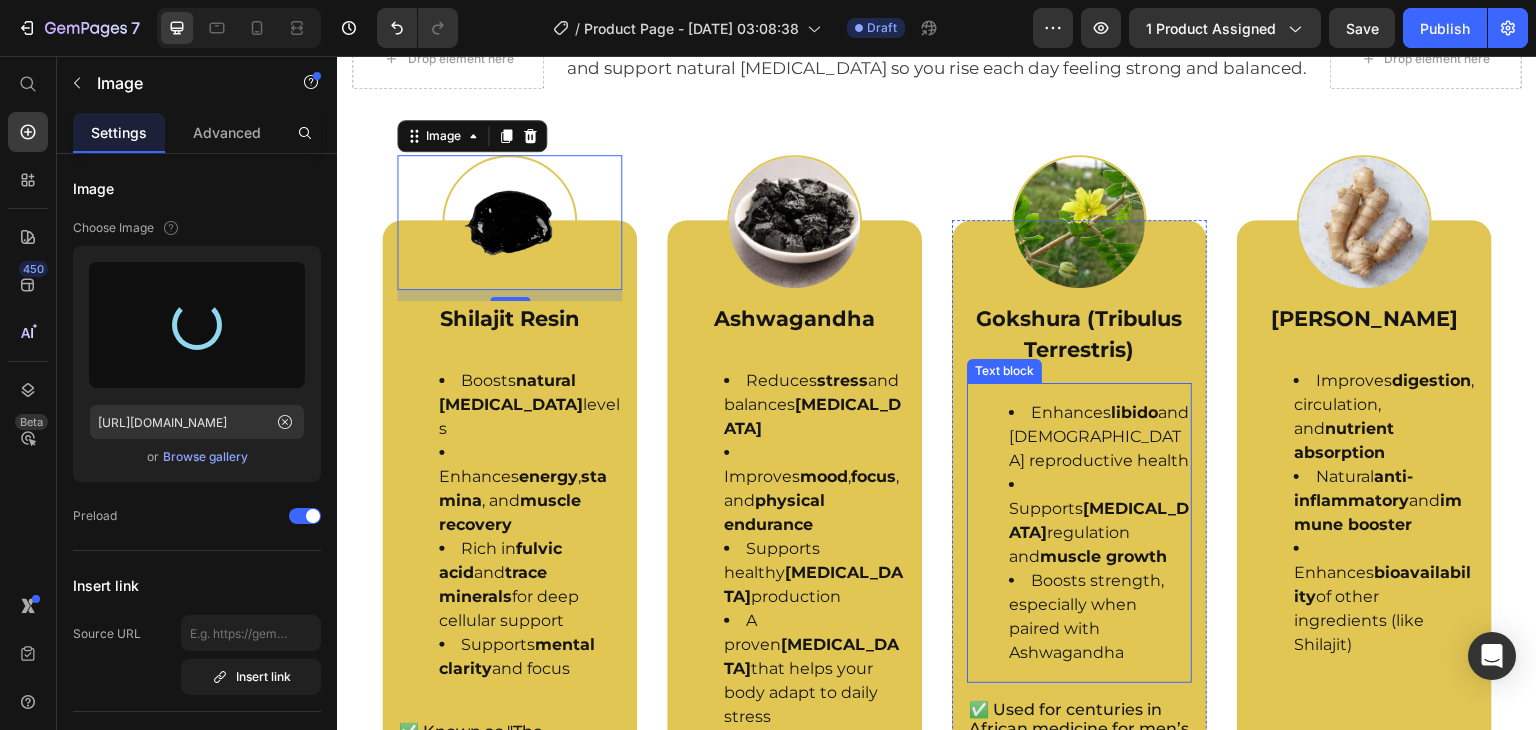 type on "[URL][DOMAIN_NAME]" 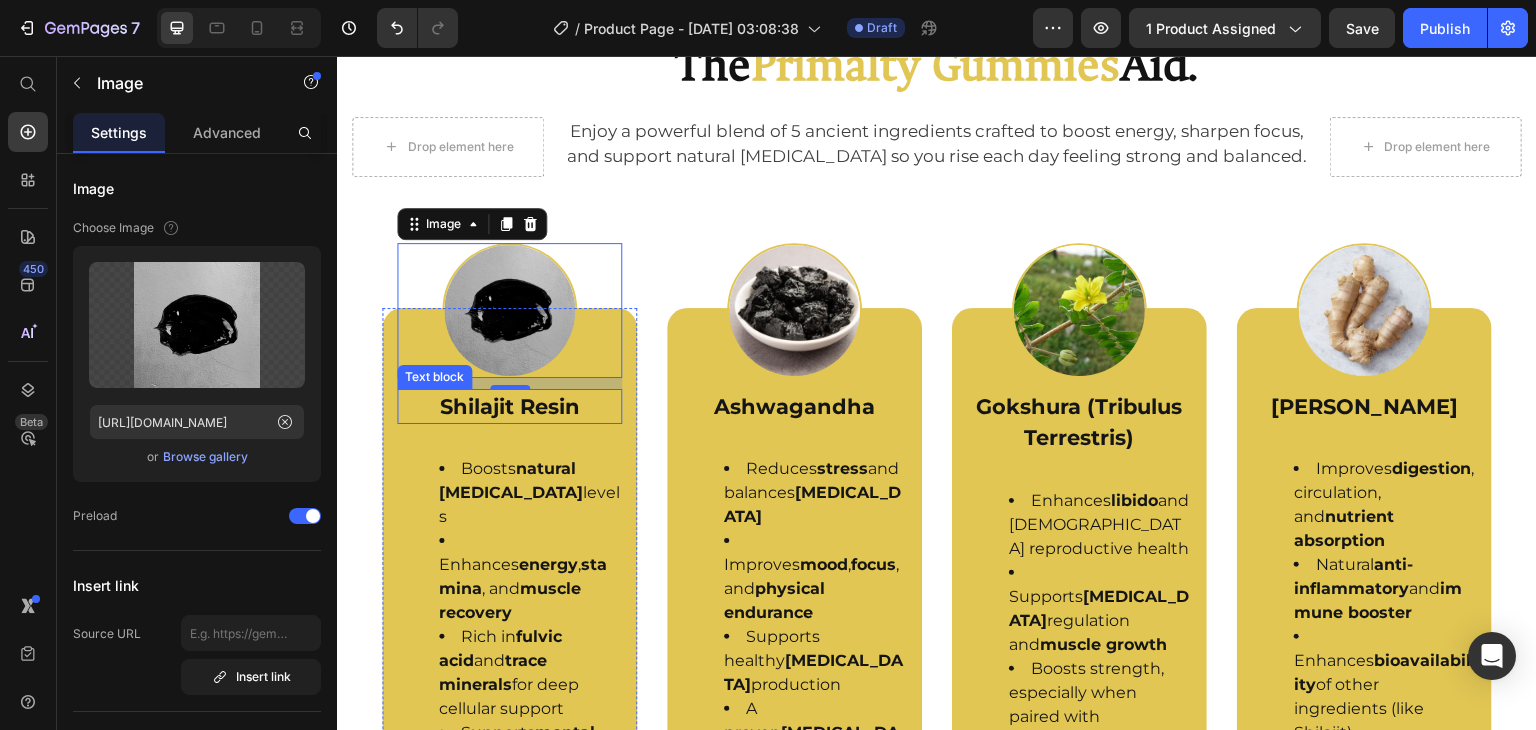 scroll, scrollTop: 2528, scrollLeft: 0, axis: vertical 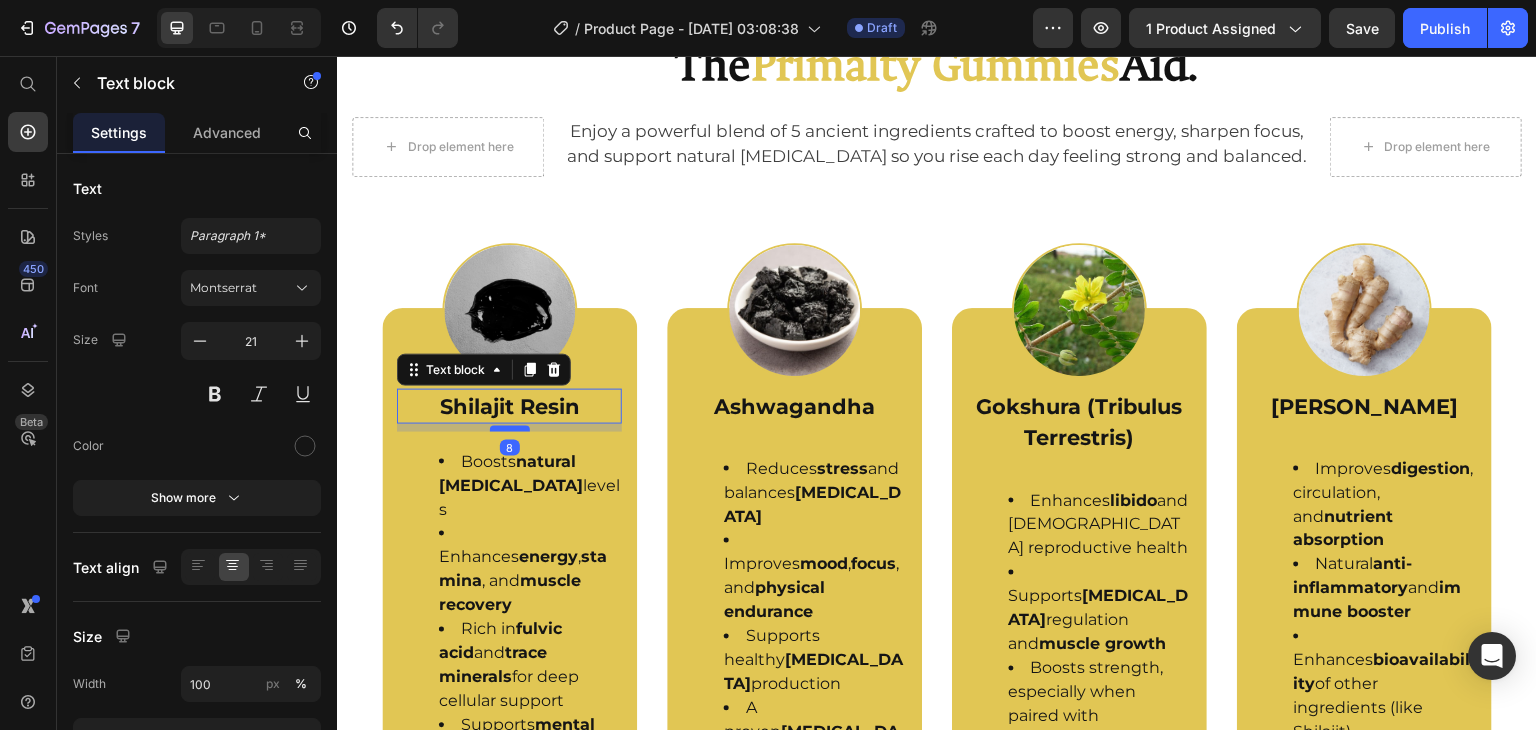 click at bounding box center (510, 429) 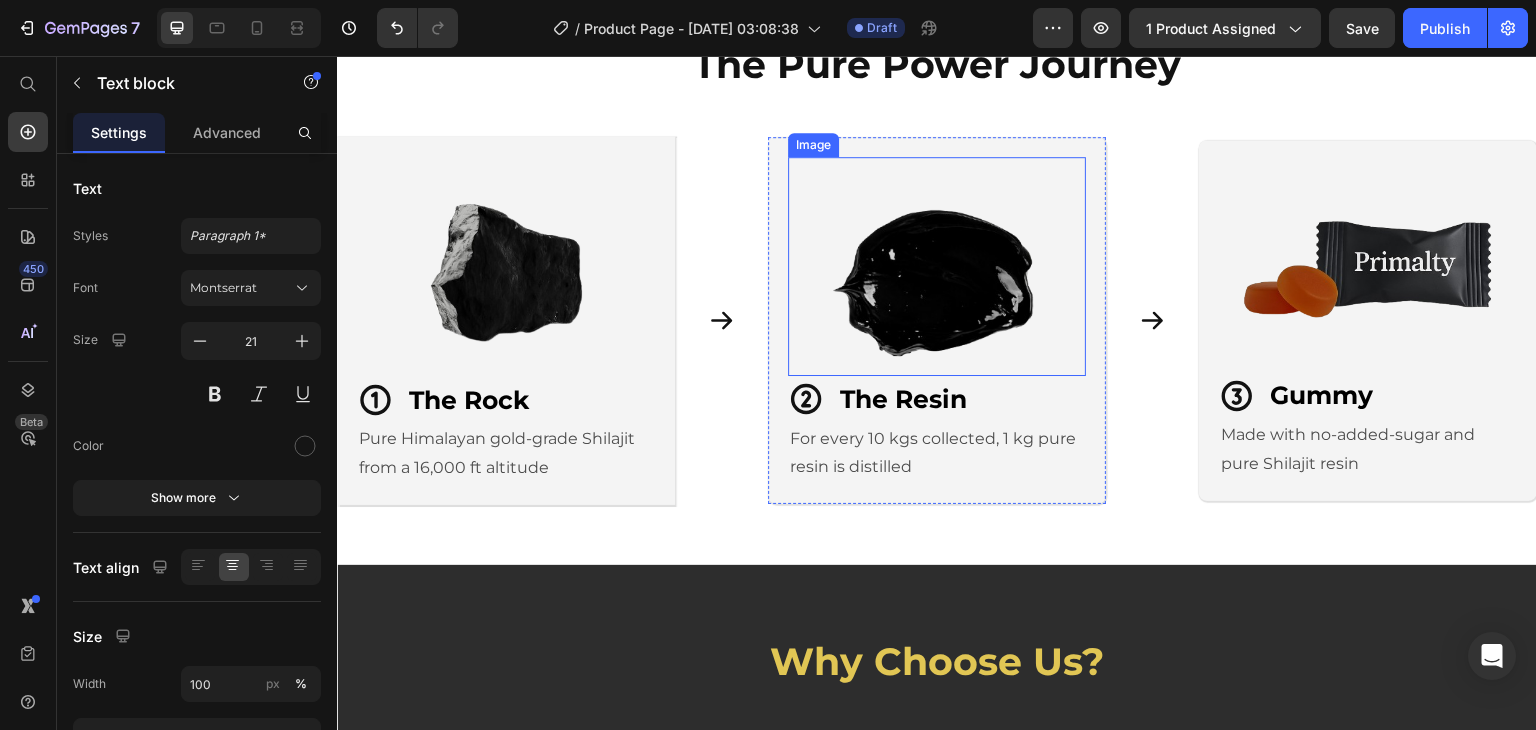 scroll, scrollTop: 3518, scrollLeft: 0, axis: vertical 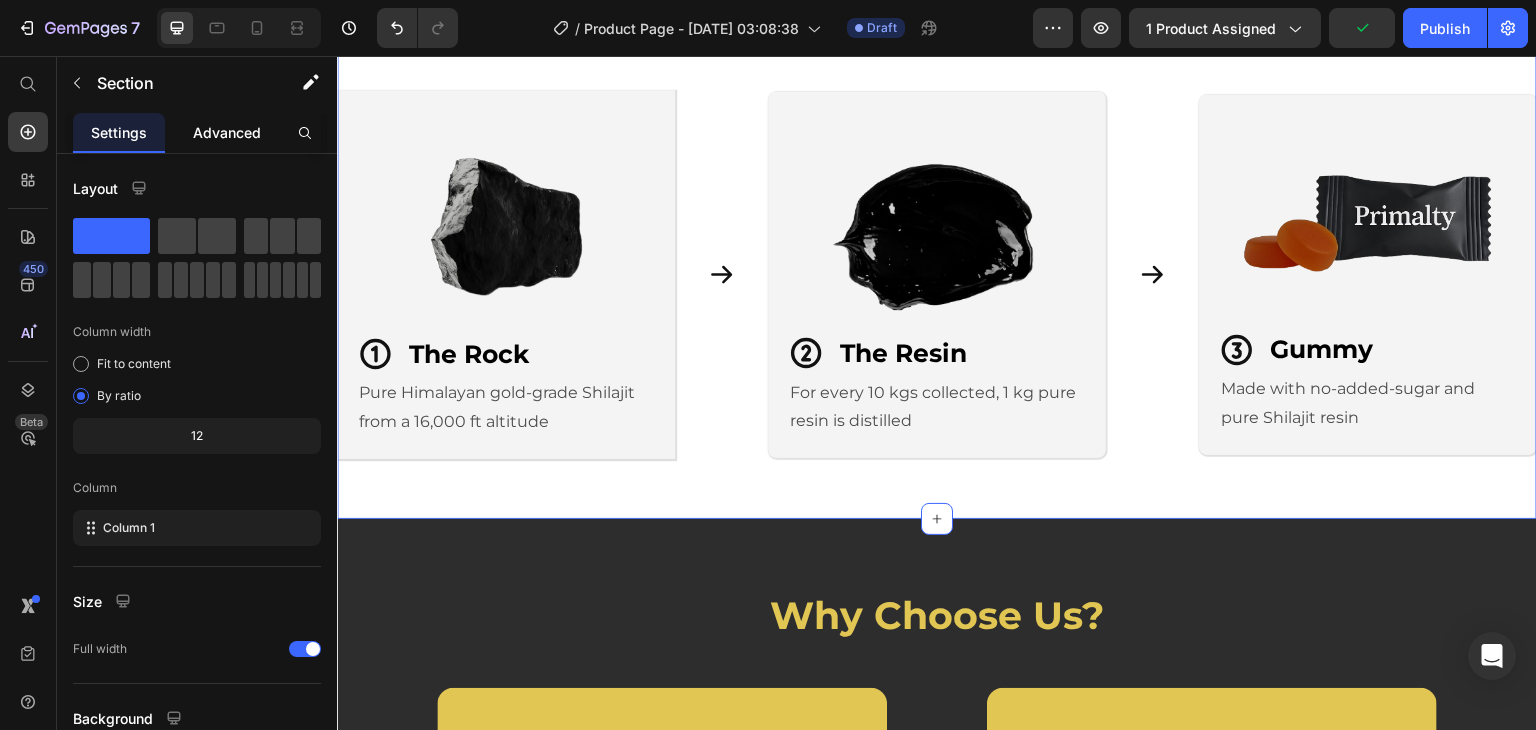 click on "Advanced" at bounding box center [227, 132] 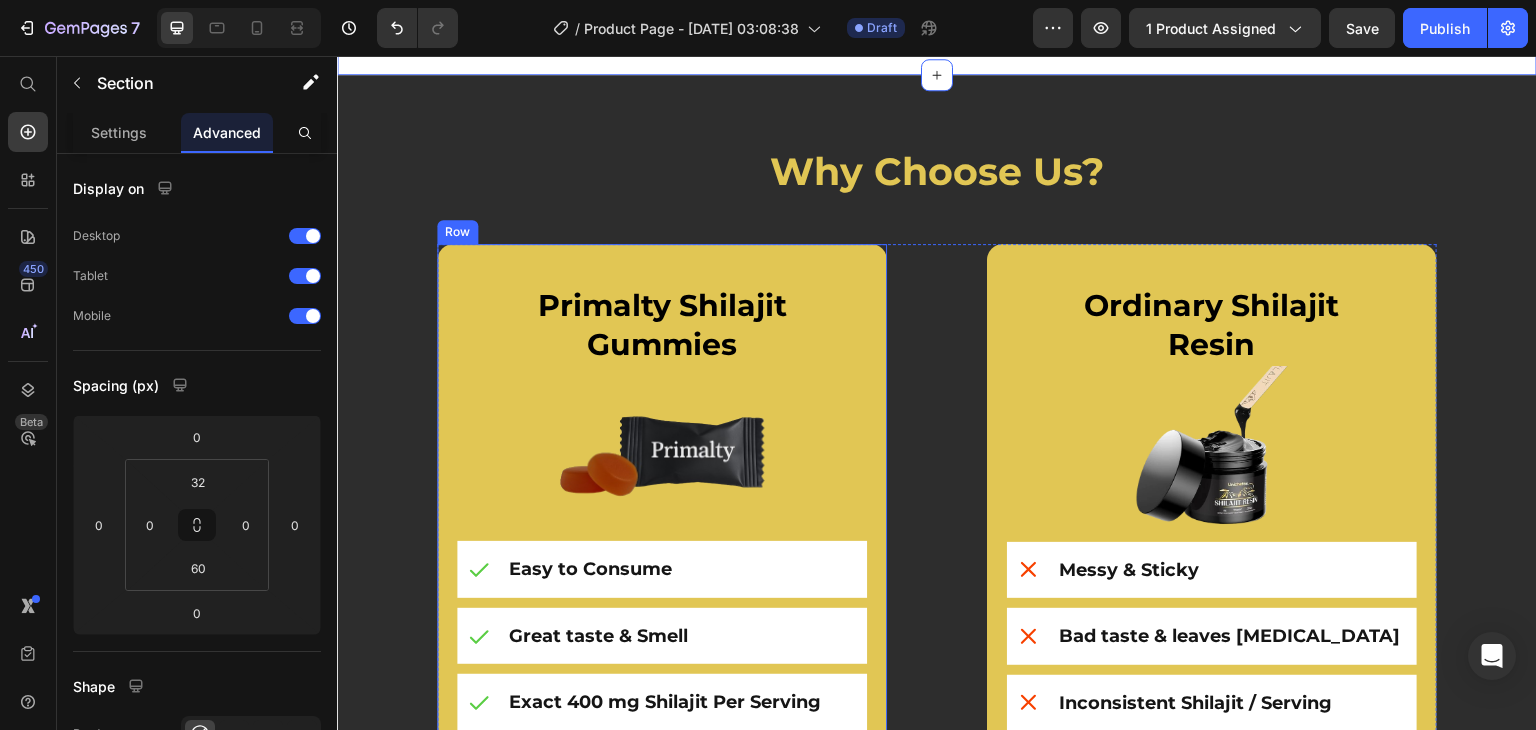 scroll, scrollTop: 3696, scrollLeft: 0, axis: vertical 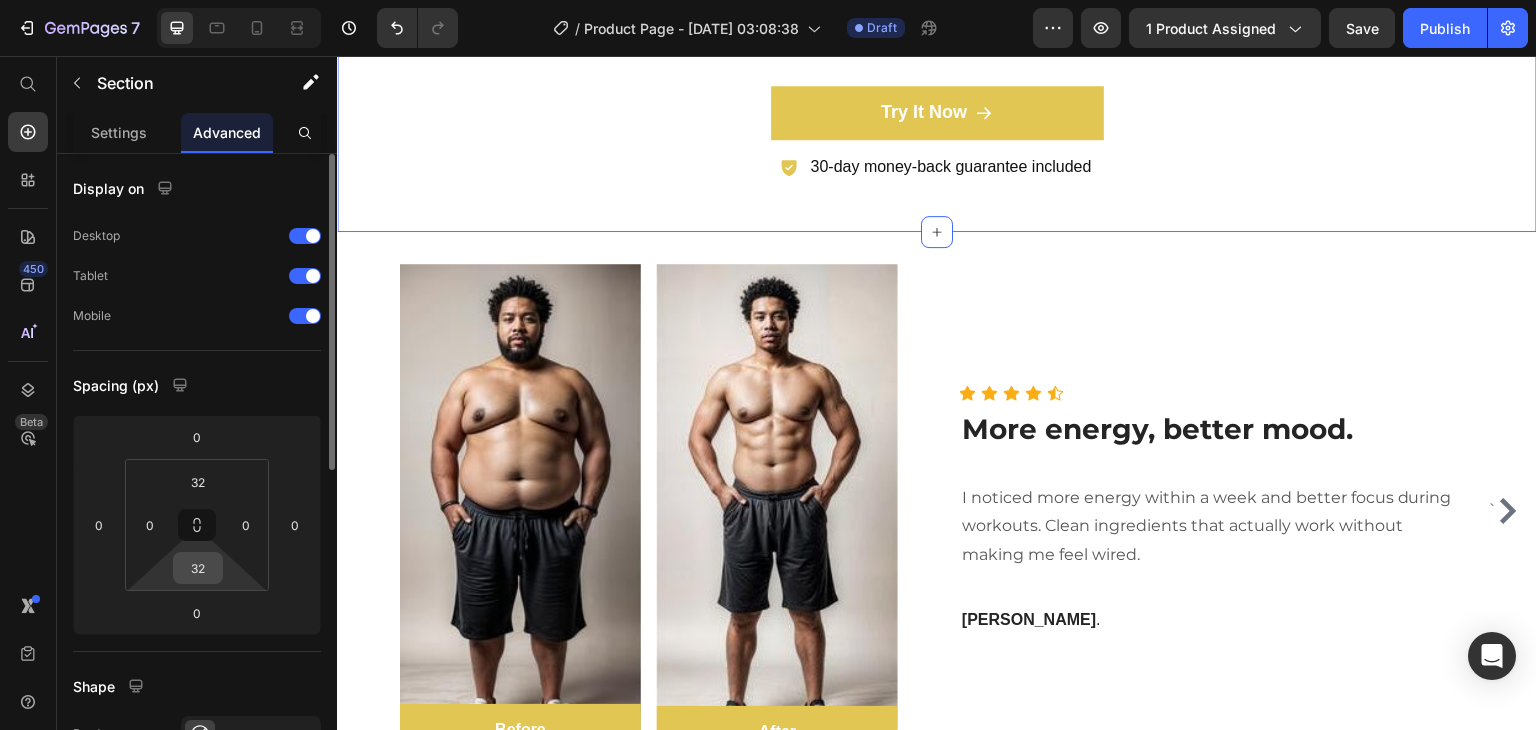 click on "32" at bounding box center (198, 568) 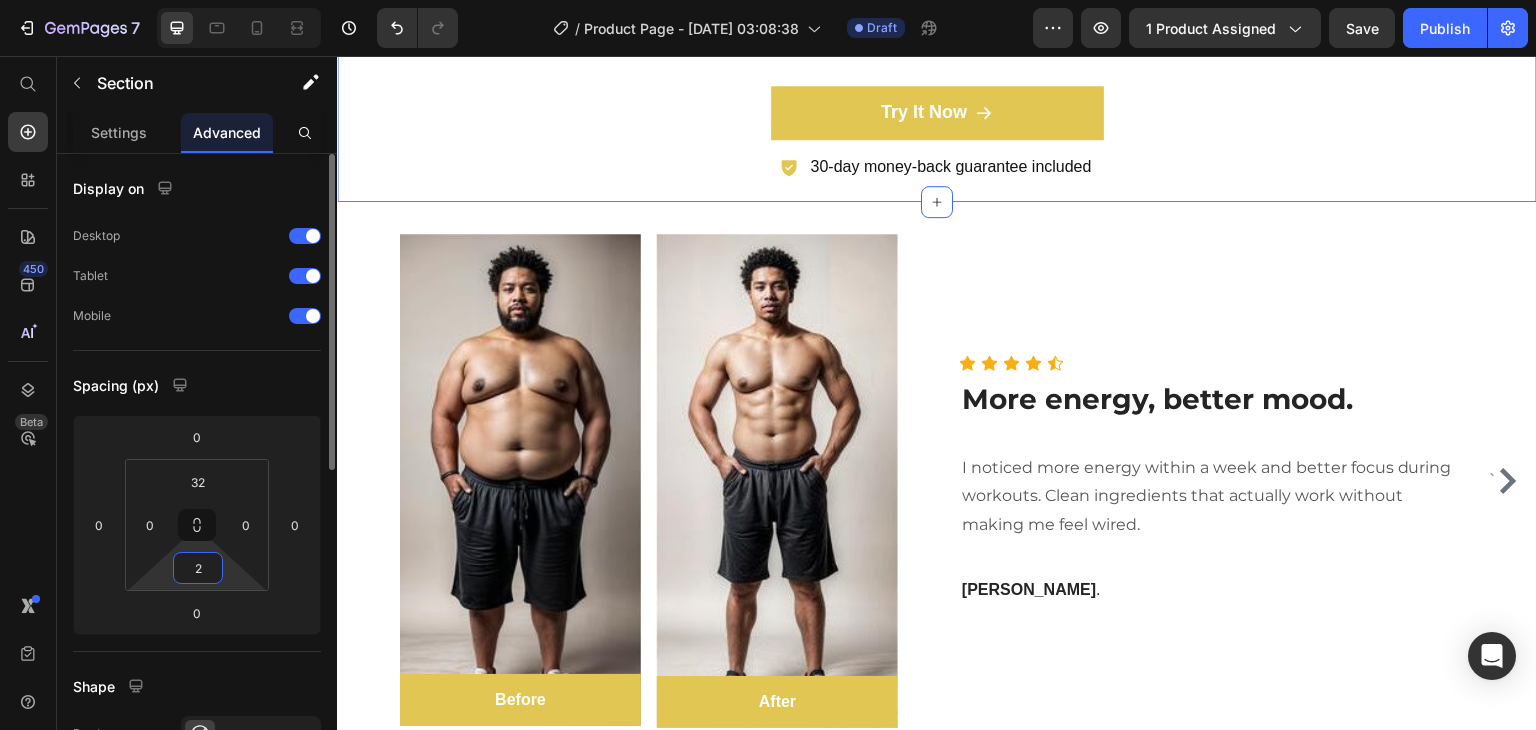 type on "20" 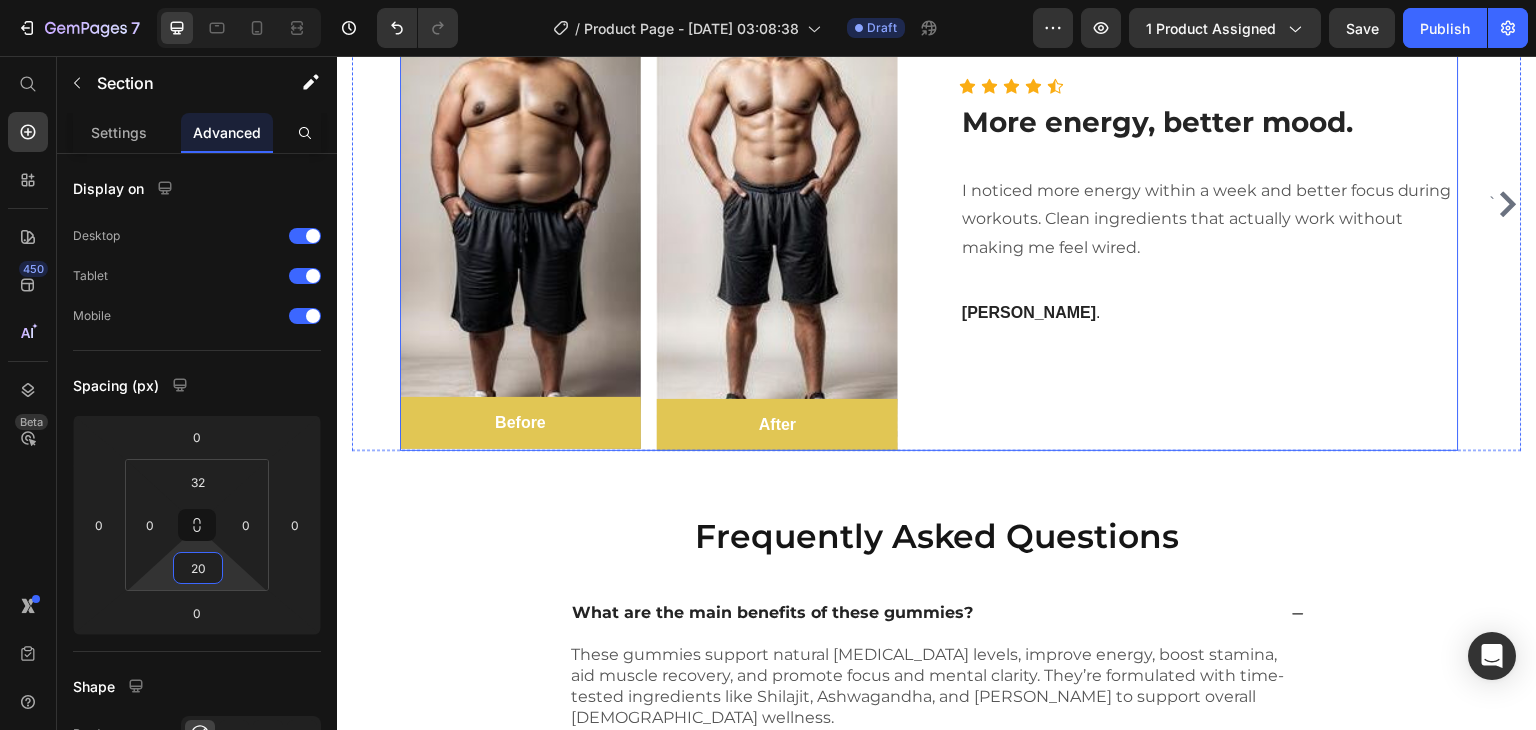 scroll, scrollTop: 5803, scrollLeft: 0, axis: vertical 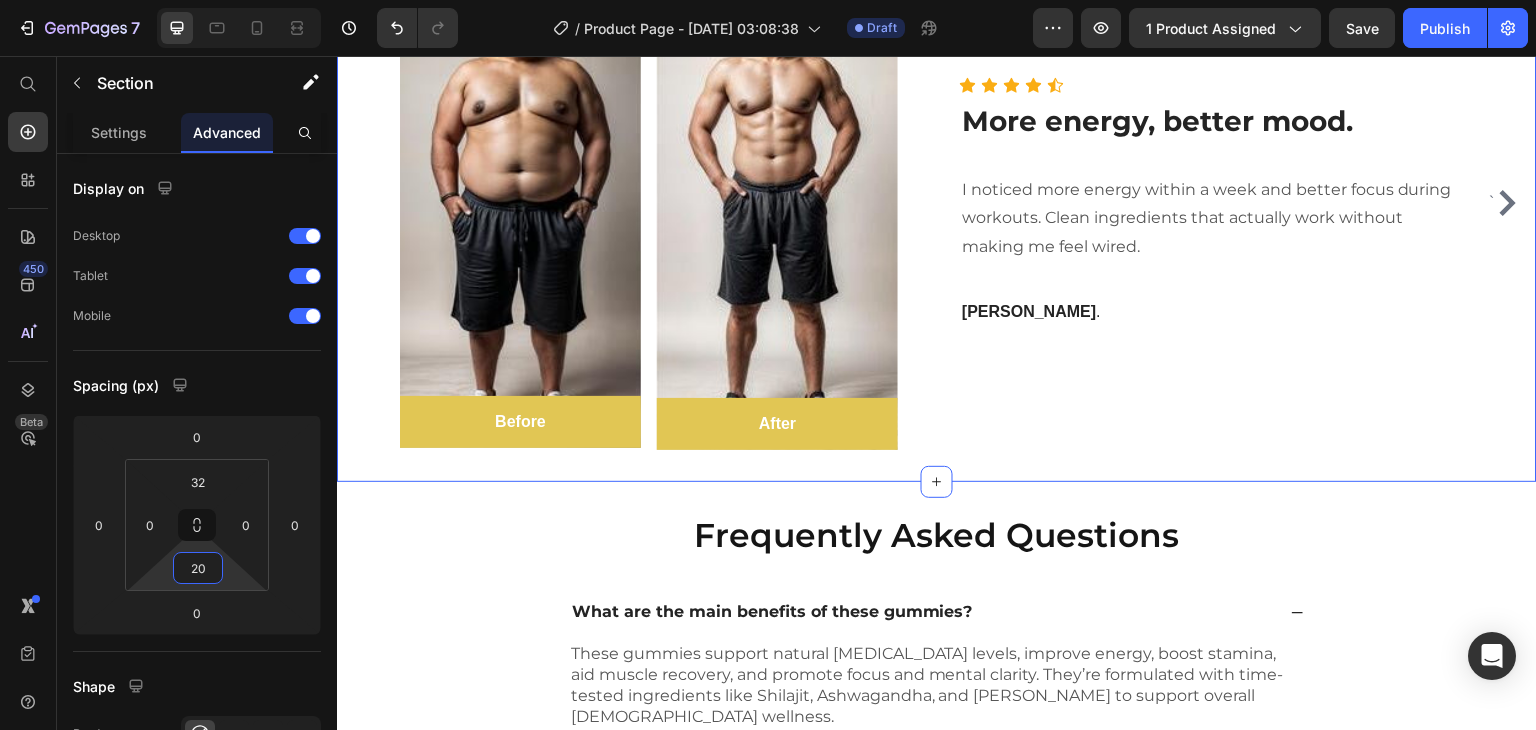click on "` Image Before Text block Row Row Image After Text block Row Row Row                Icon                Icon                Icon                Icon
Icon Icon List Hoz More energy, better mood. Heading I noticed more energy within a week and better focus during workouts. Clean ingredients that actually work without making me feel wired. Text block [PERSON_NAME]   Text block Row Image Row Before Text block Row Image After Text block Row Row Row                Icon                Icon                Icon                Icon
Icon Icon List Hoz This fits into my routine perfectly.  Heading I take two every morning and feel sharper, calmer, and more productive. Even my sleep has improved. Text block [PERSON_NAME] Text block Row Image Before Text block Row Row Image After Text block Row Row Row                Icon                Icon                Icon                Icon
Icon Icon List Hoz Takes time, but it works Heading Text block [PERSON_NAME] Text block Row ` Carousel Row" at bounding box center [937, 203] 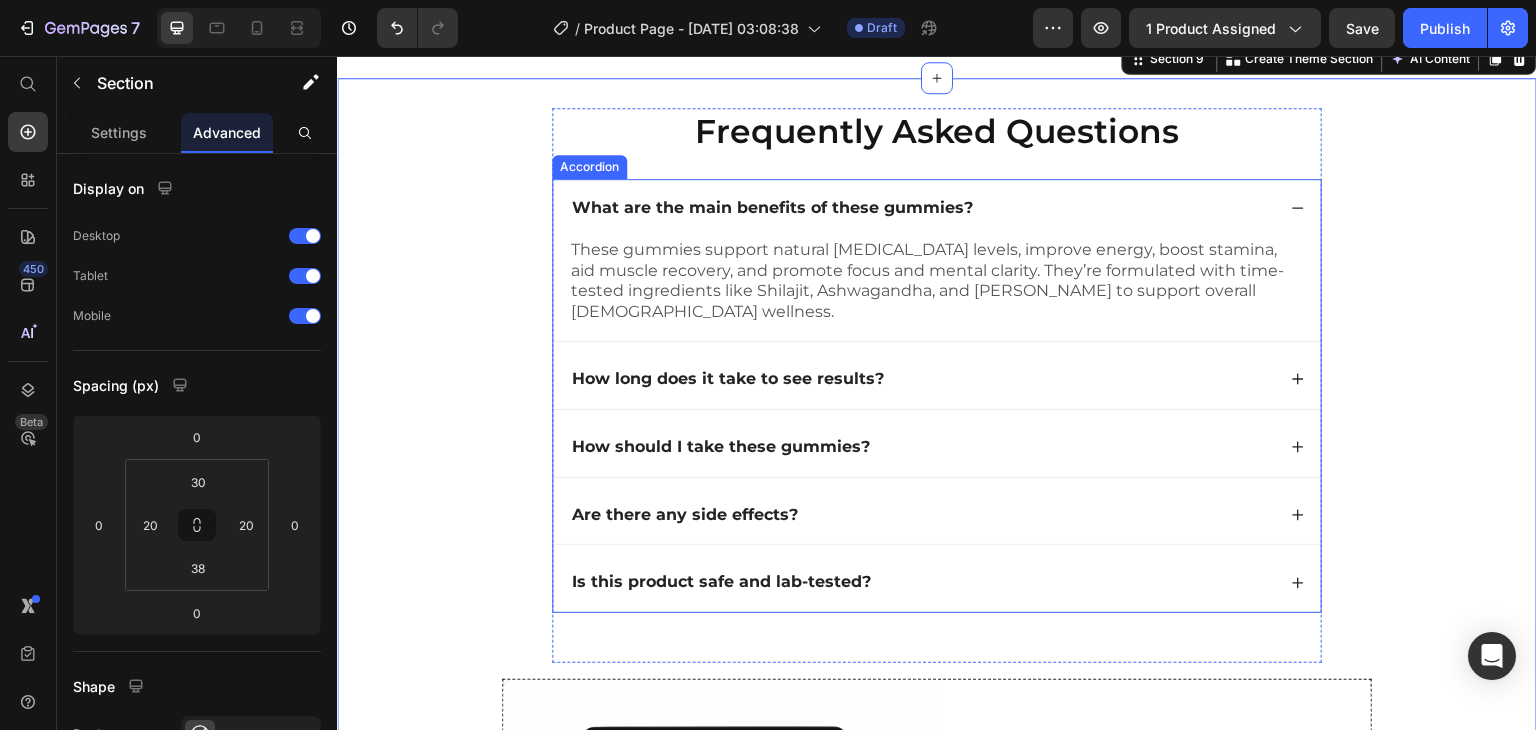 scroll, scrollTop: 6203, scrollLeft: 0, axis: vertical 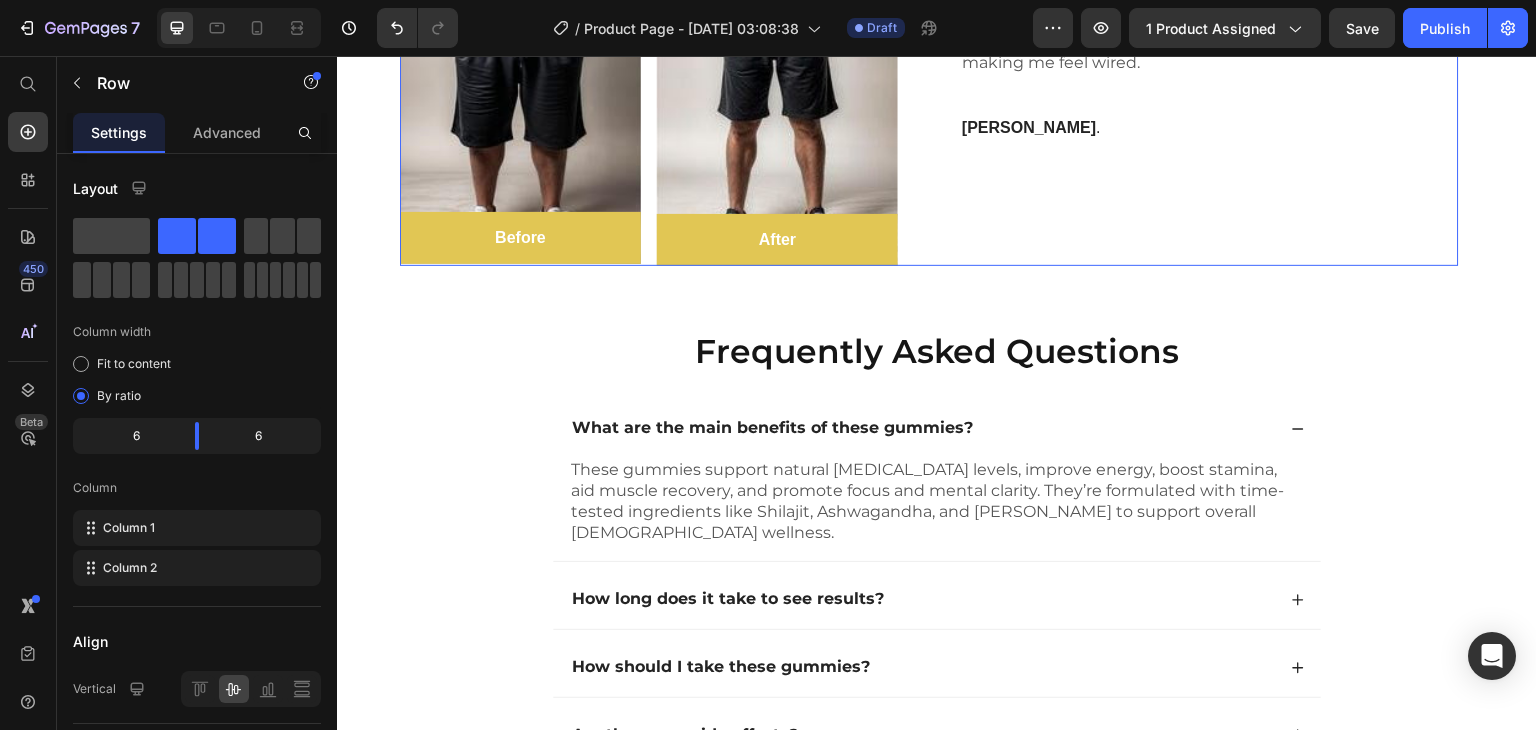 click on "Icon                Icon                Icon                Icon
Icon Icon List Hoz More energy, better mood. Heading I noticed more energy within a week and better focus during workouts. Clean ingredients that actually work without making me feel wired. Text block [PERSON_NAME]   Text block" at bounding box center (1209, 19) 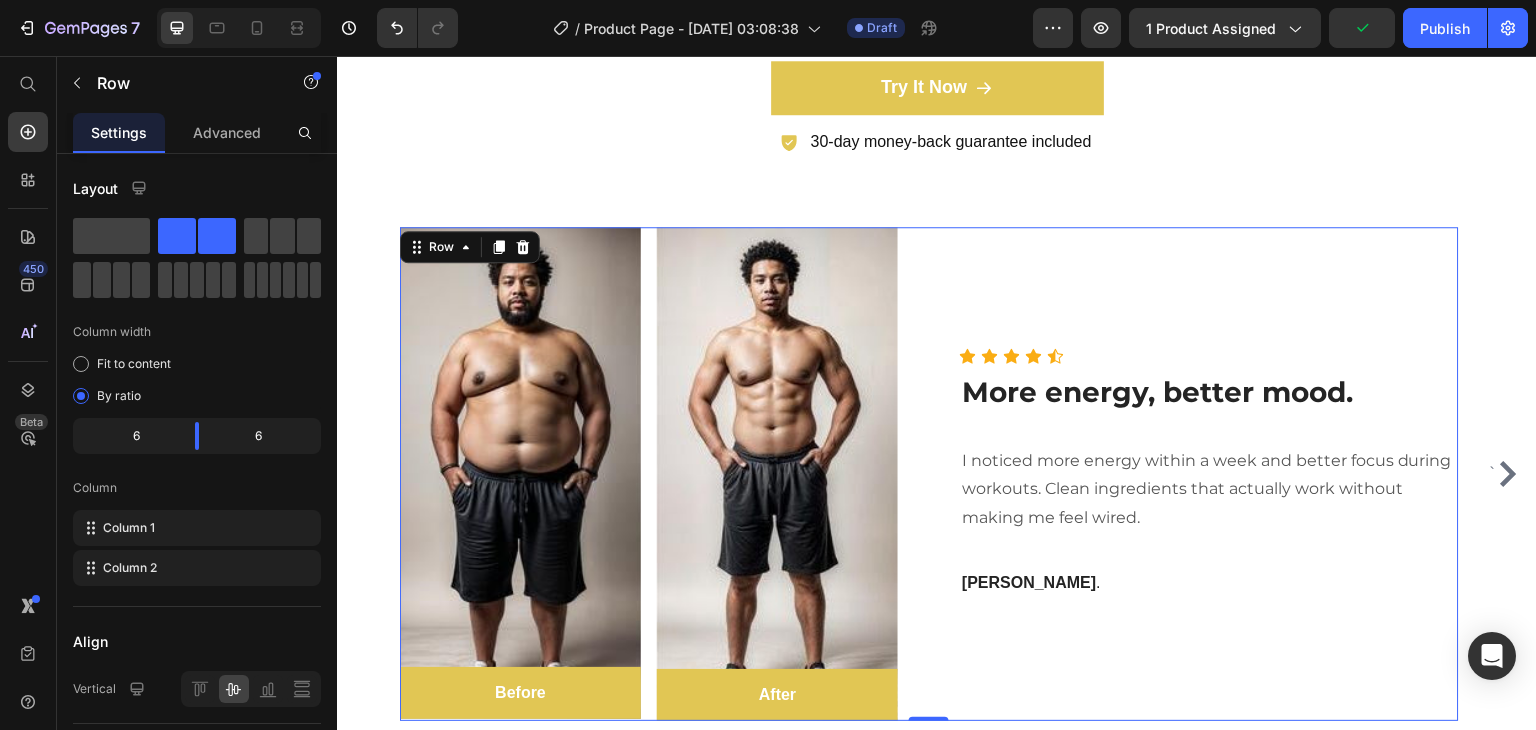 scroll, scrollTop: 5531, scrollLeft: 0, axis: vertical 